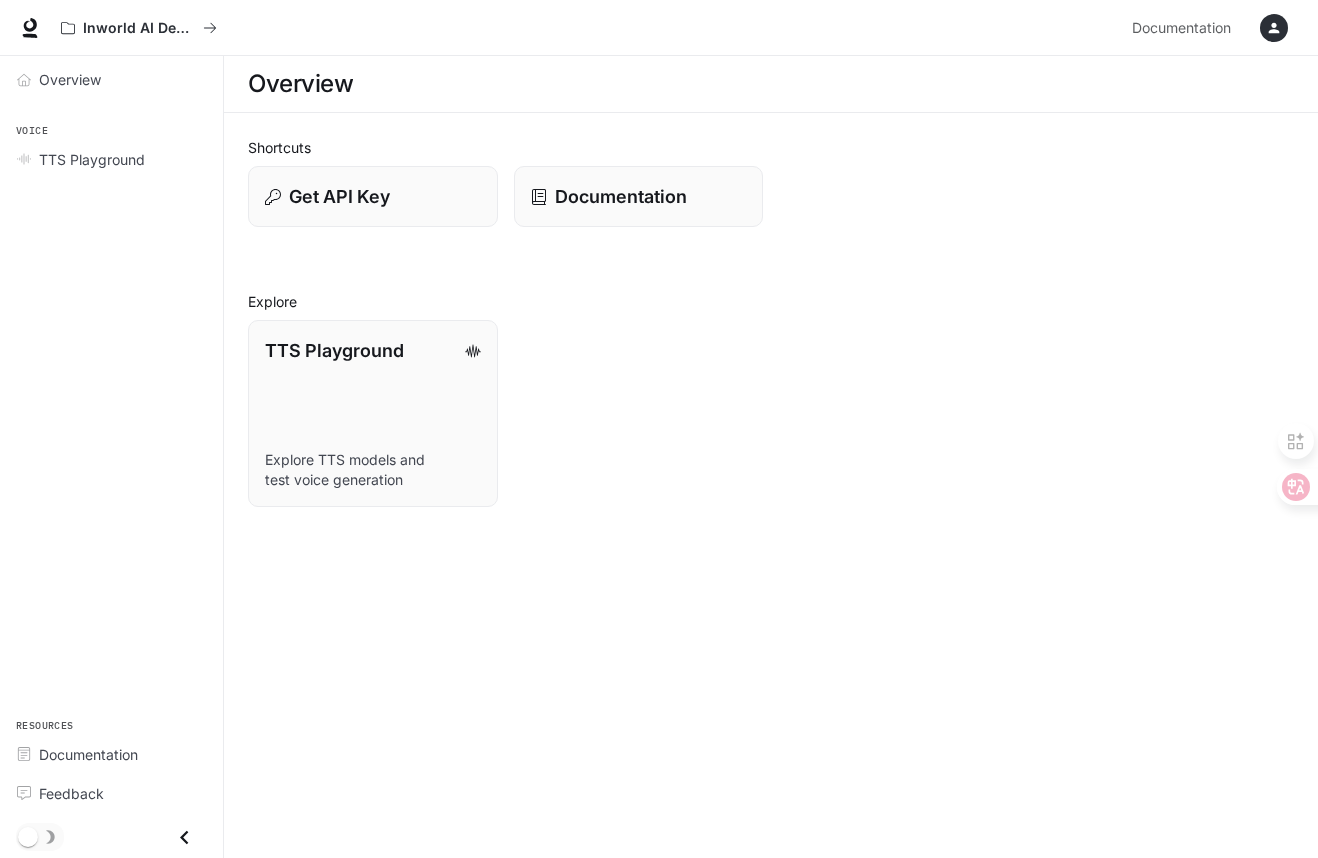 scroll, scrollTop: 0, scrollLeft: 0, axis: both 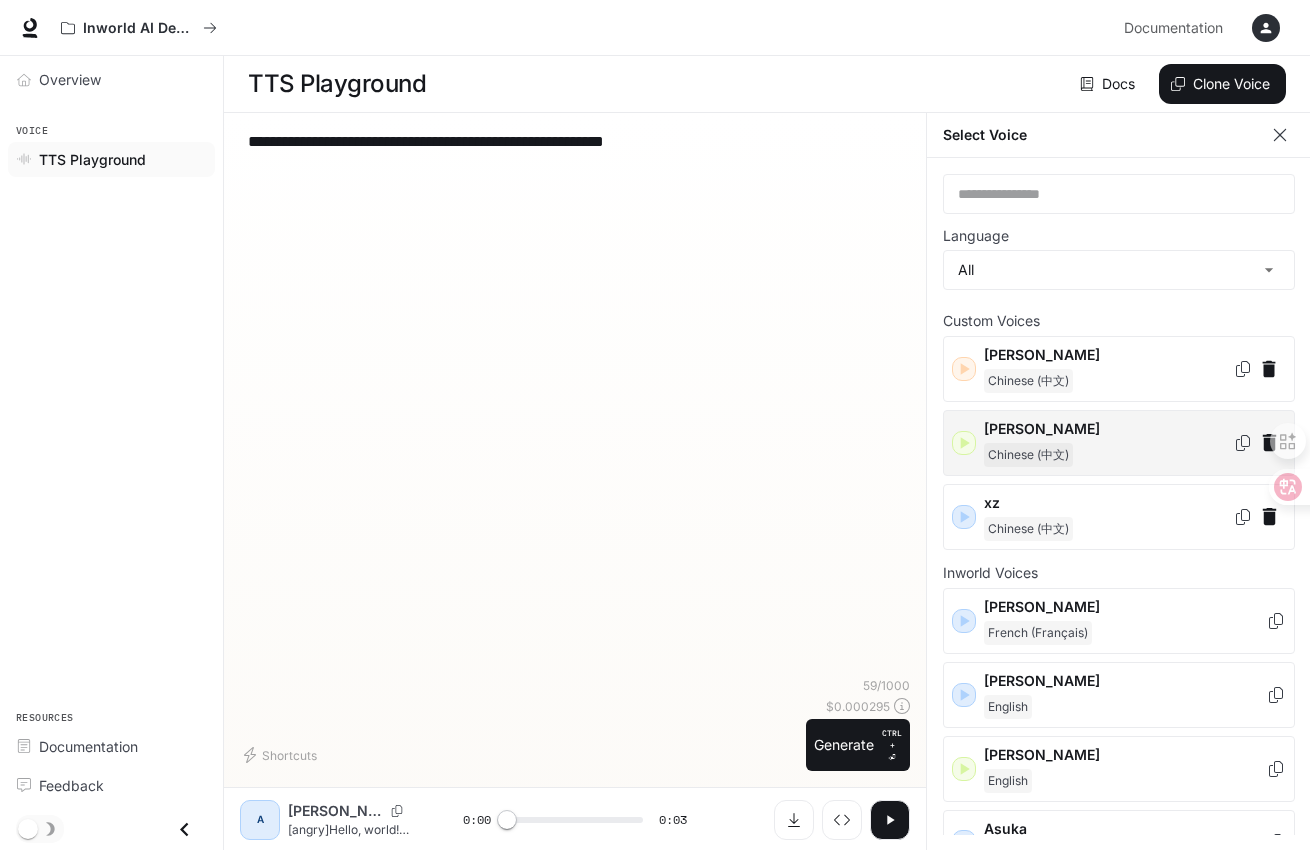 click on "[PERSON_NAME]" at bounding box center [1108, 429] 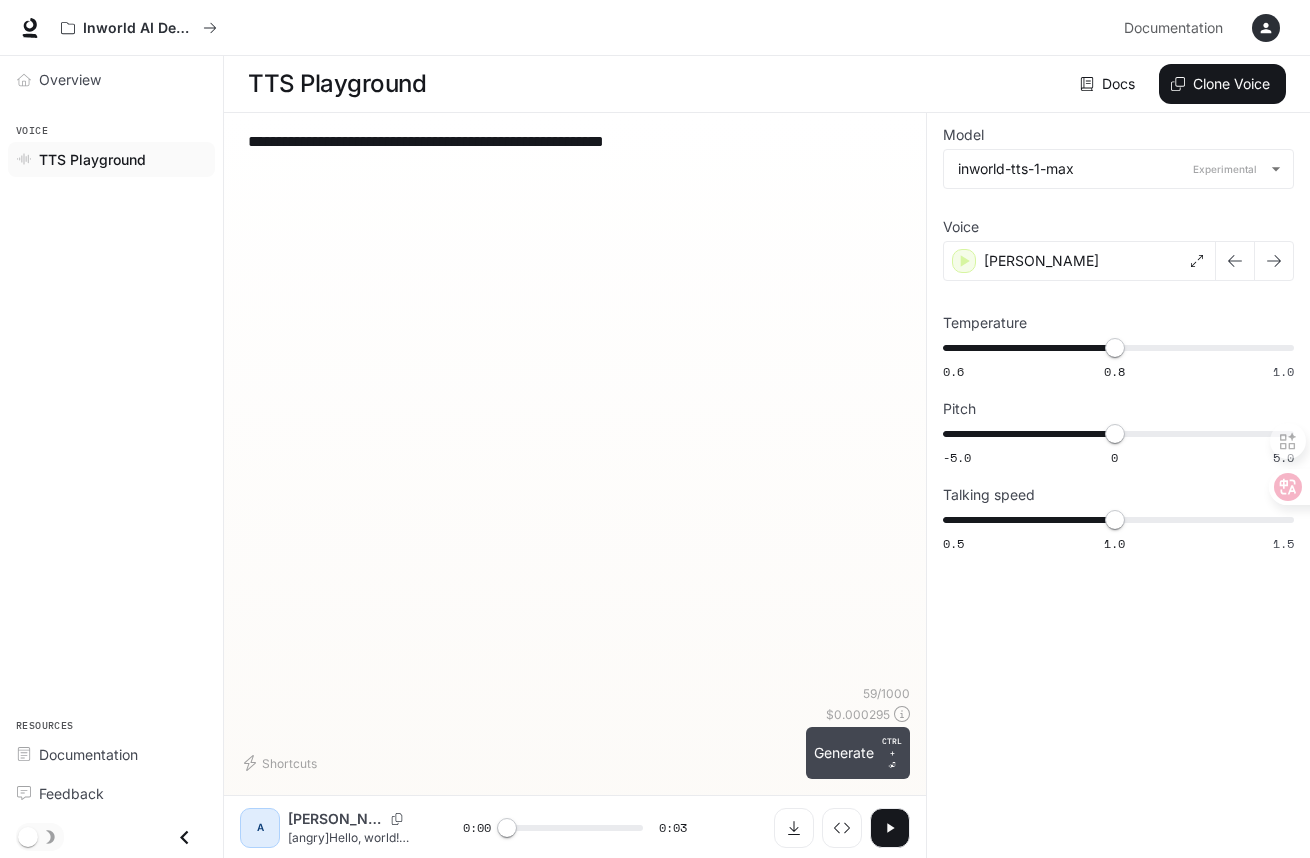 click on "Generate CTRL +  ⏎" at bounding box center (858, 753) 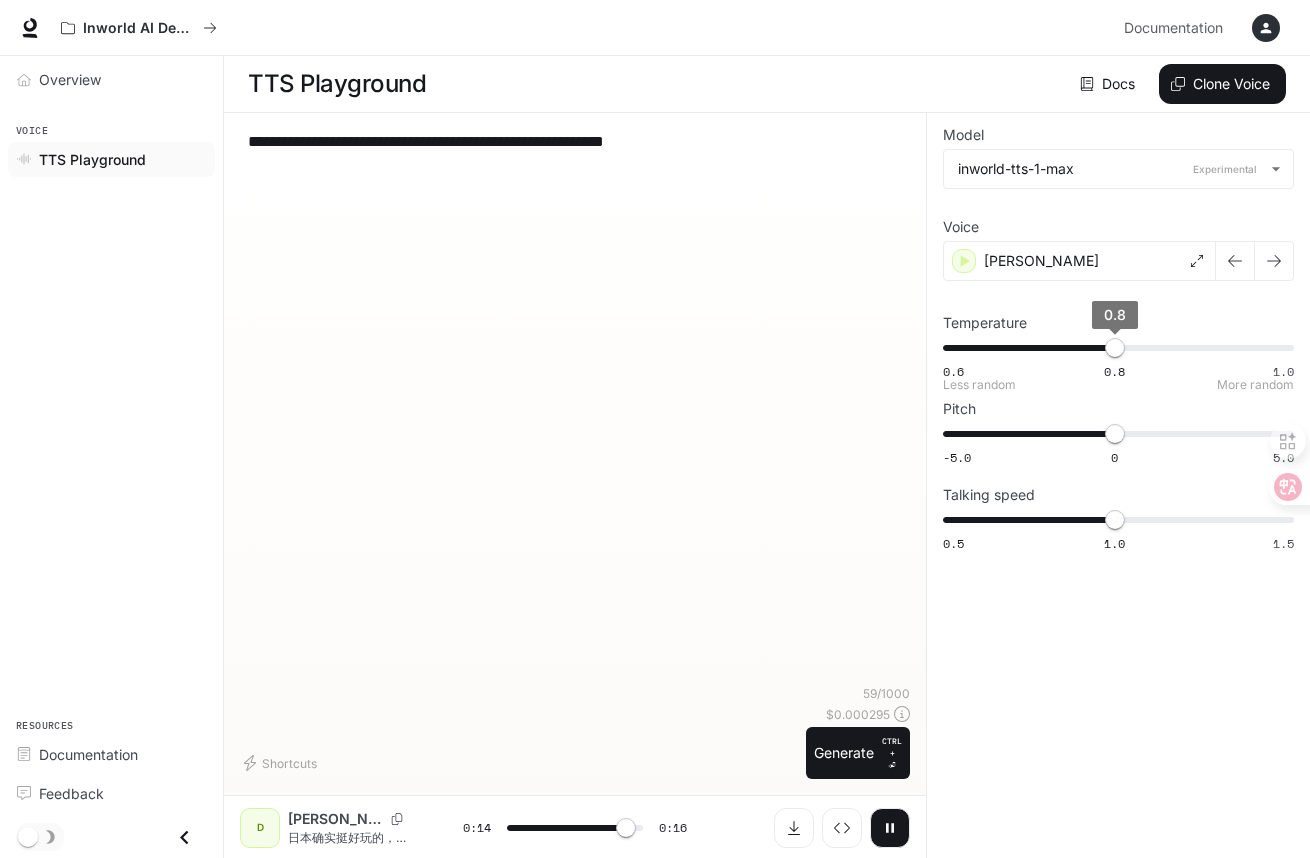 type on "****" 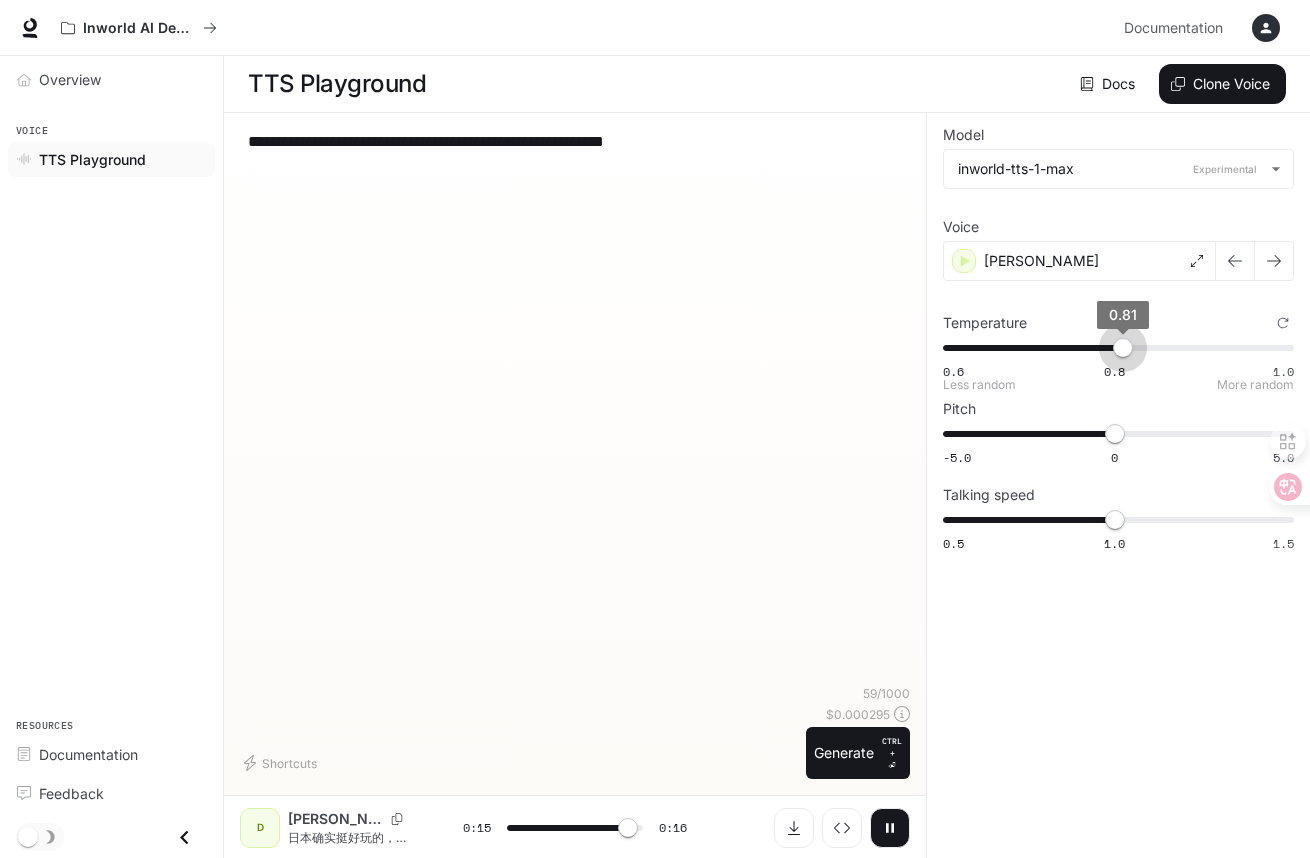 type on "****" 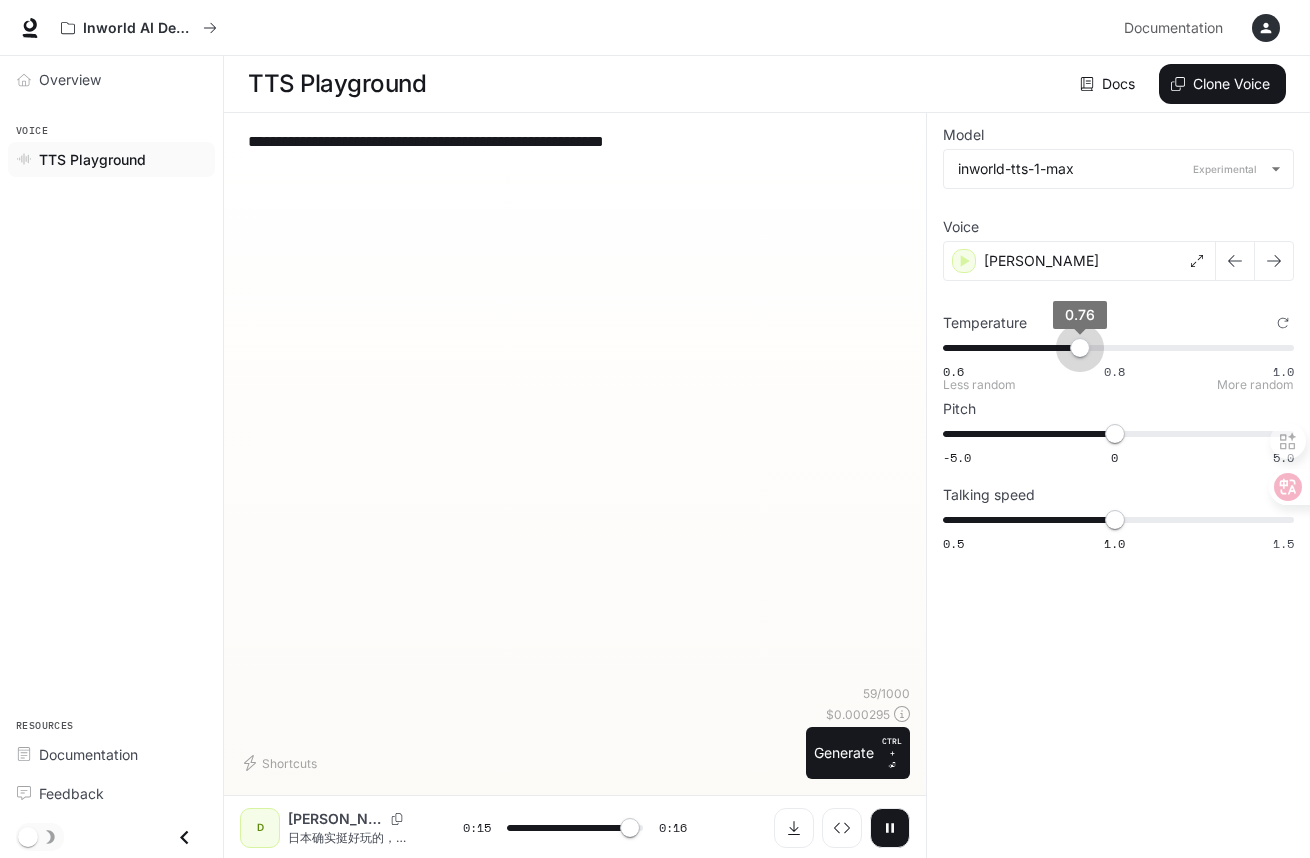 type on "****" 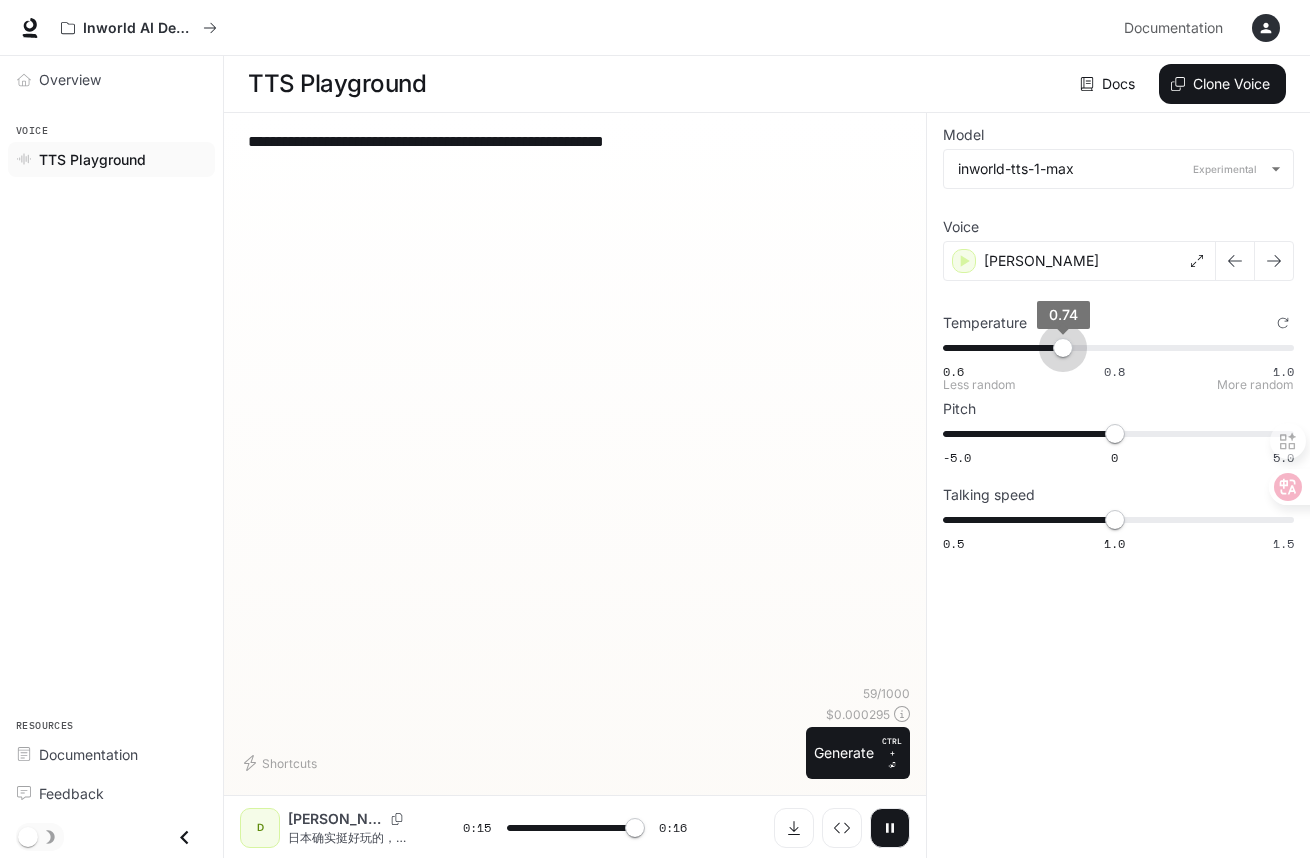 type on "****" 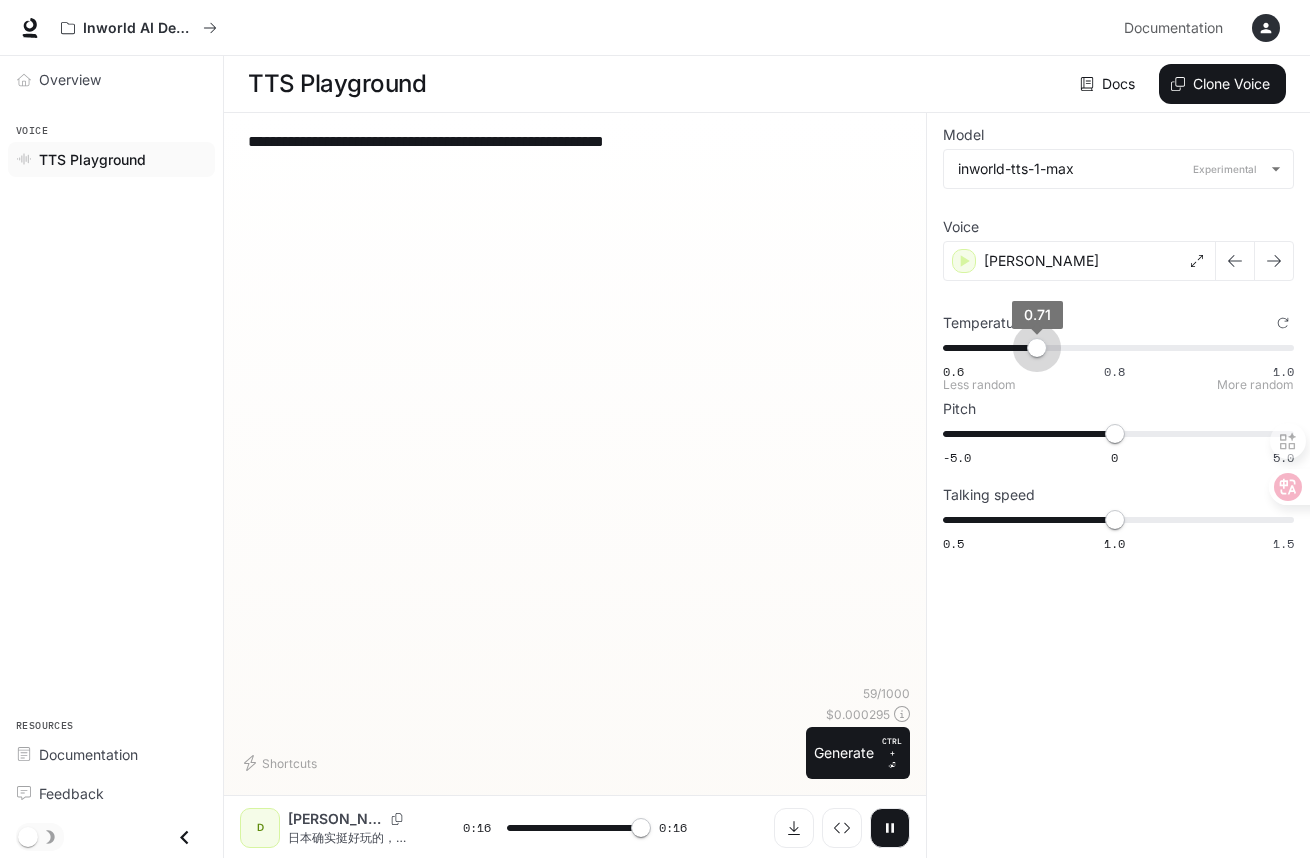drag, startPoint x: 1123, startPoint y: 350, endPoint x: 1036, endPoint y: 354, distance: 87.0919 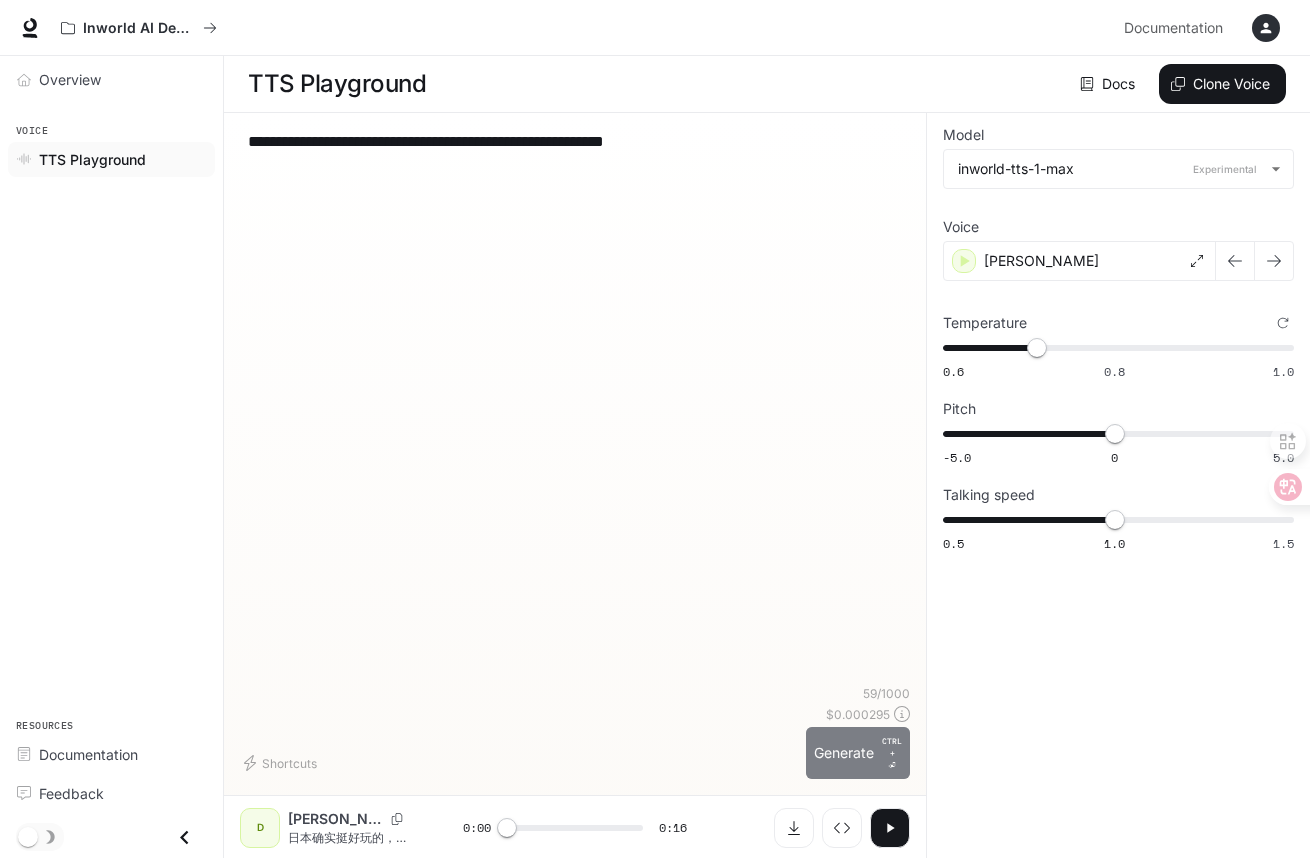 click on "Generate CTRL +  ⏎" at bounding box center (858, 753) 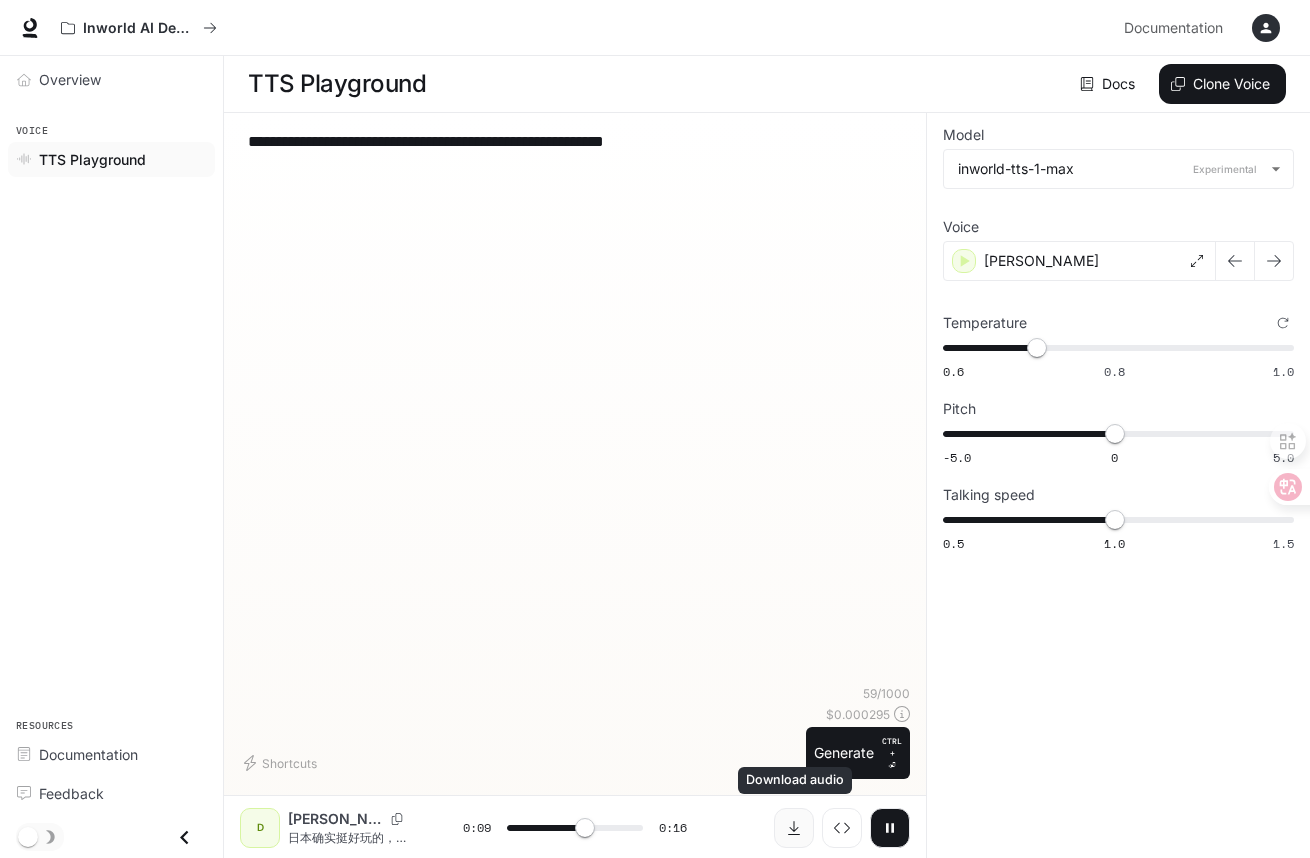 click at bounding box center [794, 828] 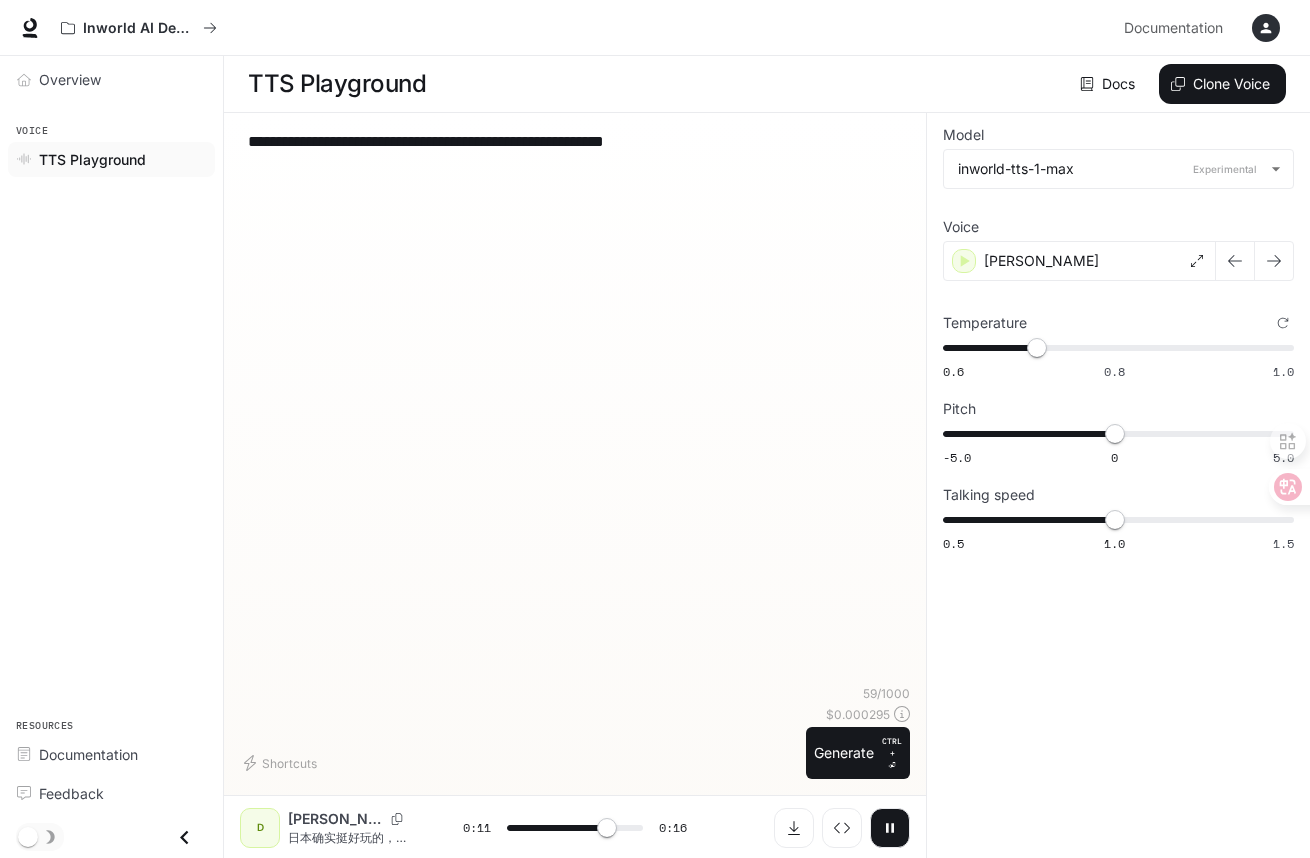 click on "**********" at bounding box center [575, 407] 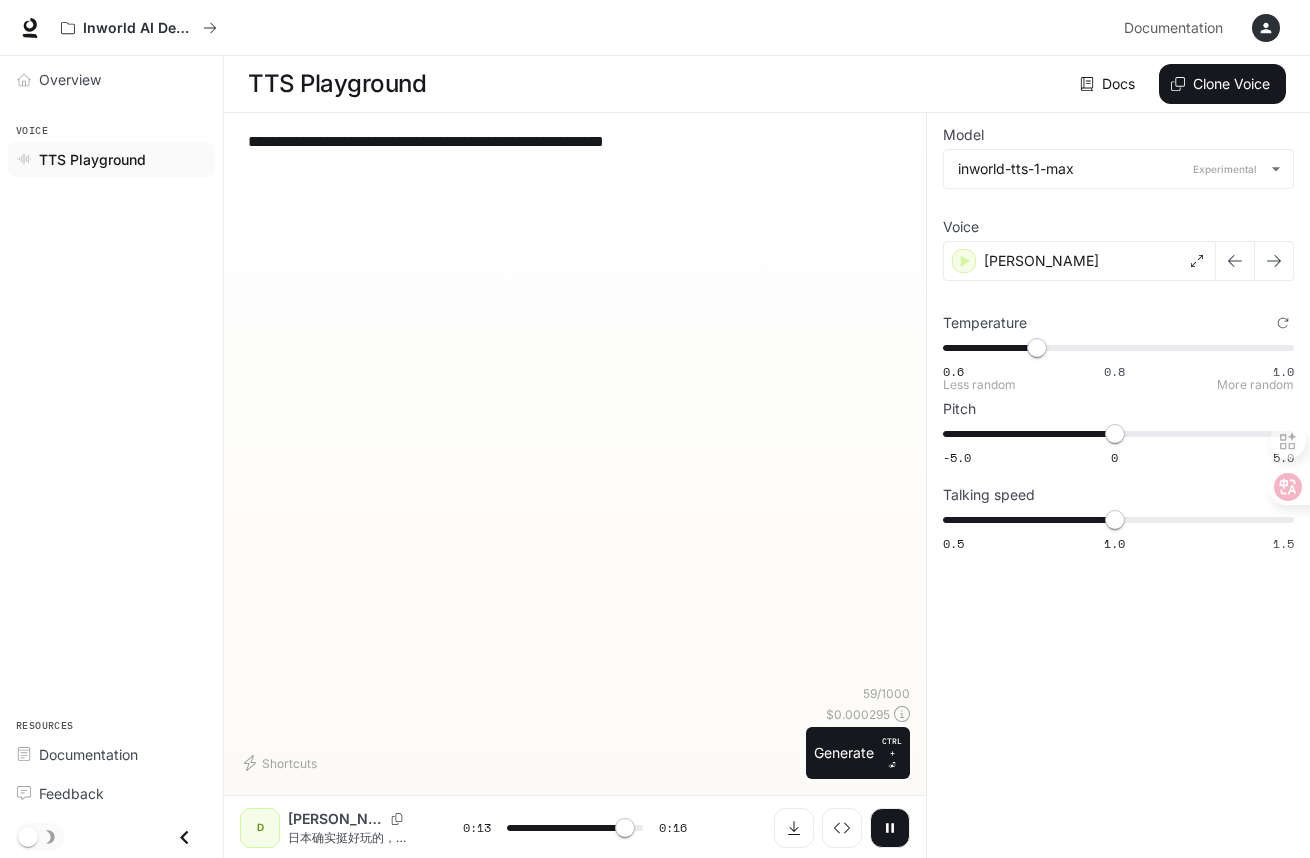 type on "**" 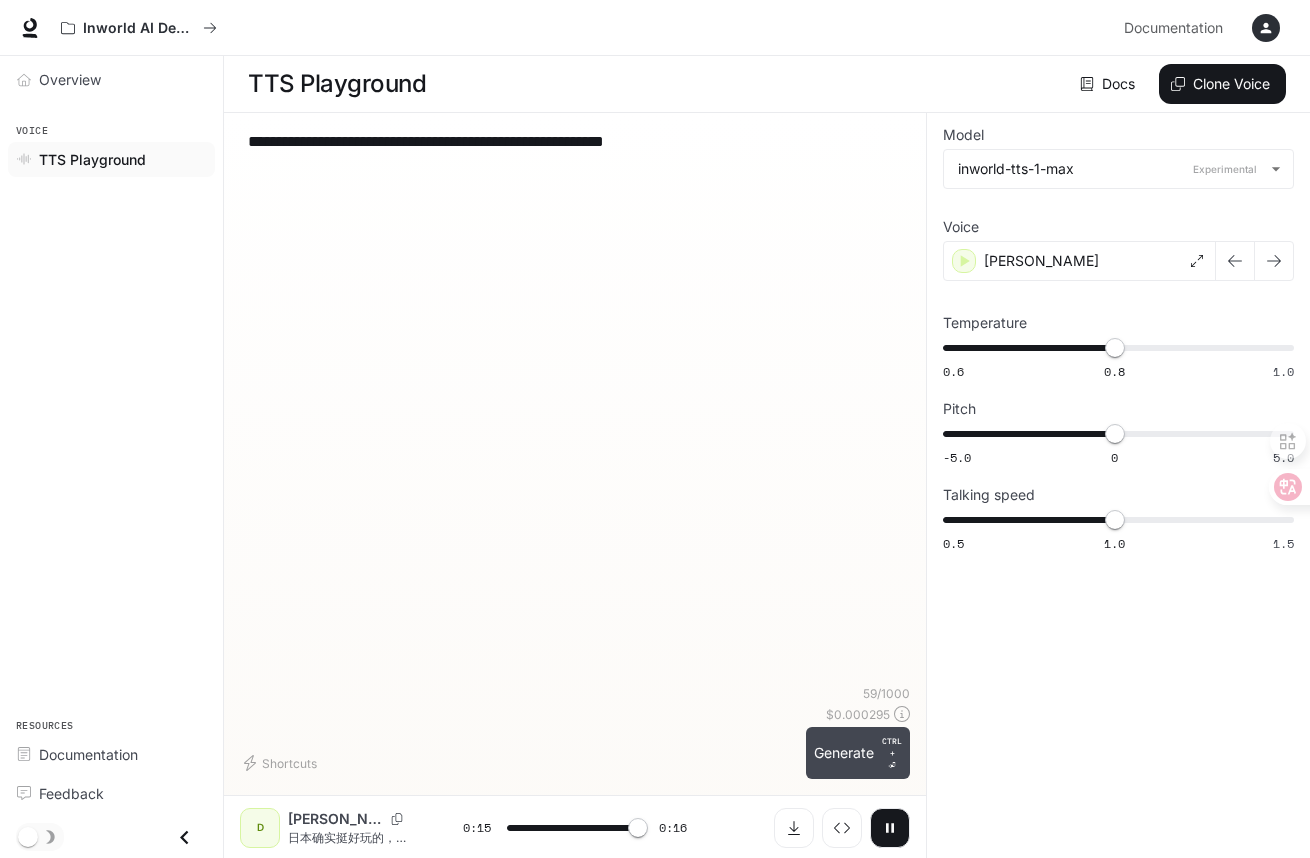 click on "Generate CTRL +  ⏎" at bounding box center (858, 753) 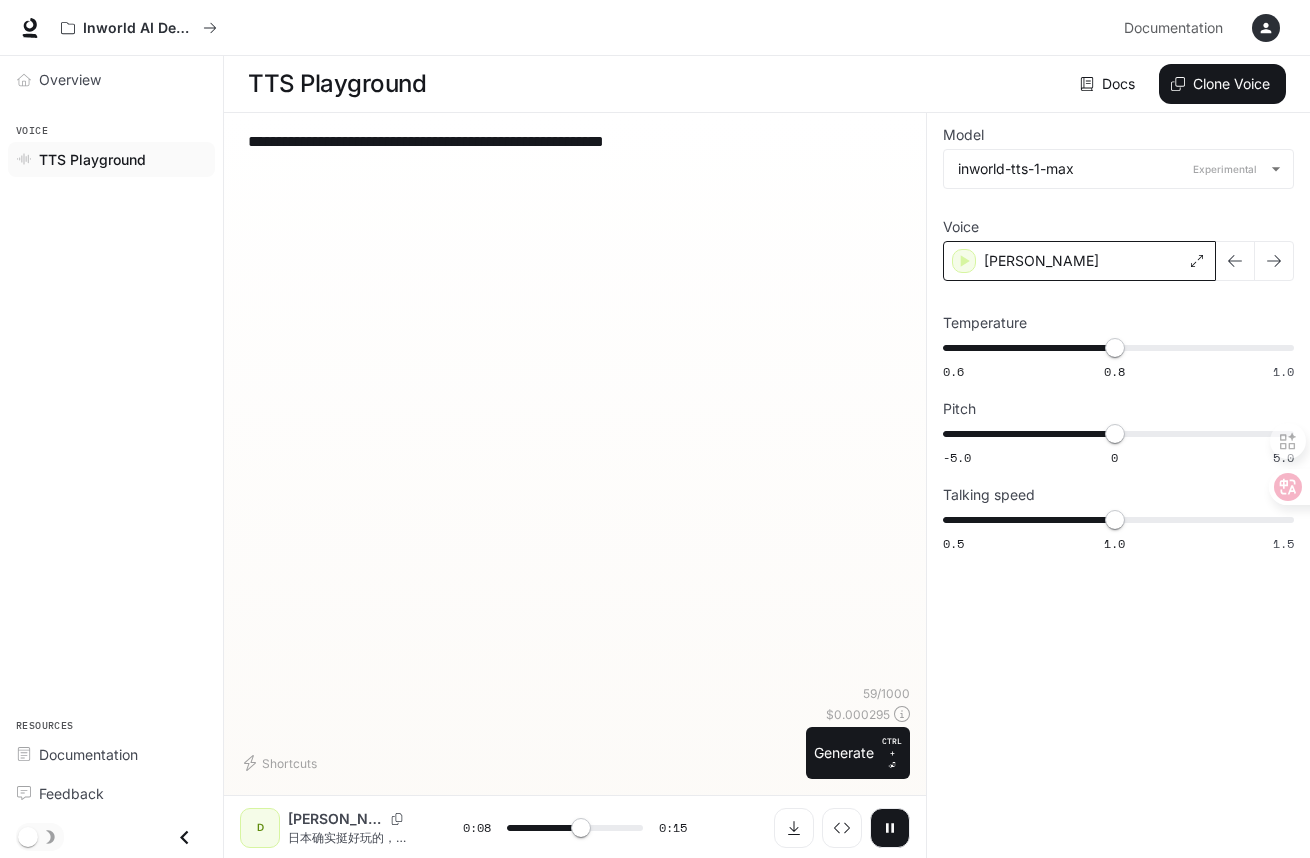click on "[PERSON_NAME]" at bounding box center [1079, 261] 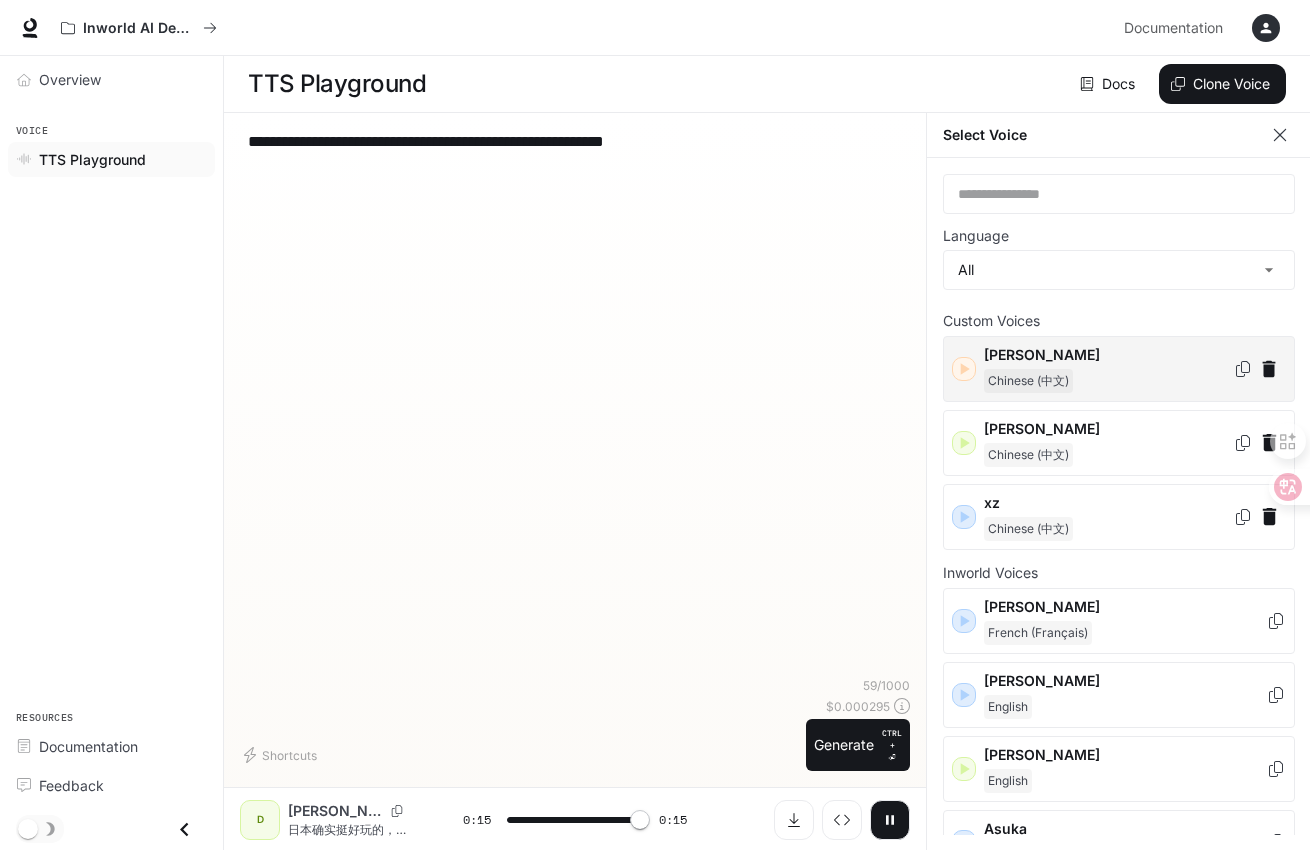 click on "Chinese (中文)" at bounding box center [1108, 381] 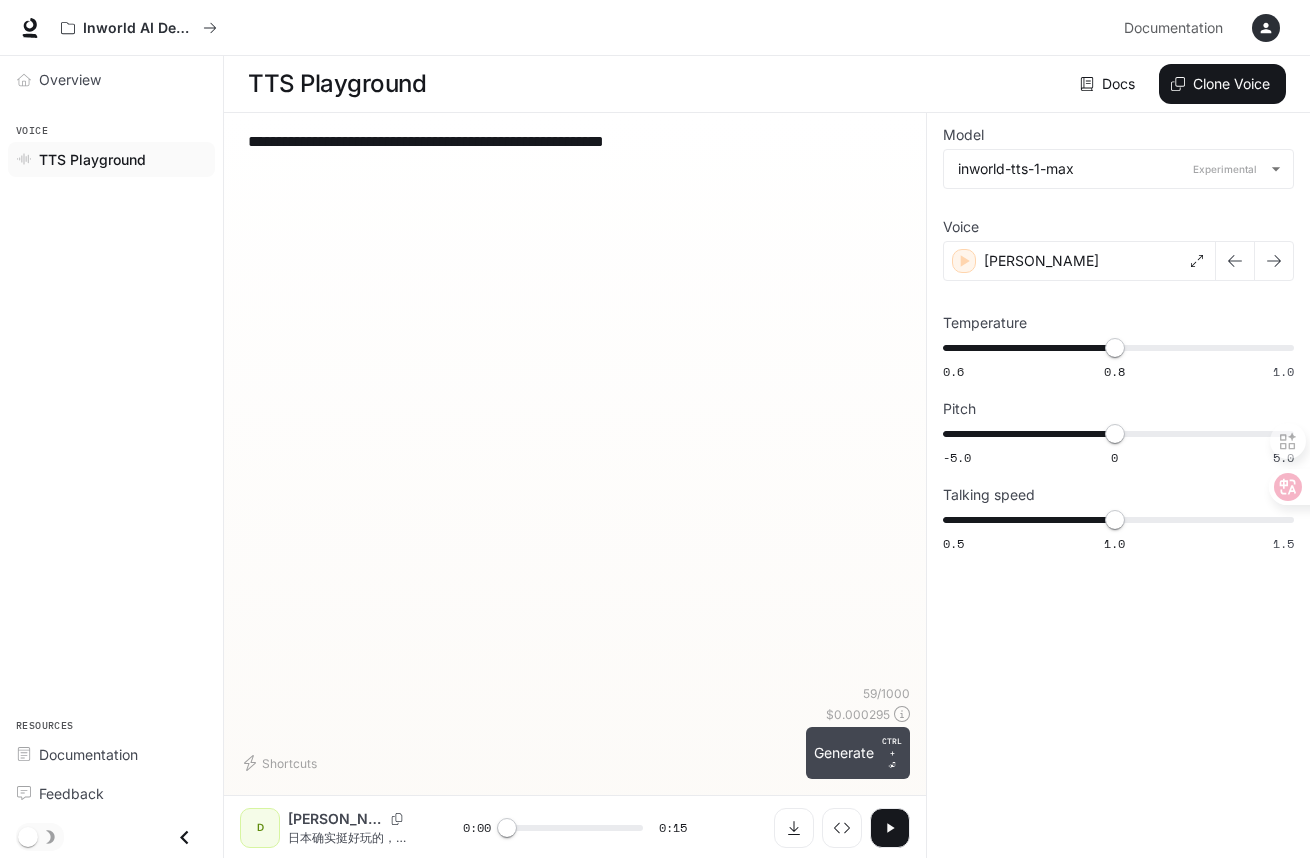 click on "Generate CTRL +  ⏎" at bounding box center (858, 753) 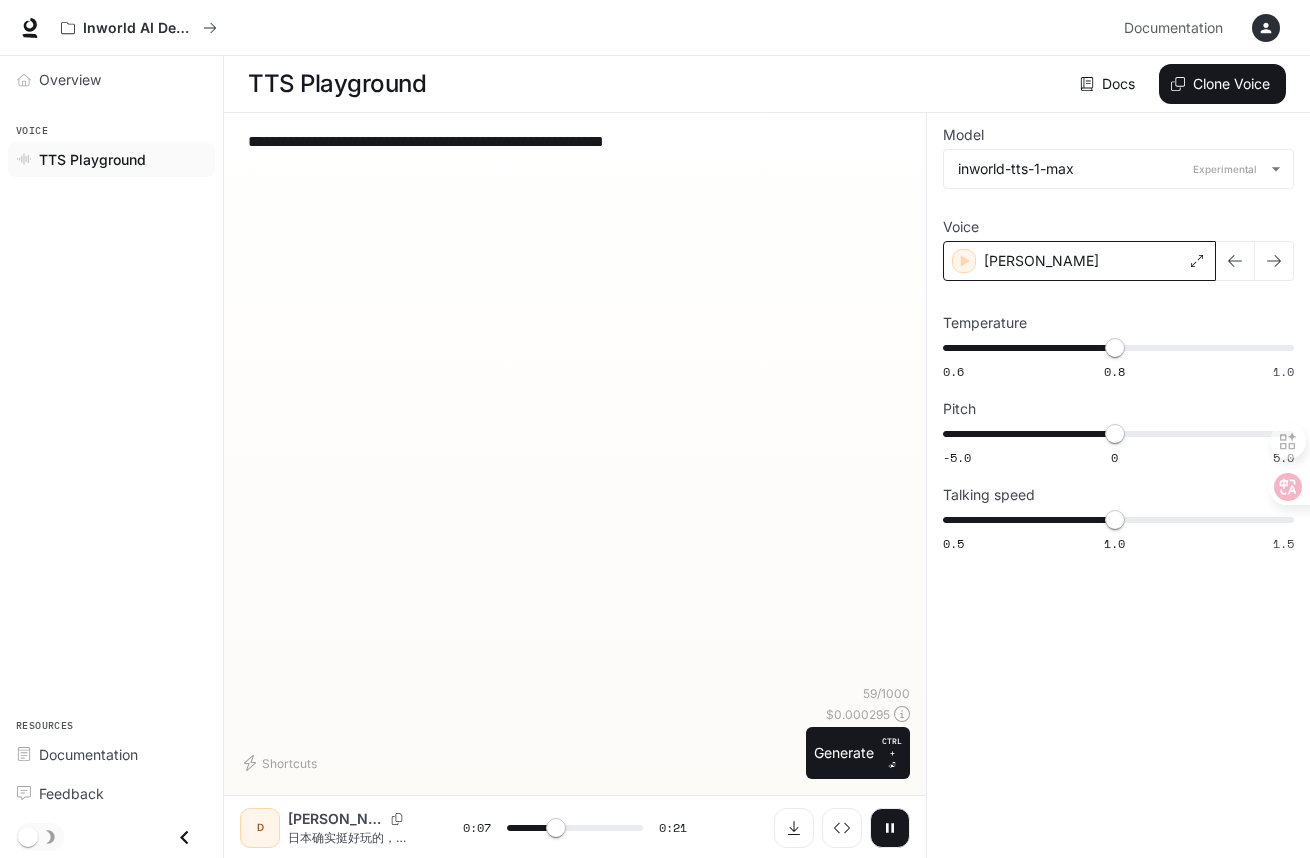 click on "[PERSON_NAME]" at bounding box center (1079, 261) 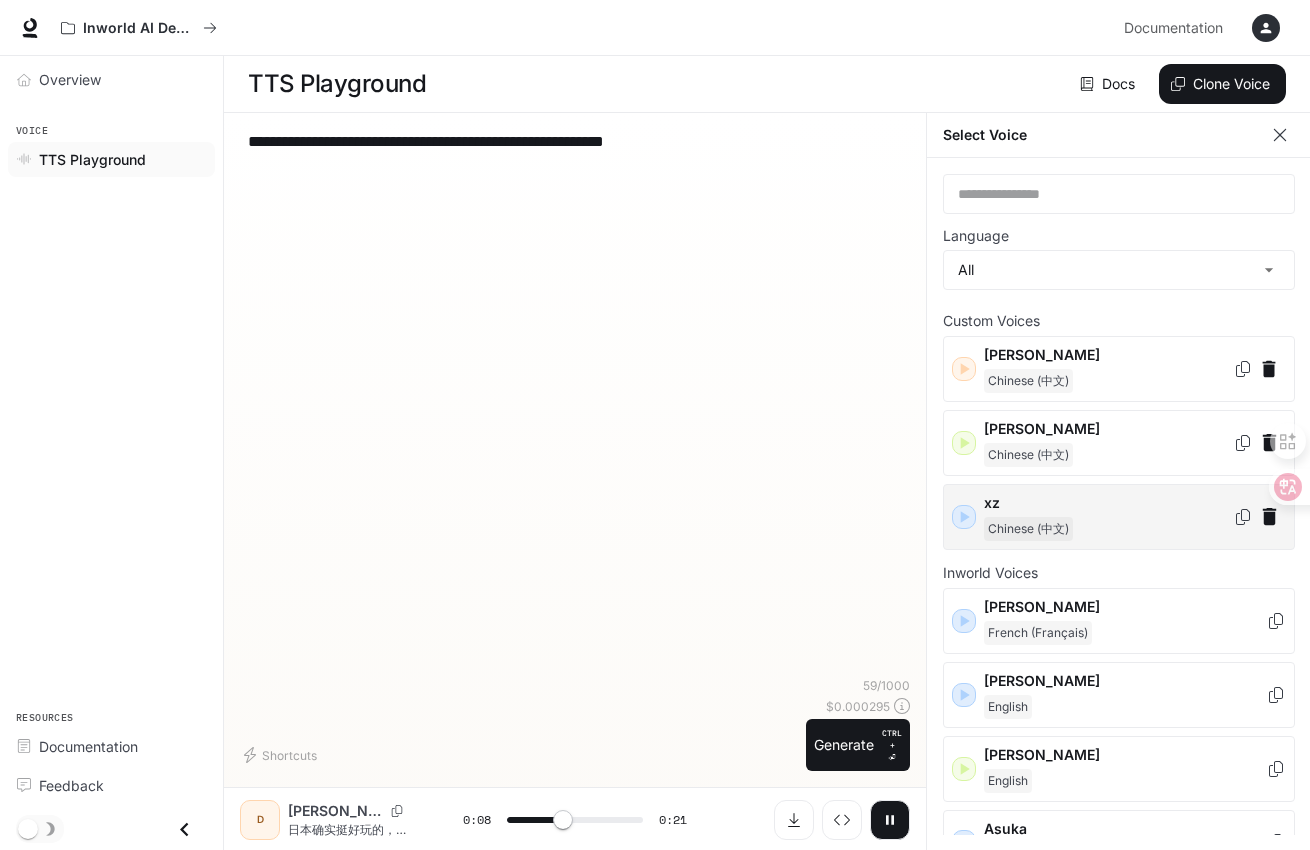 click on "Chinese (中文)" at bounding box center [1028, 529] 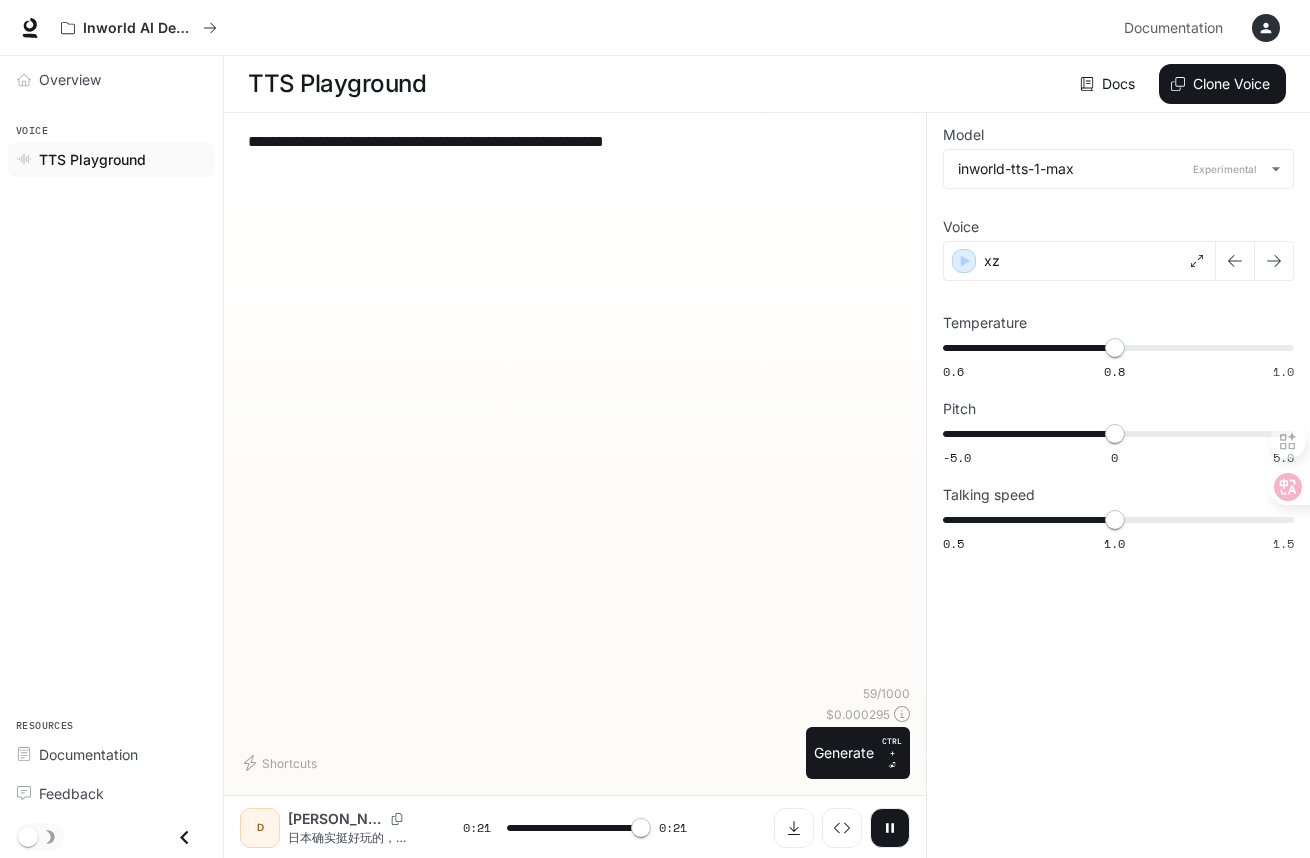 type on "*" 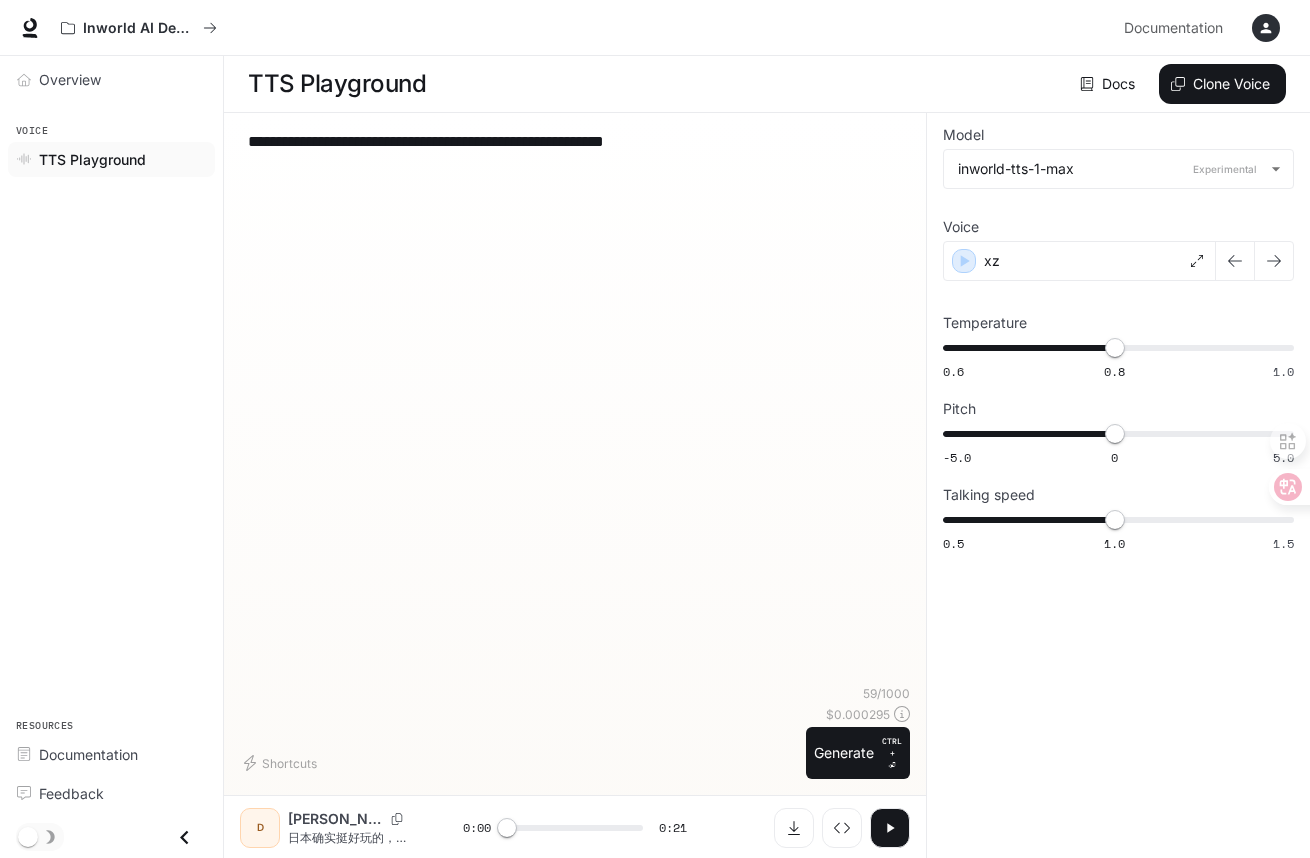 drag, startPoint x: 626, startPoint y: 156, endPoint x: 68, endPoint y: 111, distance: 559.8116 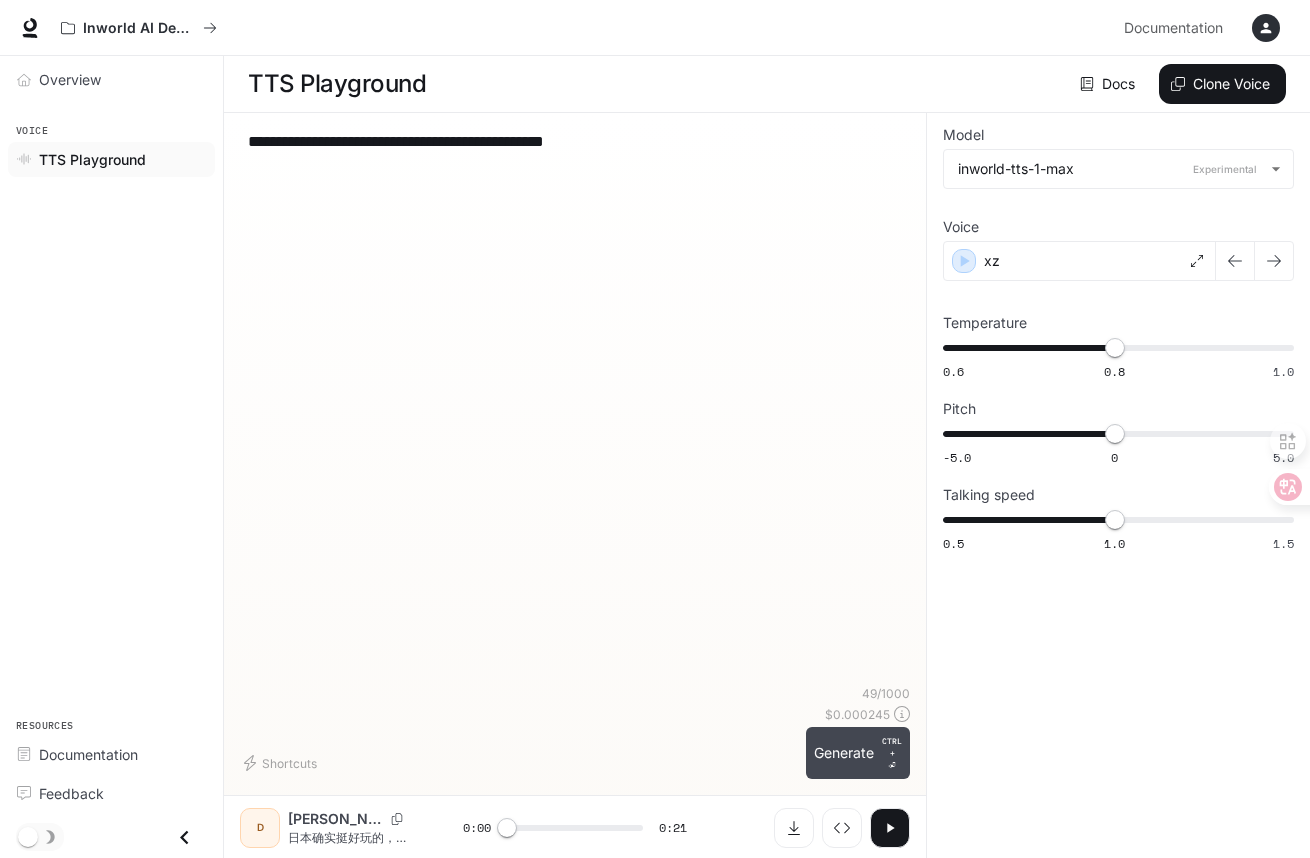 type on "**********" 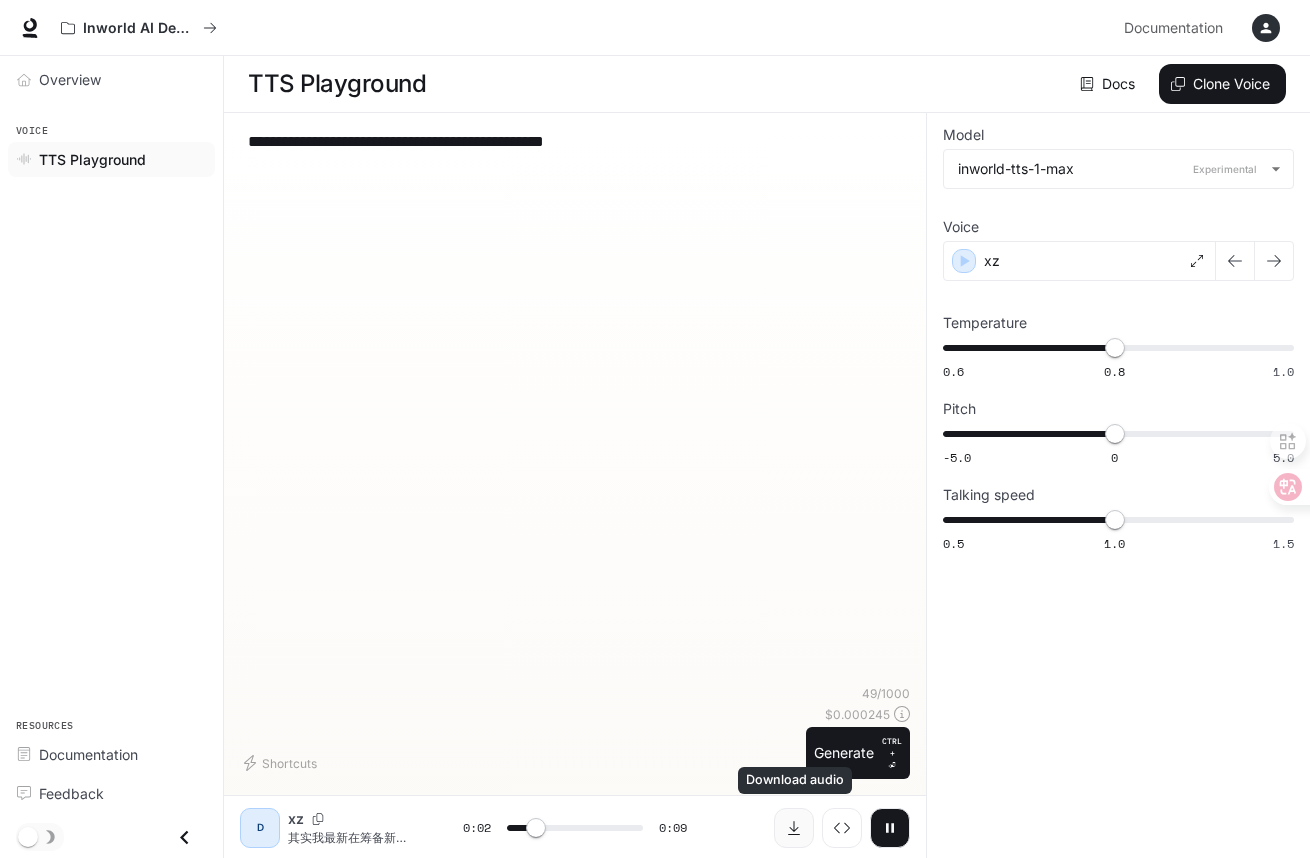 click 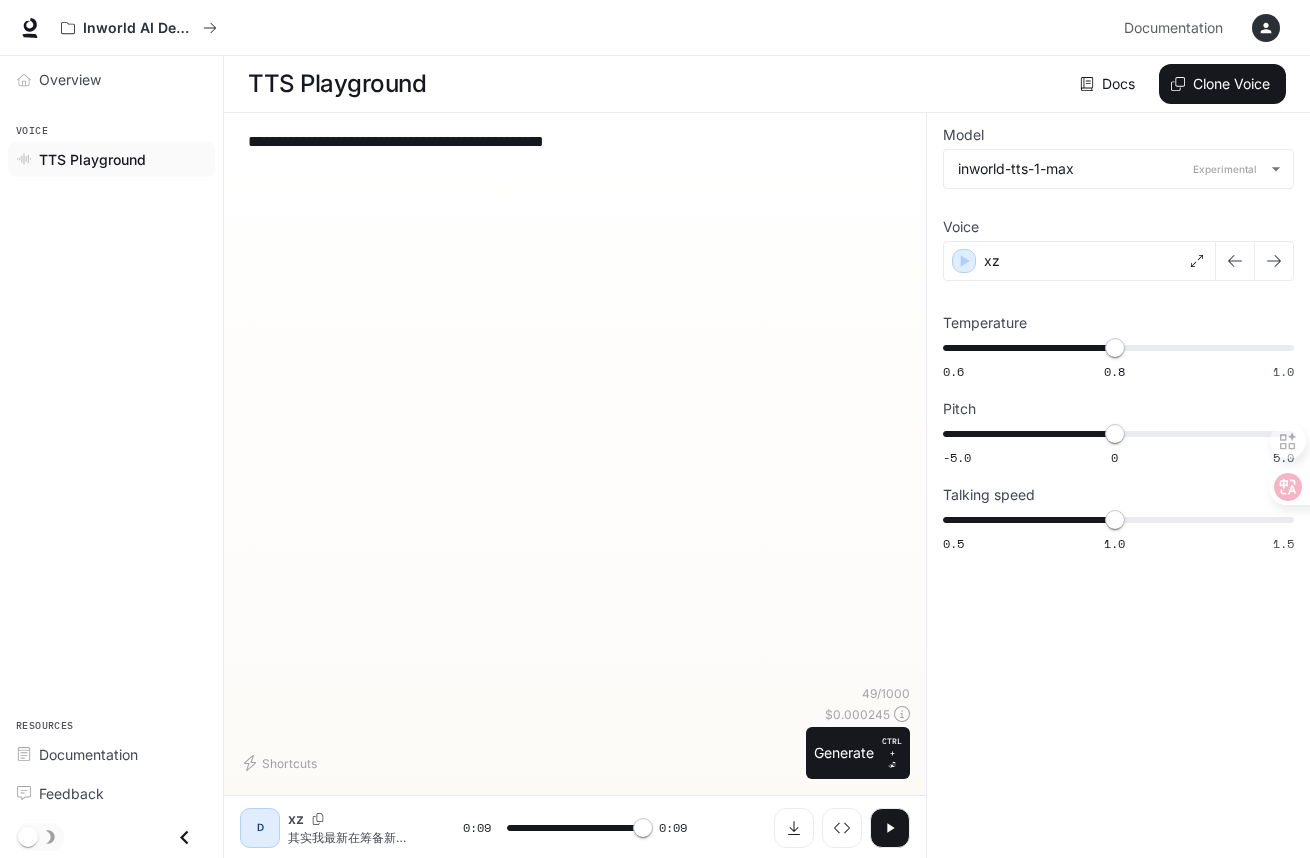 type on "*" 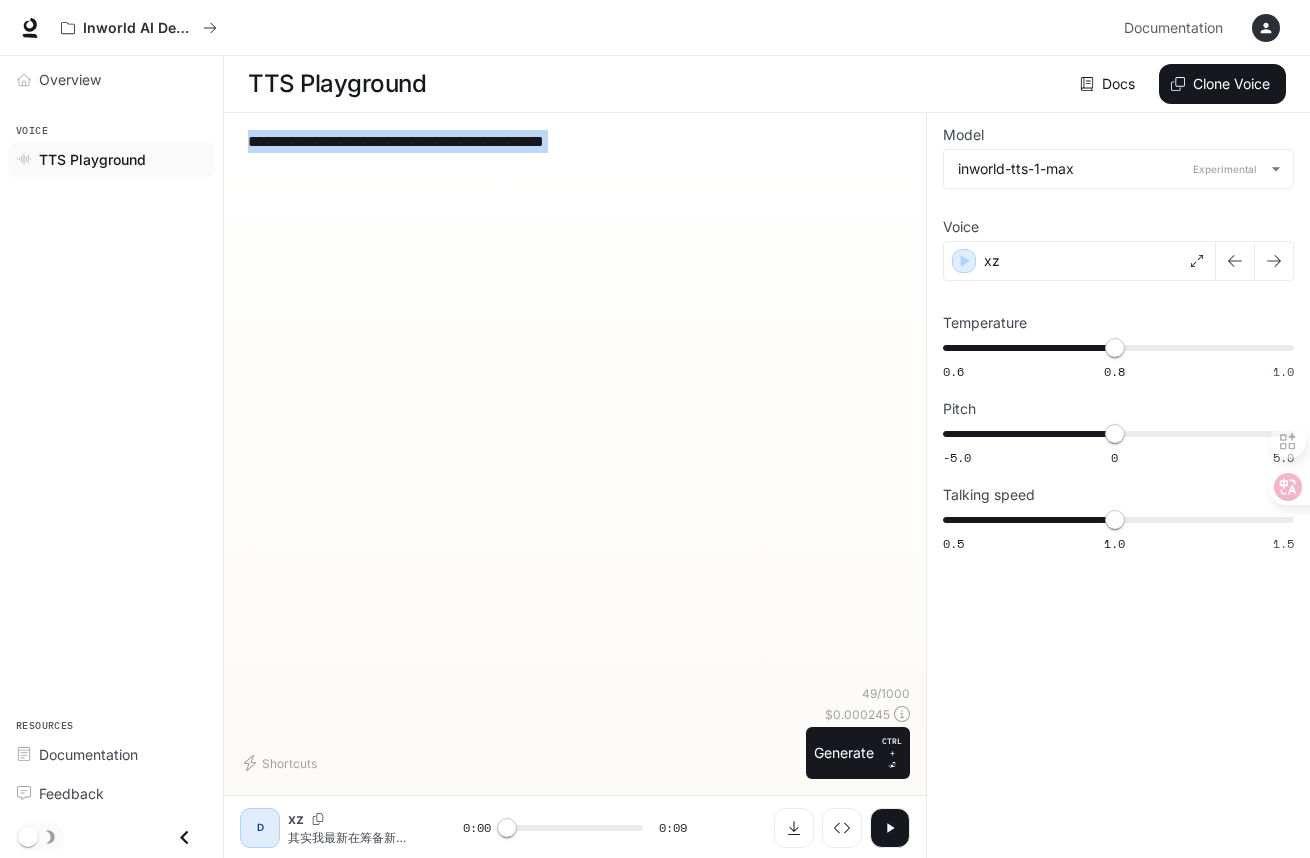drag, startPoint x: 427, startPoint y: 180, endPoint x: 349, endPoint y: 143, distance: 86.33076 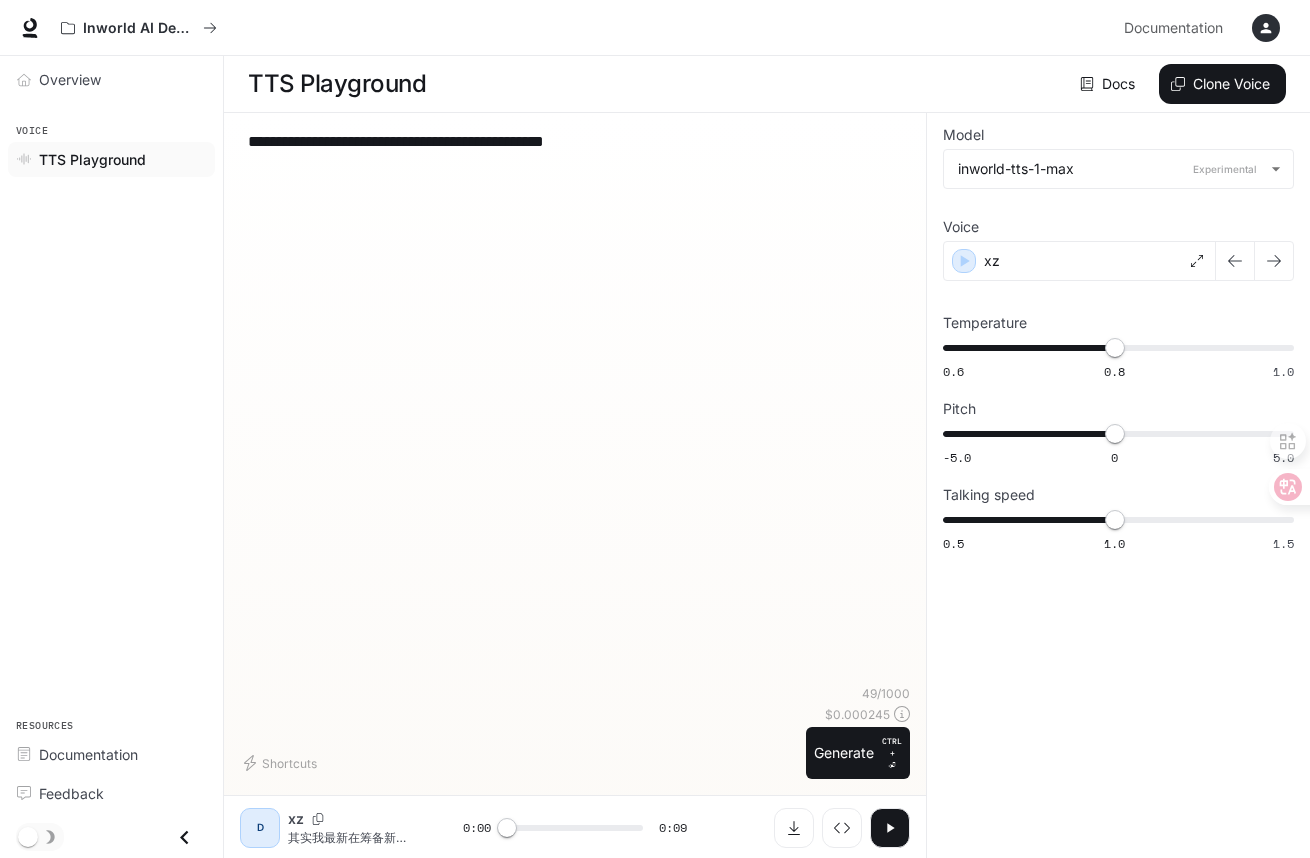 drag, startPoint x: 443, startPoint y: 159, endPoint x: 174, endPoint y: 102, distance: 274.97272 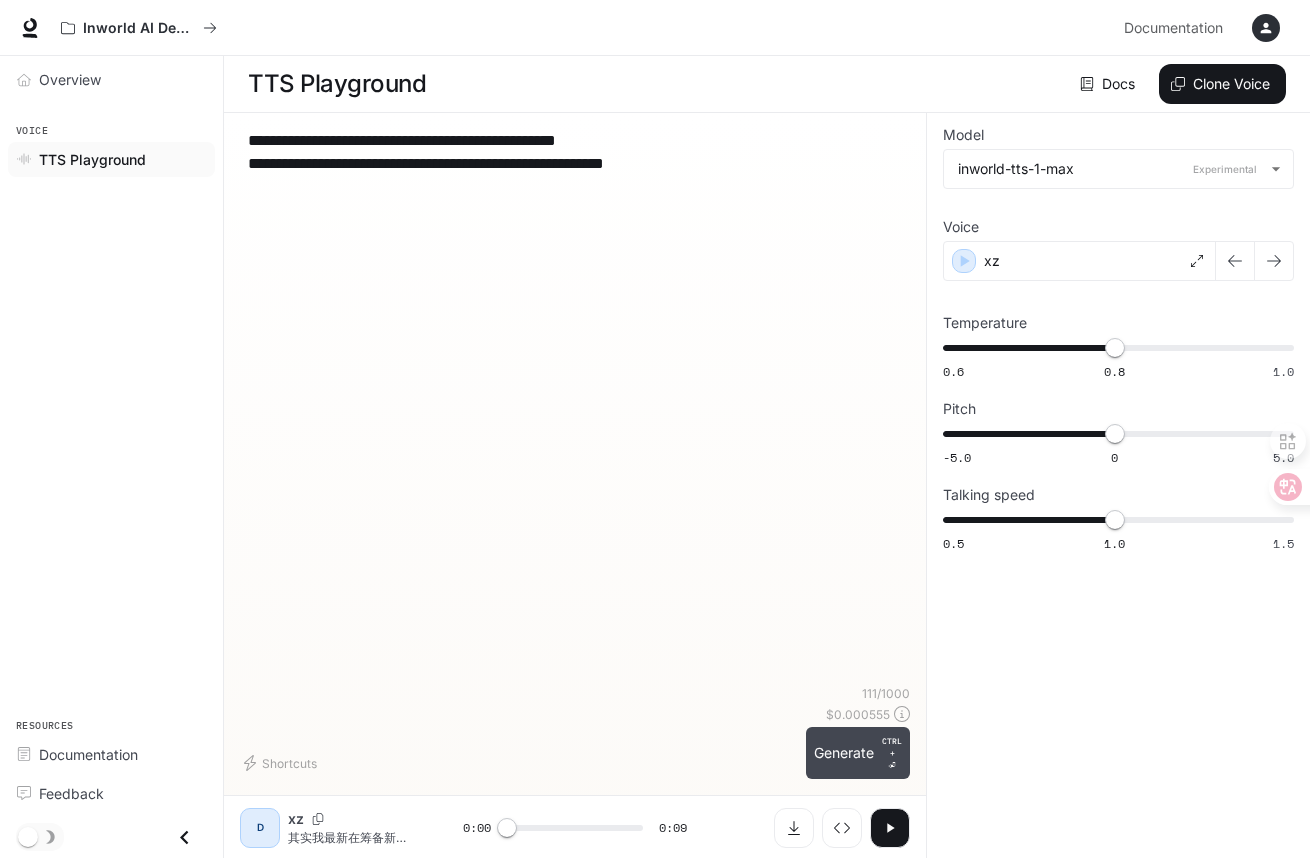 type on "**********" 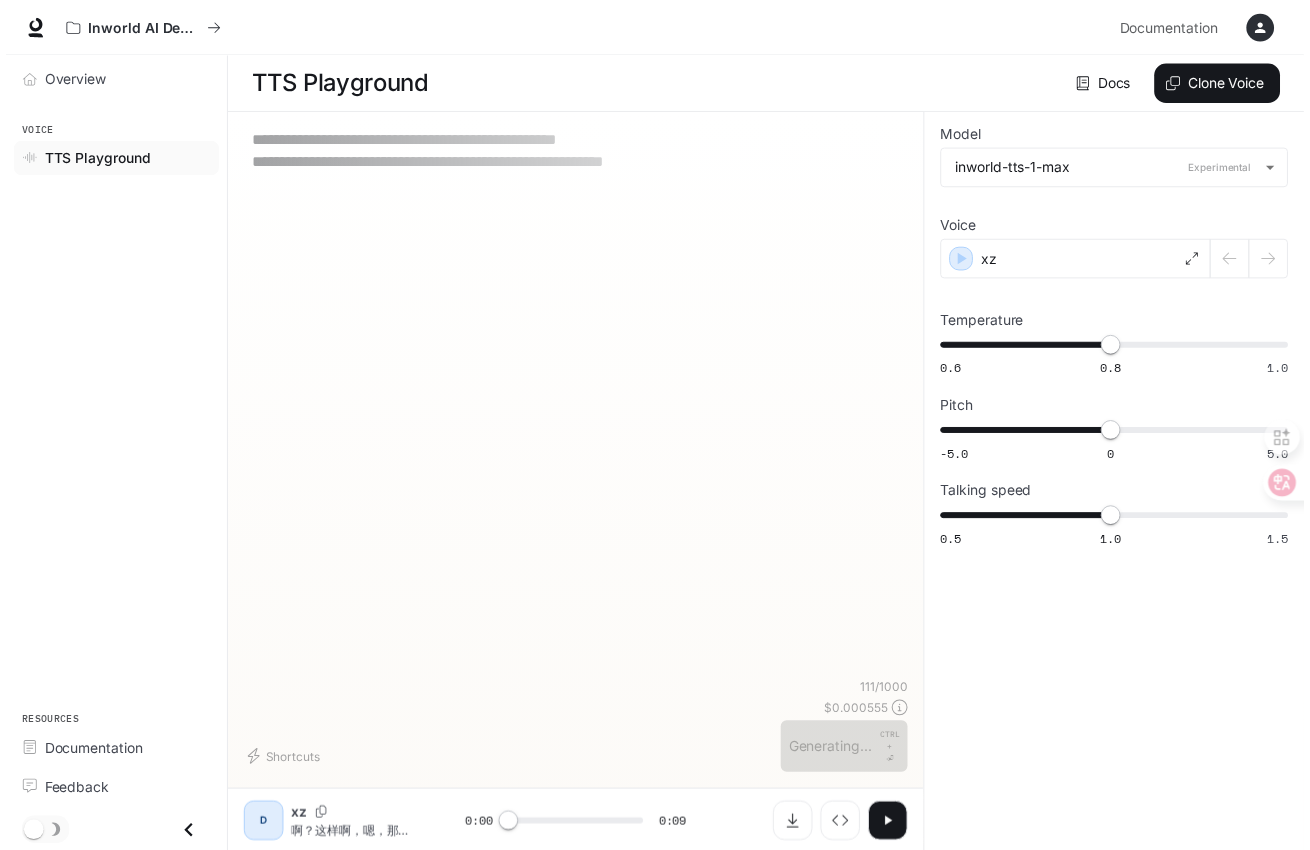scroll, scrollTop: 1, scrollLeft: 0, axis: vertical 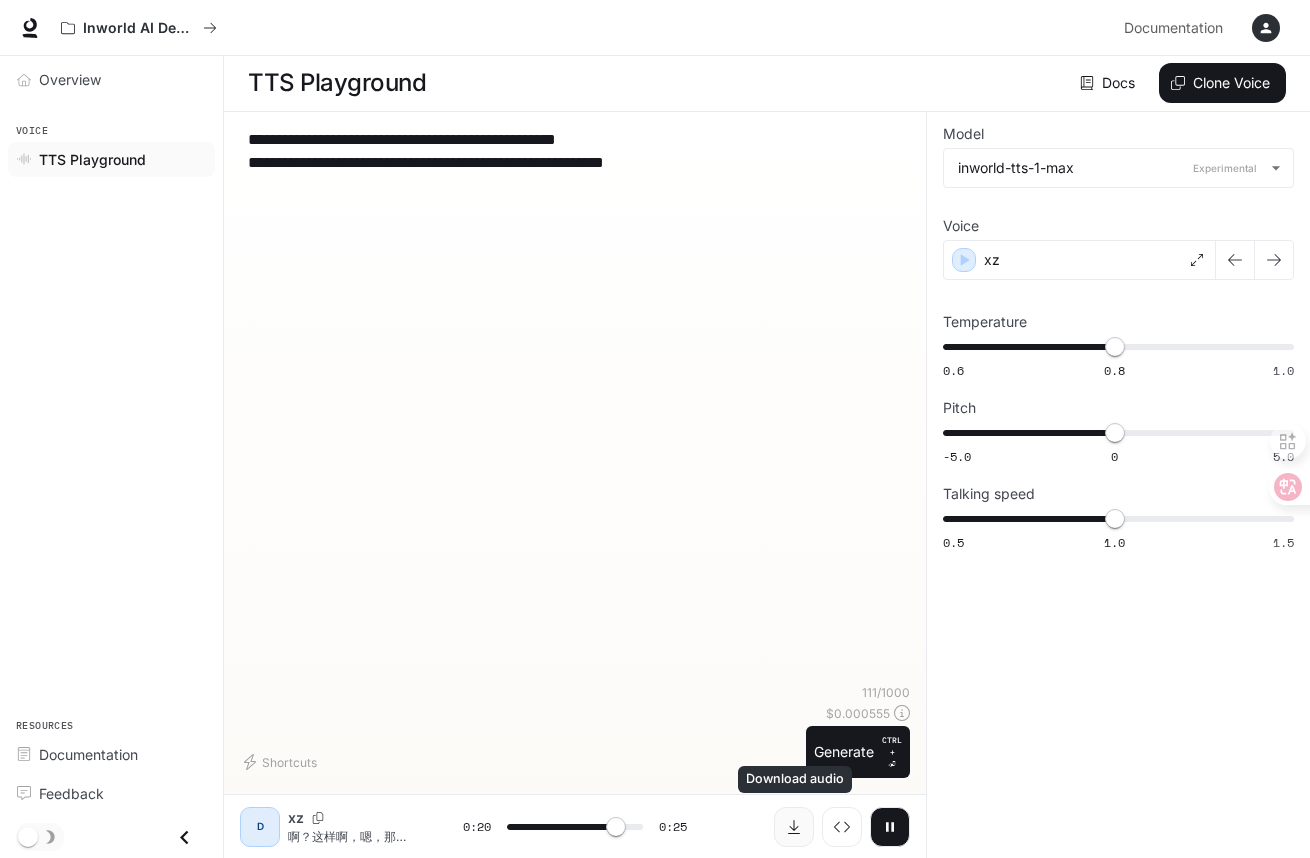 click 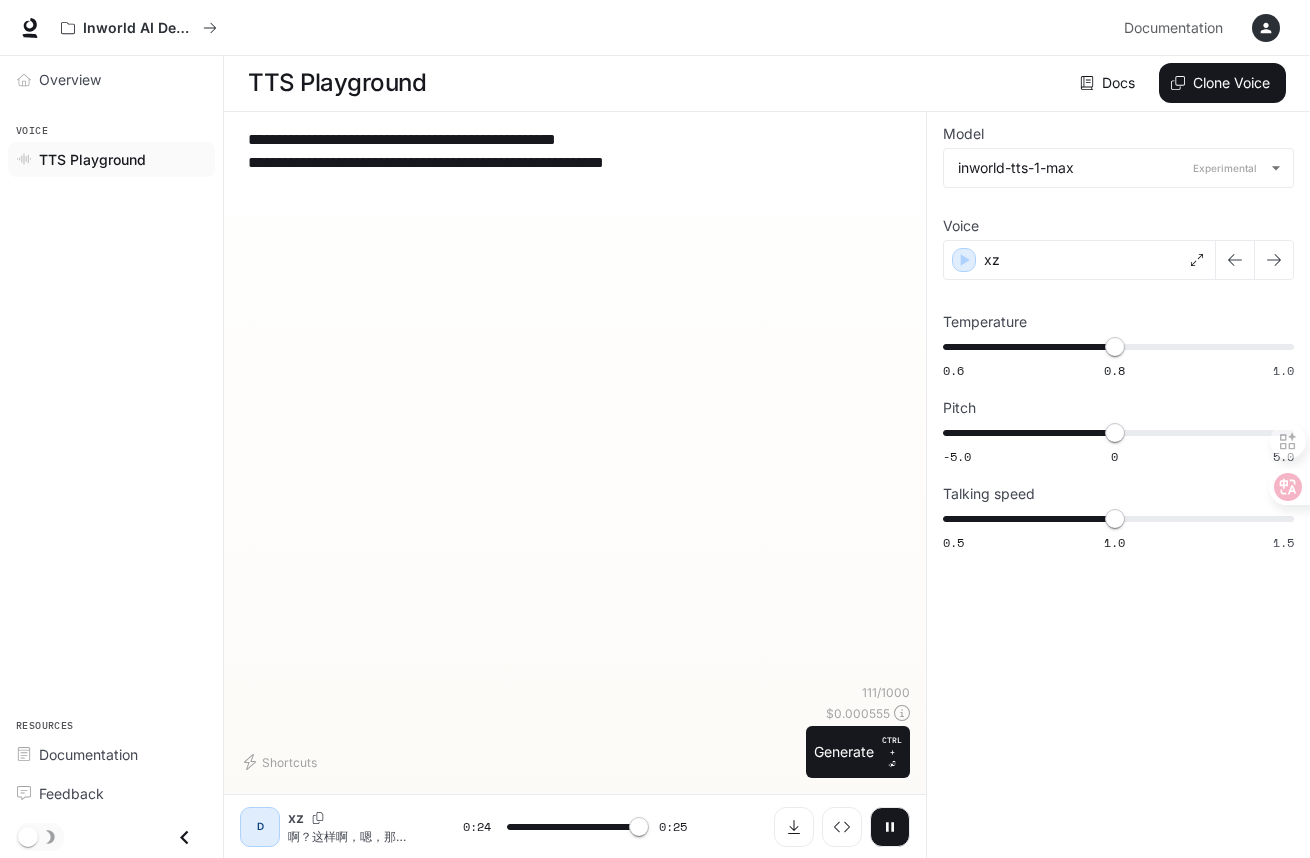 click on "**********" at bounding box center (575, 174) 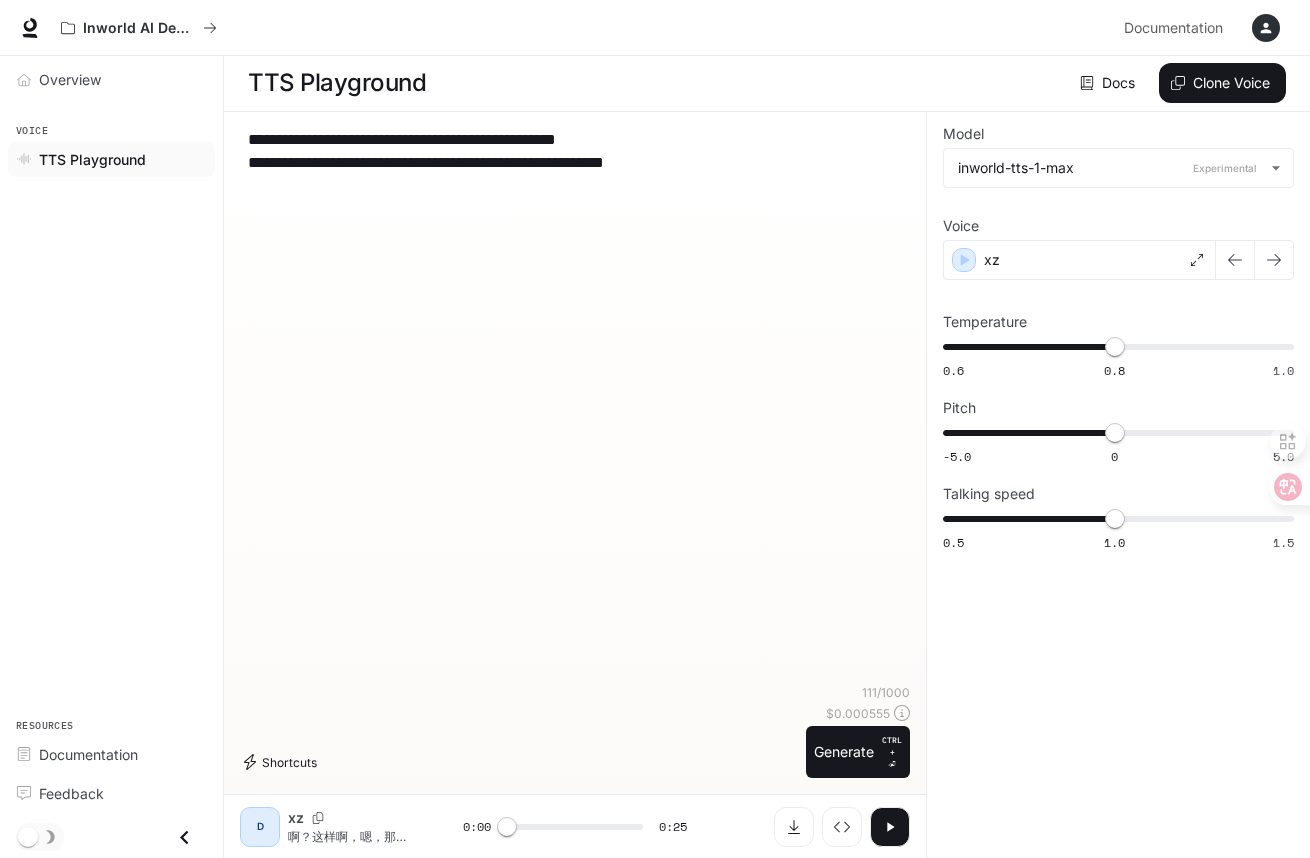 click on "Shortcuts" at bounding box center (282, 762) 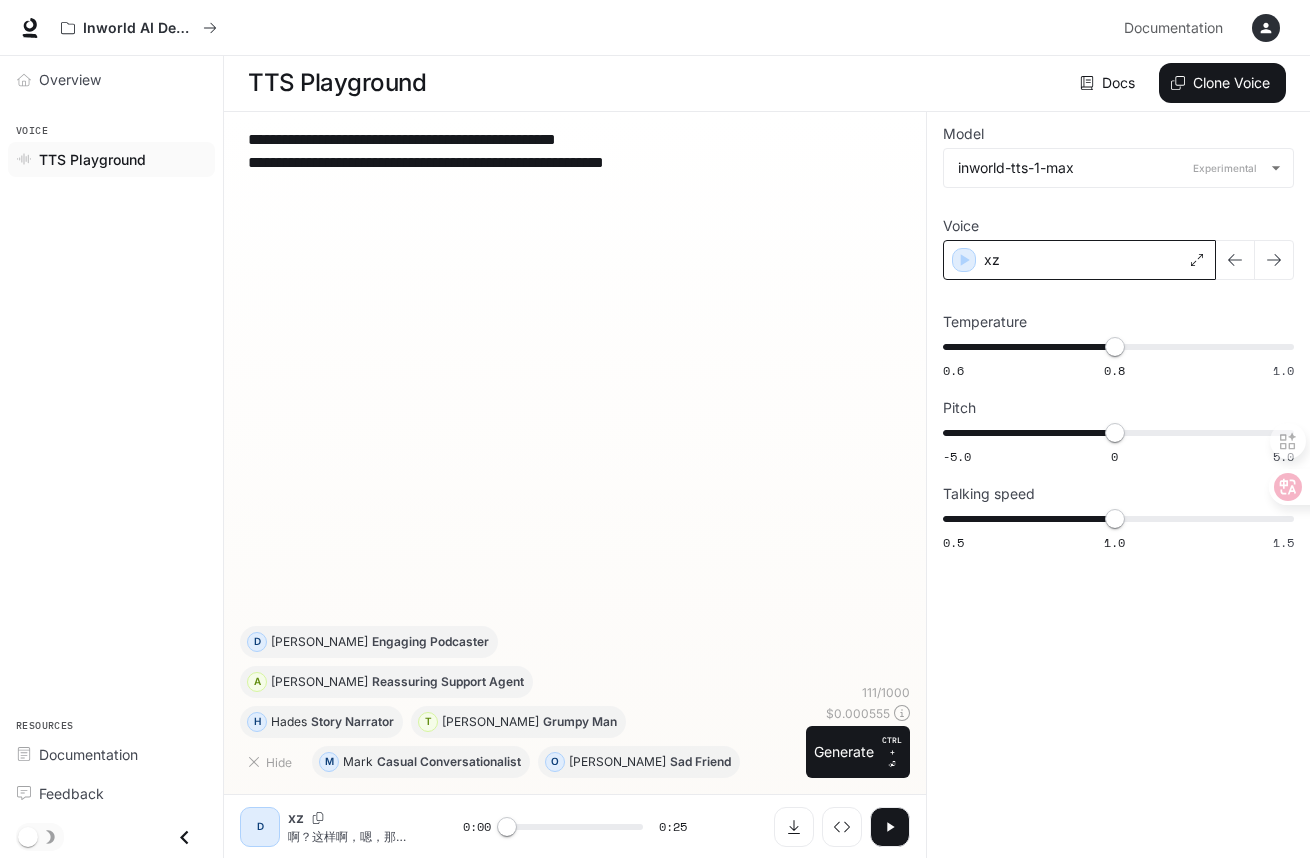click on "xz" at bounding box center (1079, 260) 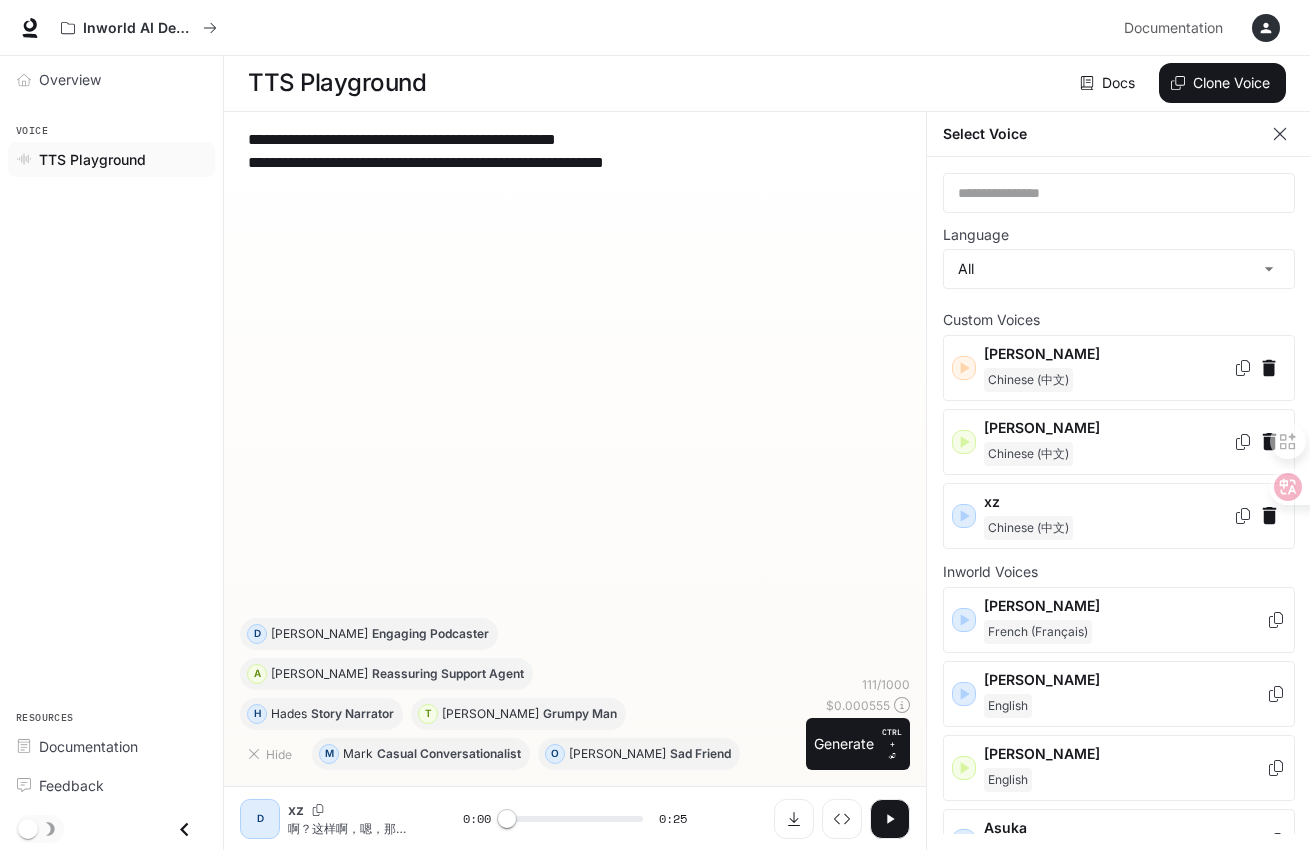 click on "**********" at bounding box center [575, 373] 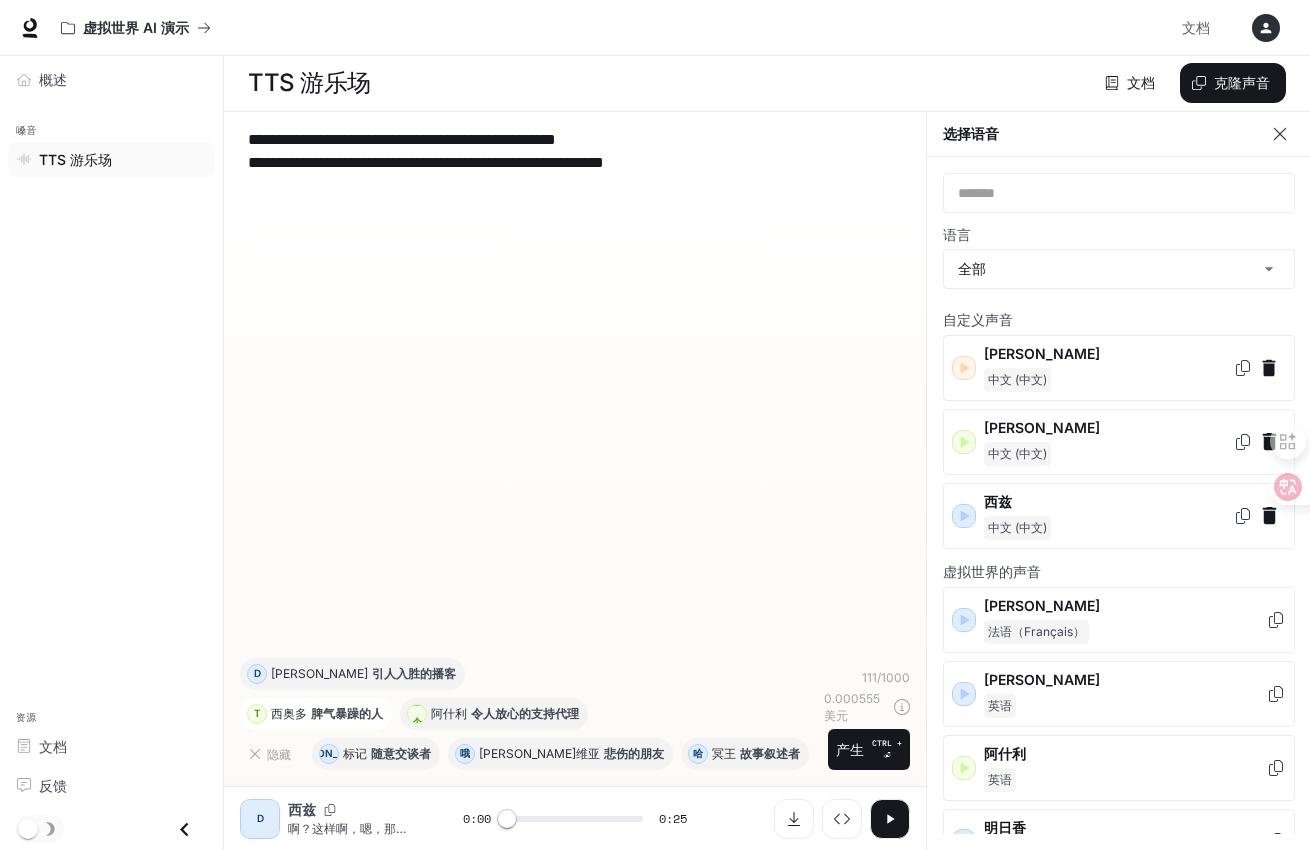 click on "脾气暴躁的人" at bounding box center (347, 713) 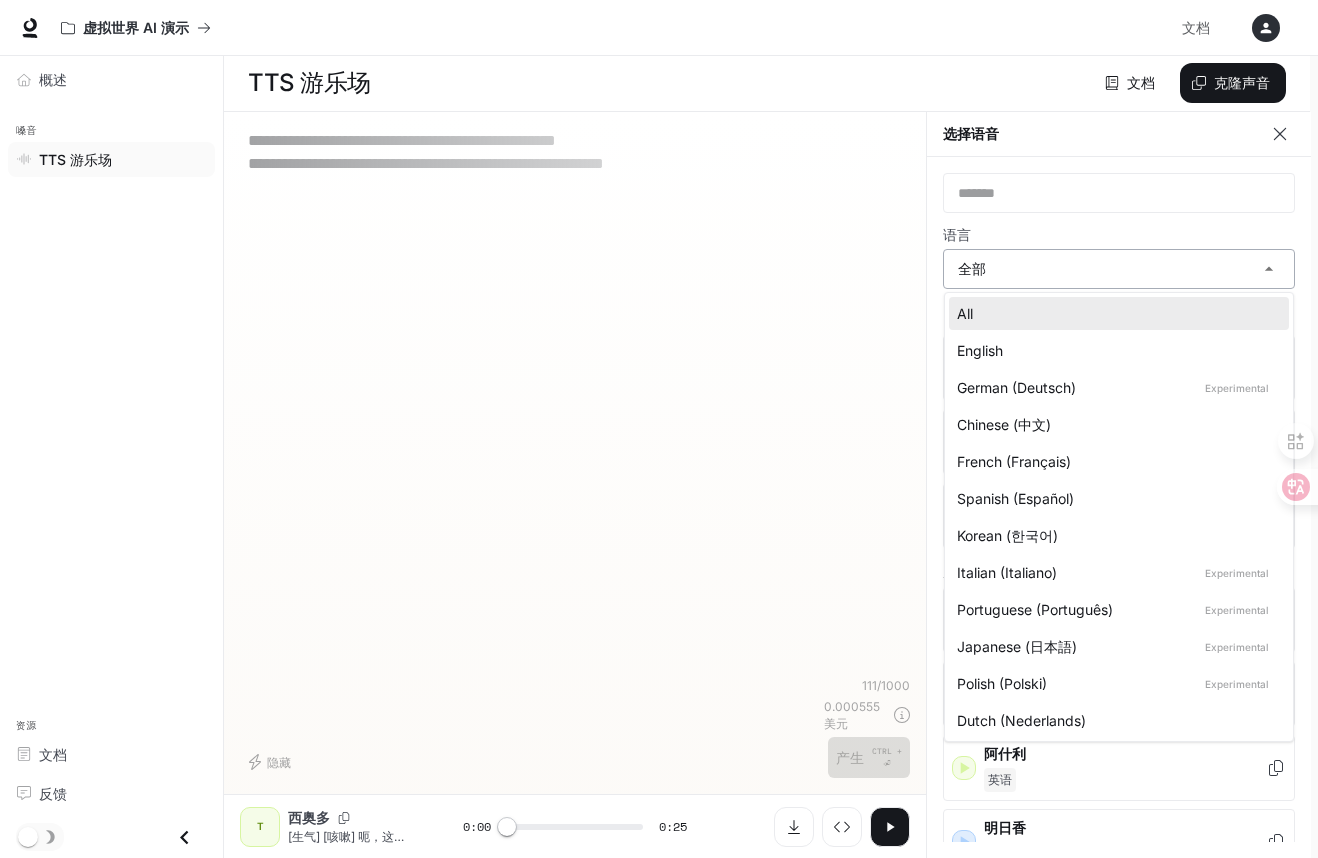 click on "**********" at bounding box center [659, 428] 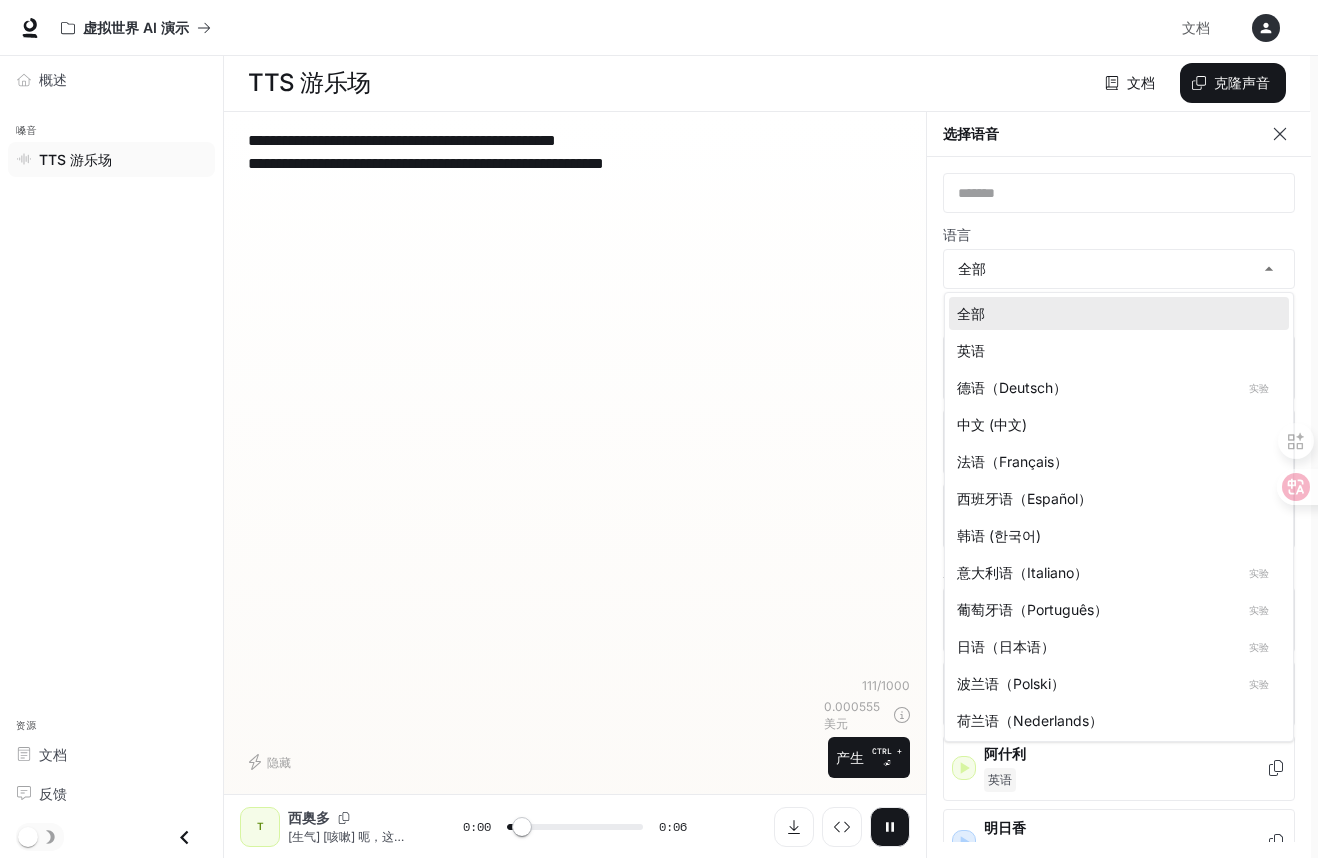 click at bounding box center [659, 429] 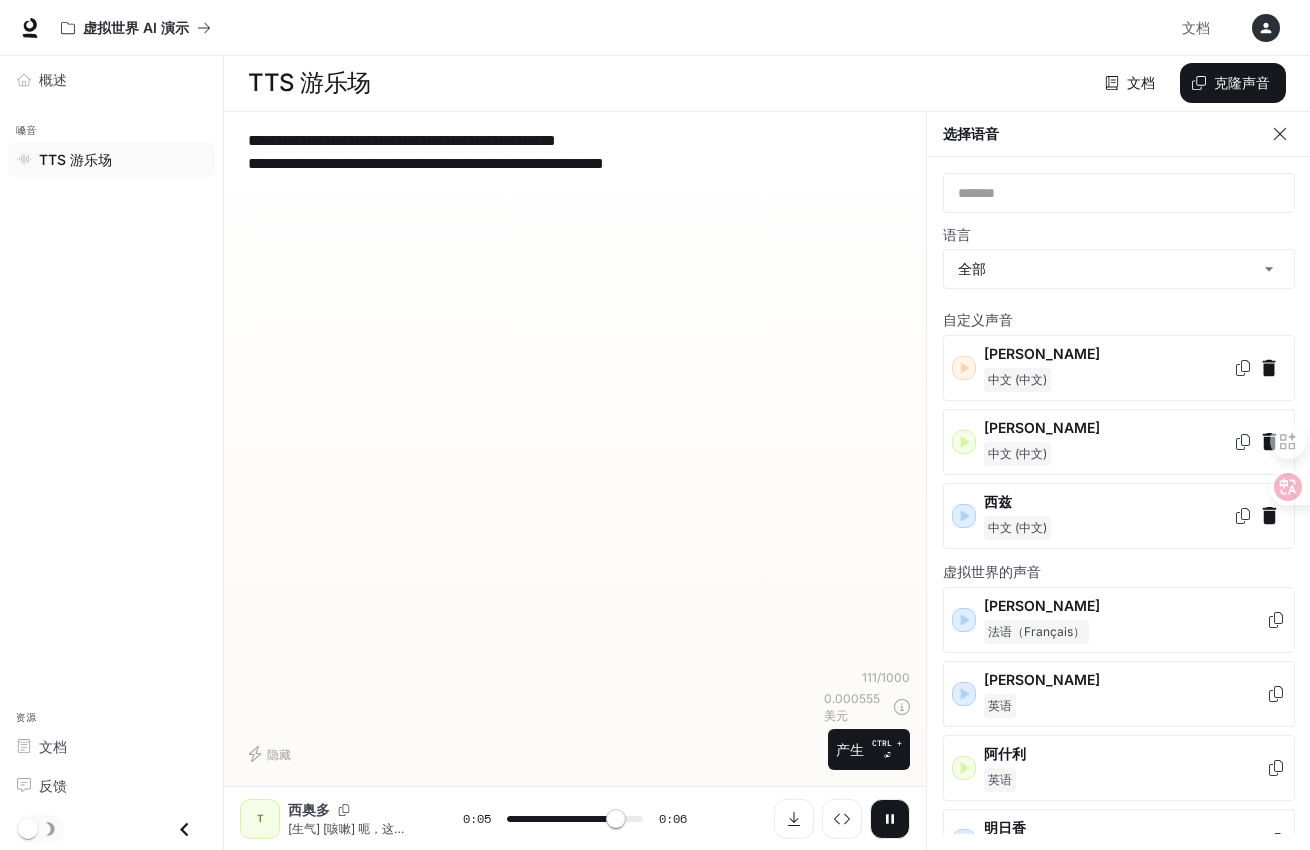 click on "**********" at bounding box center [575, 152] 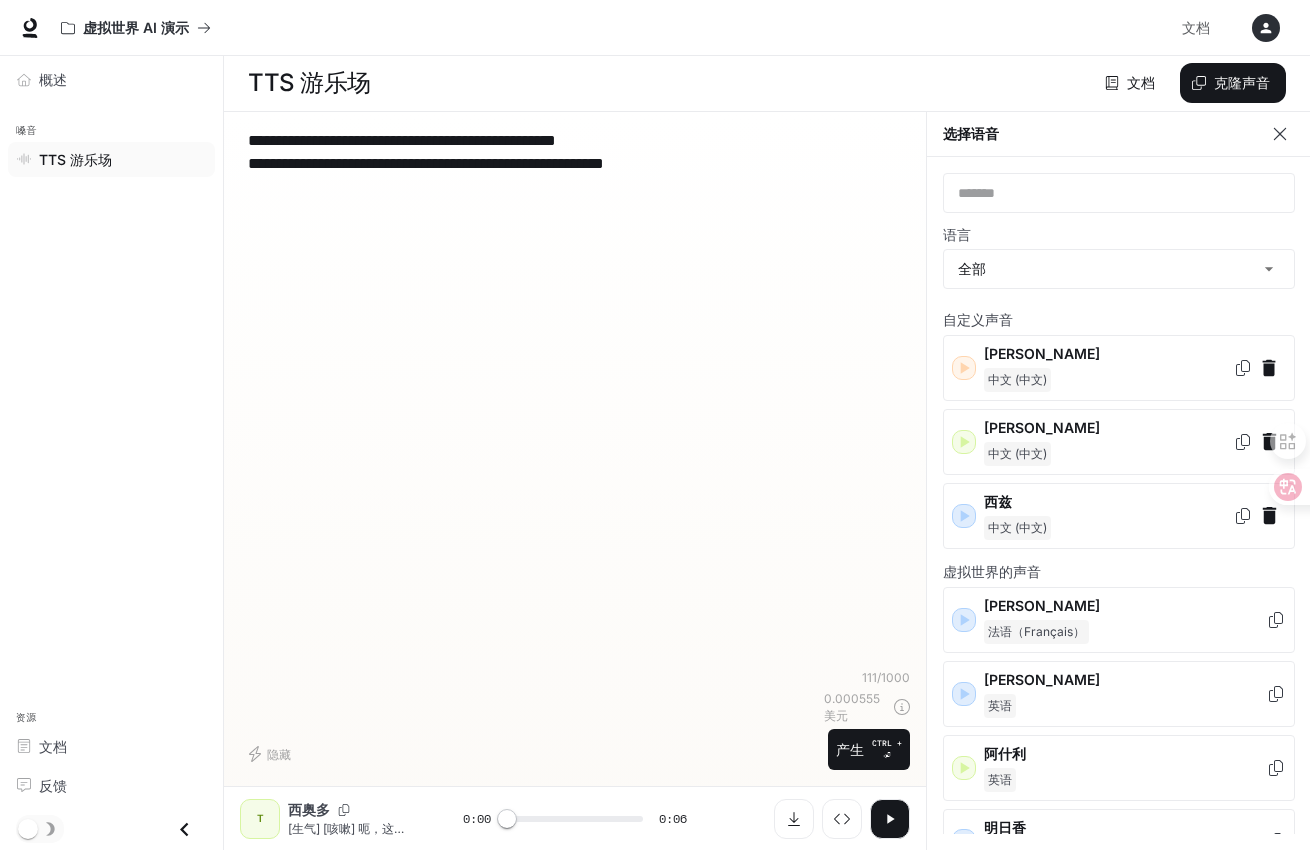 click on "**********" at bounding box center [575, 152] 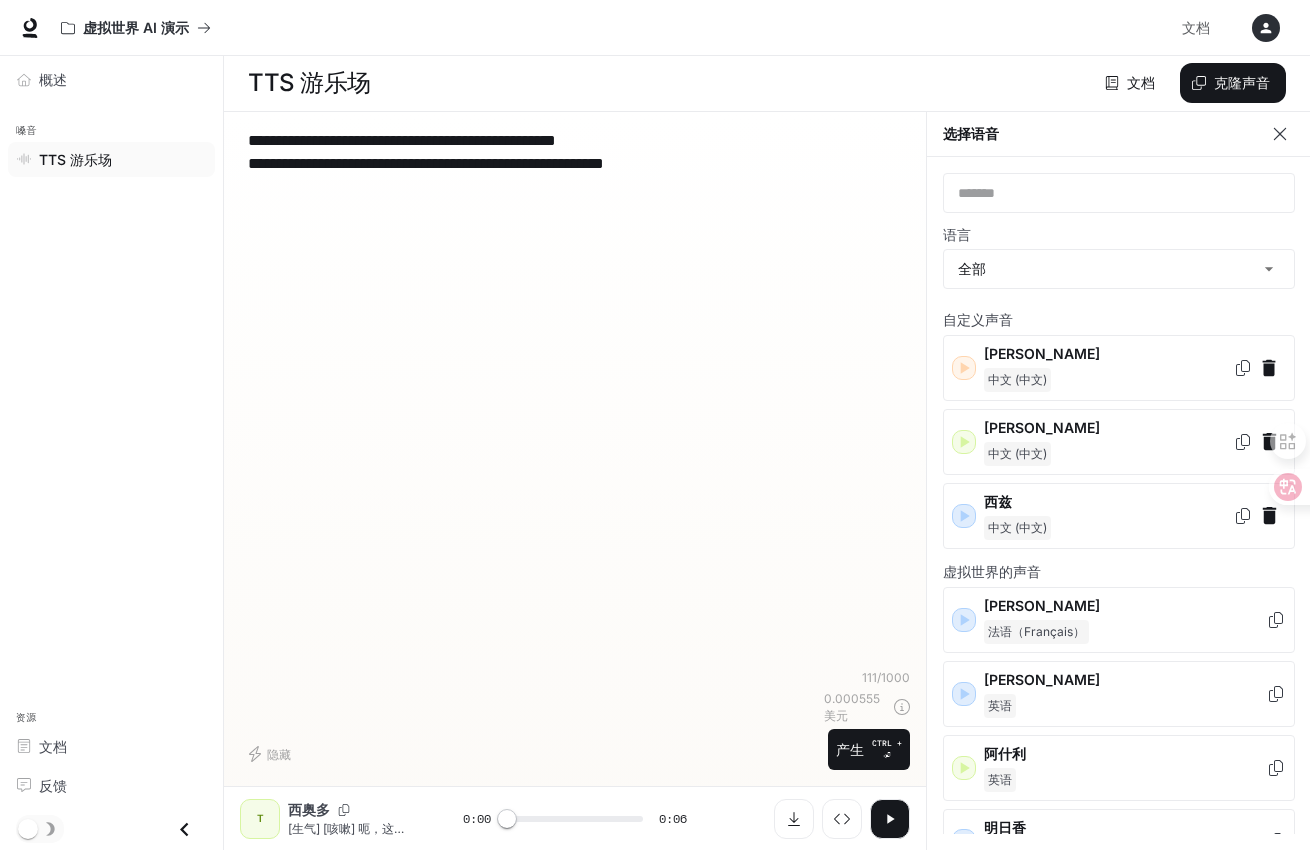 scroll, scrollTop: 9, scrollLeft: 0, axis: vertical 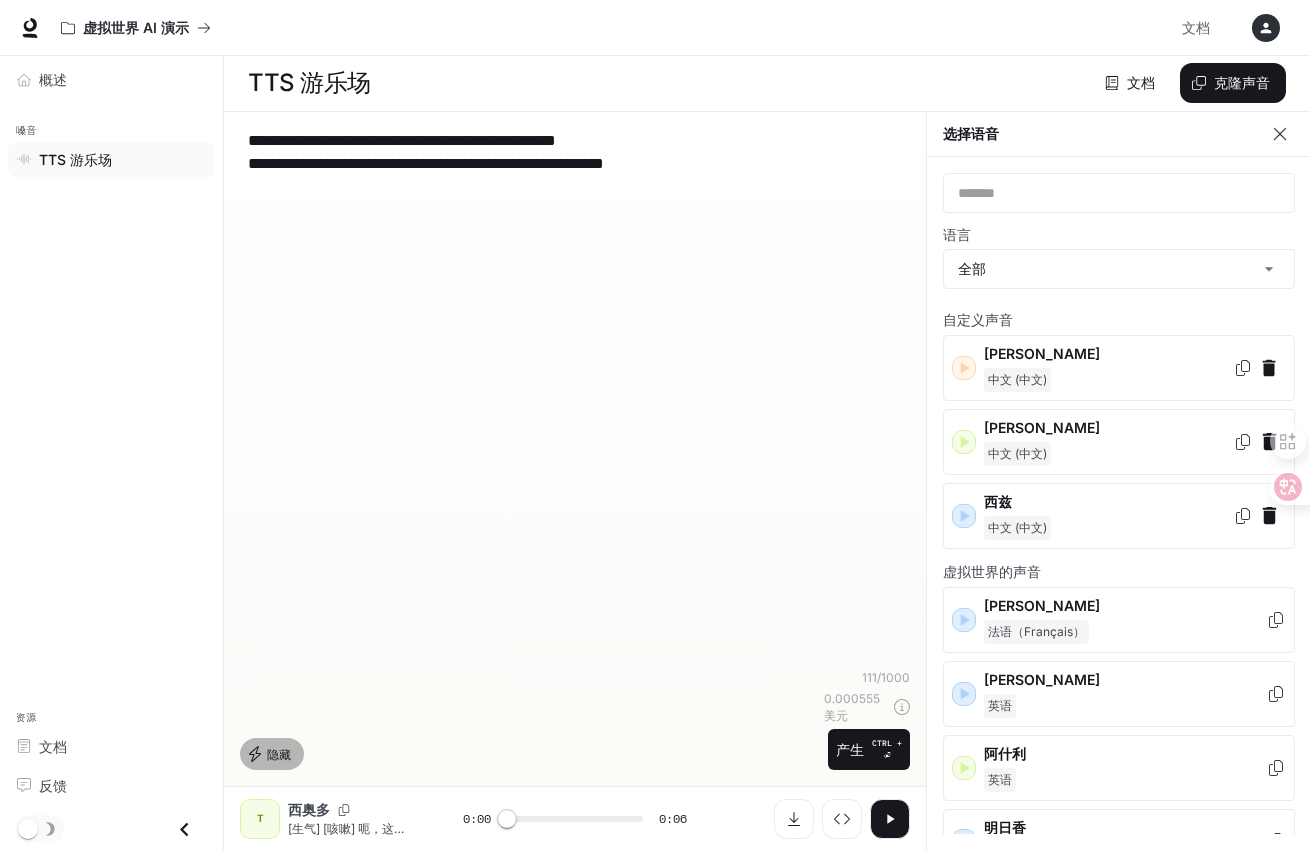 click on "隐藏" at bounding box center [279, 754] 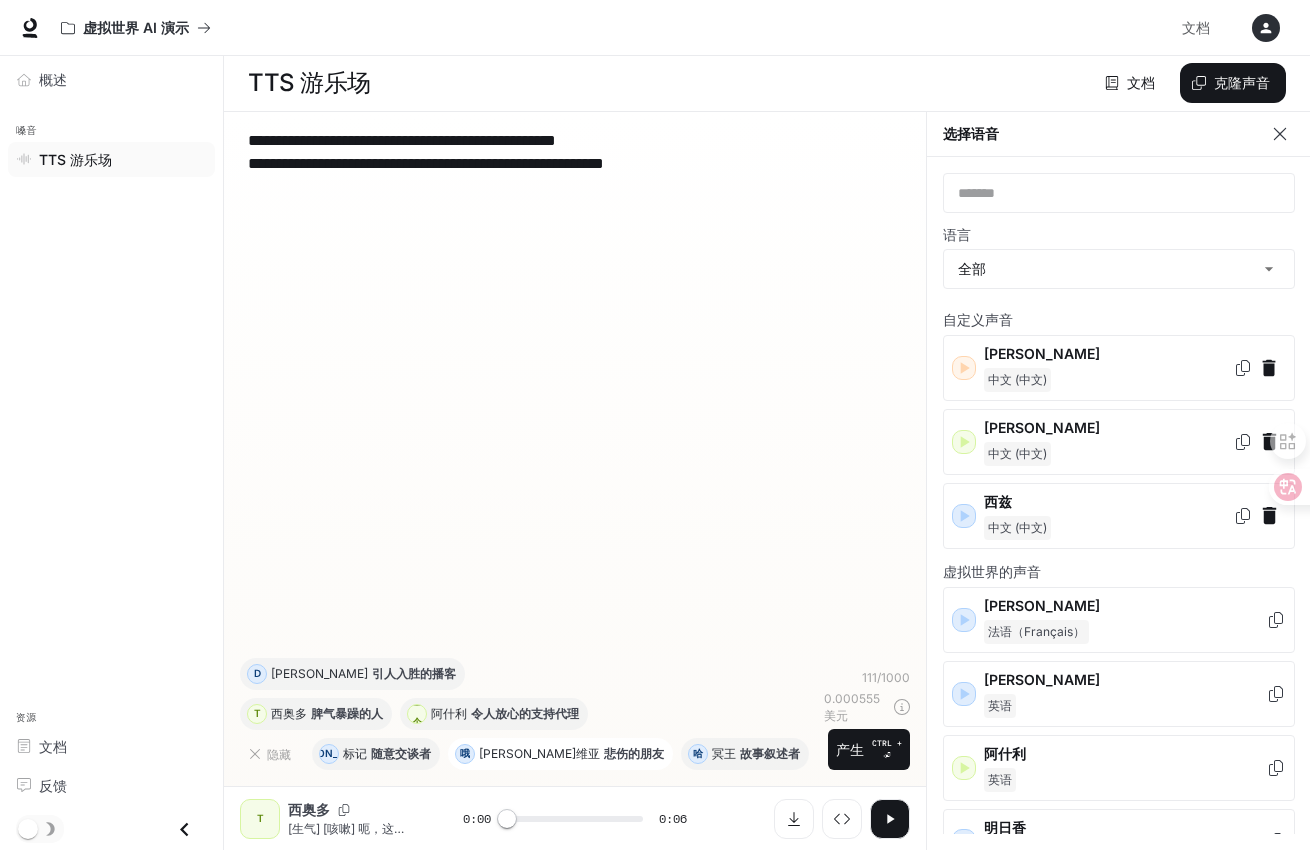 click on "悲伤的朋友" at bounding box center (634, 753) 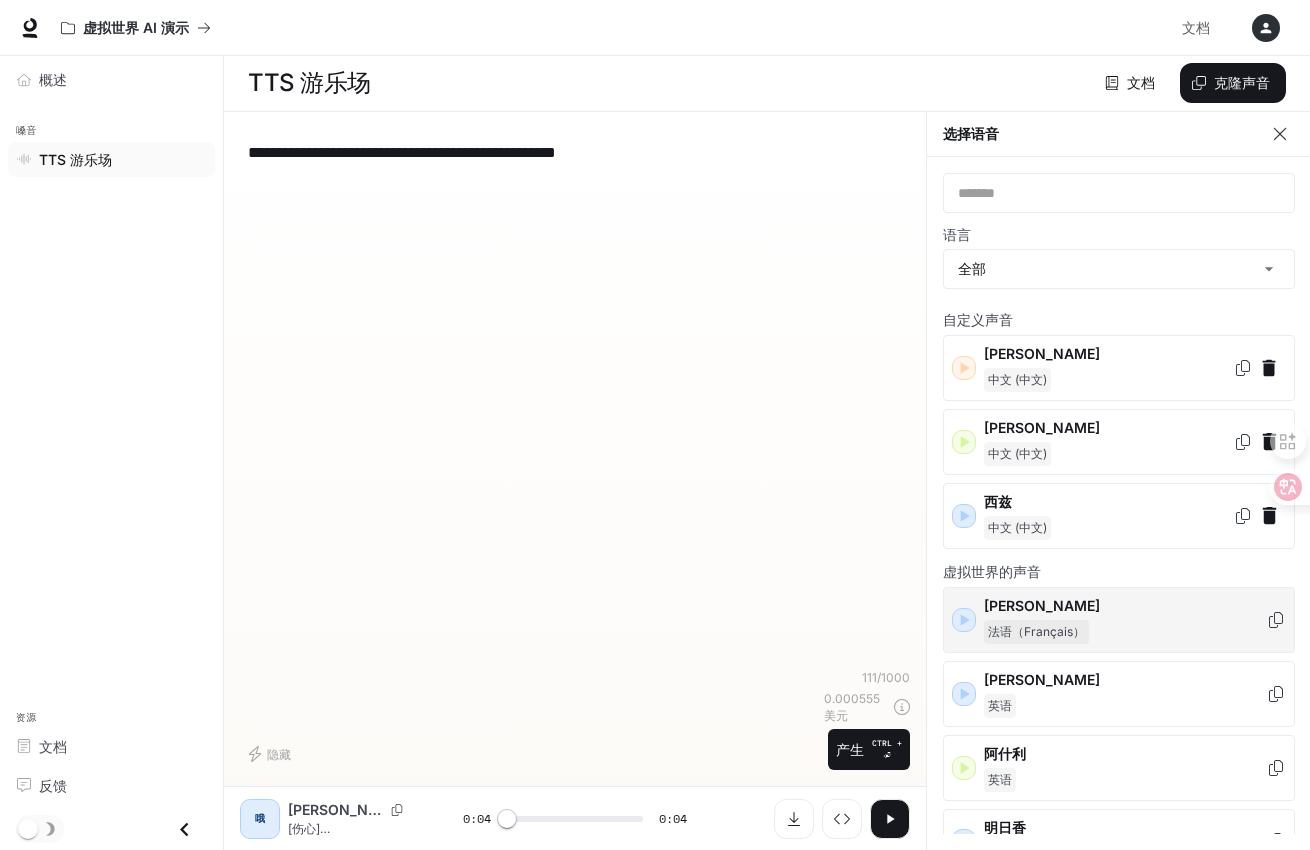 click on "[PERSON_NAME]" at bounding box center (1125, 606) 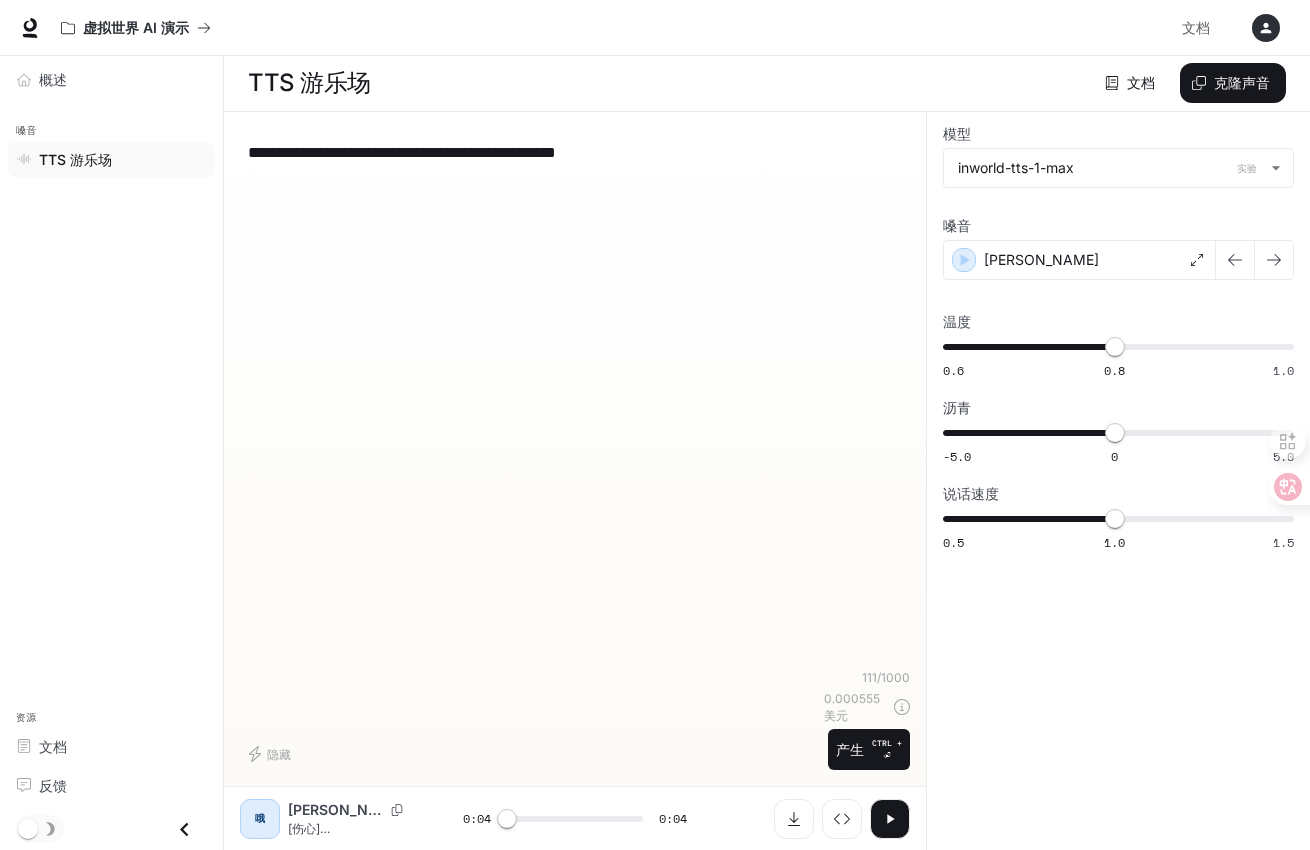 scroll, scrollTop: 1, scrollLeft: 0, axis: vertical 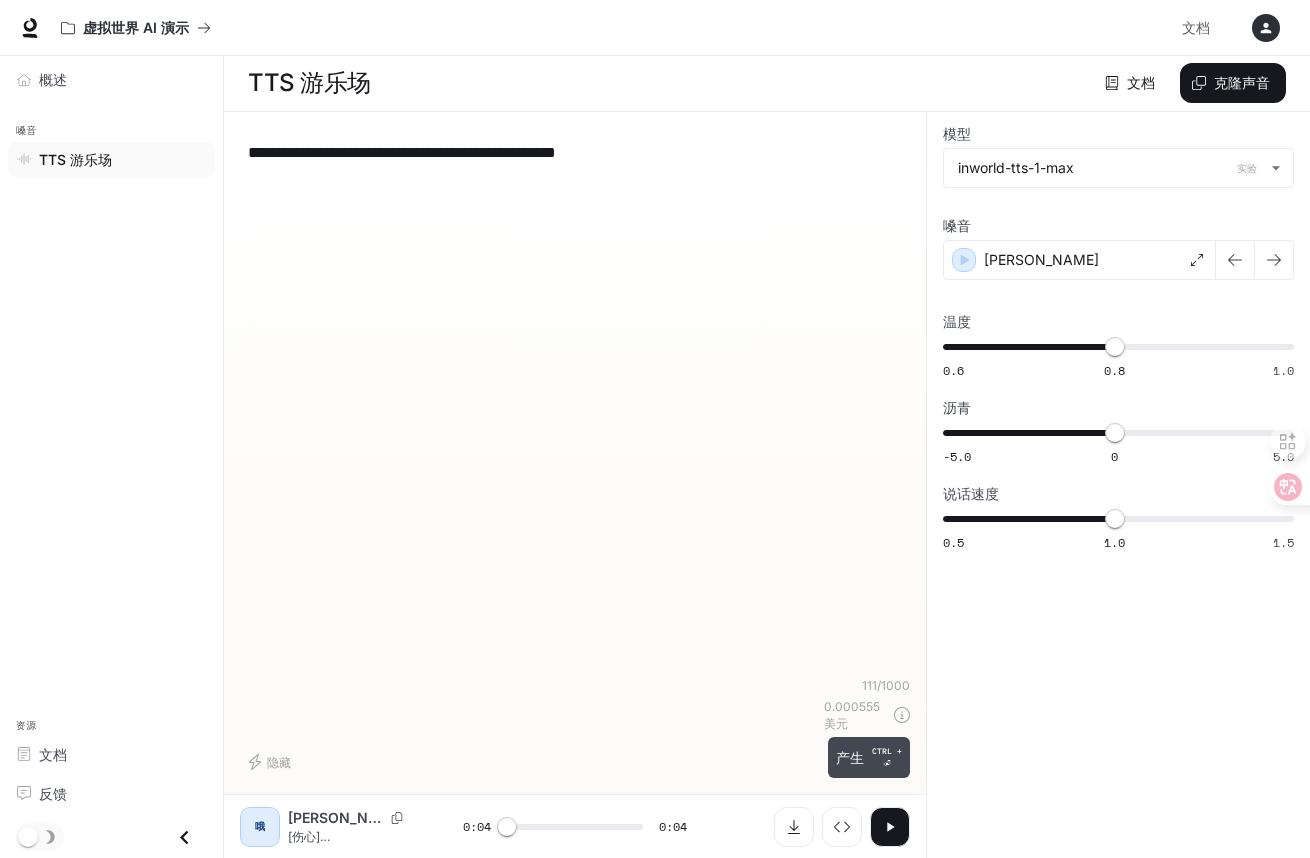 click on "产生 CTRL +  ⏎" at bounding box center [869, 757] 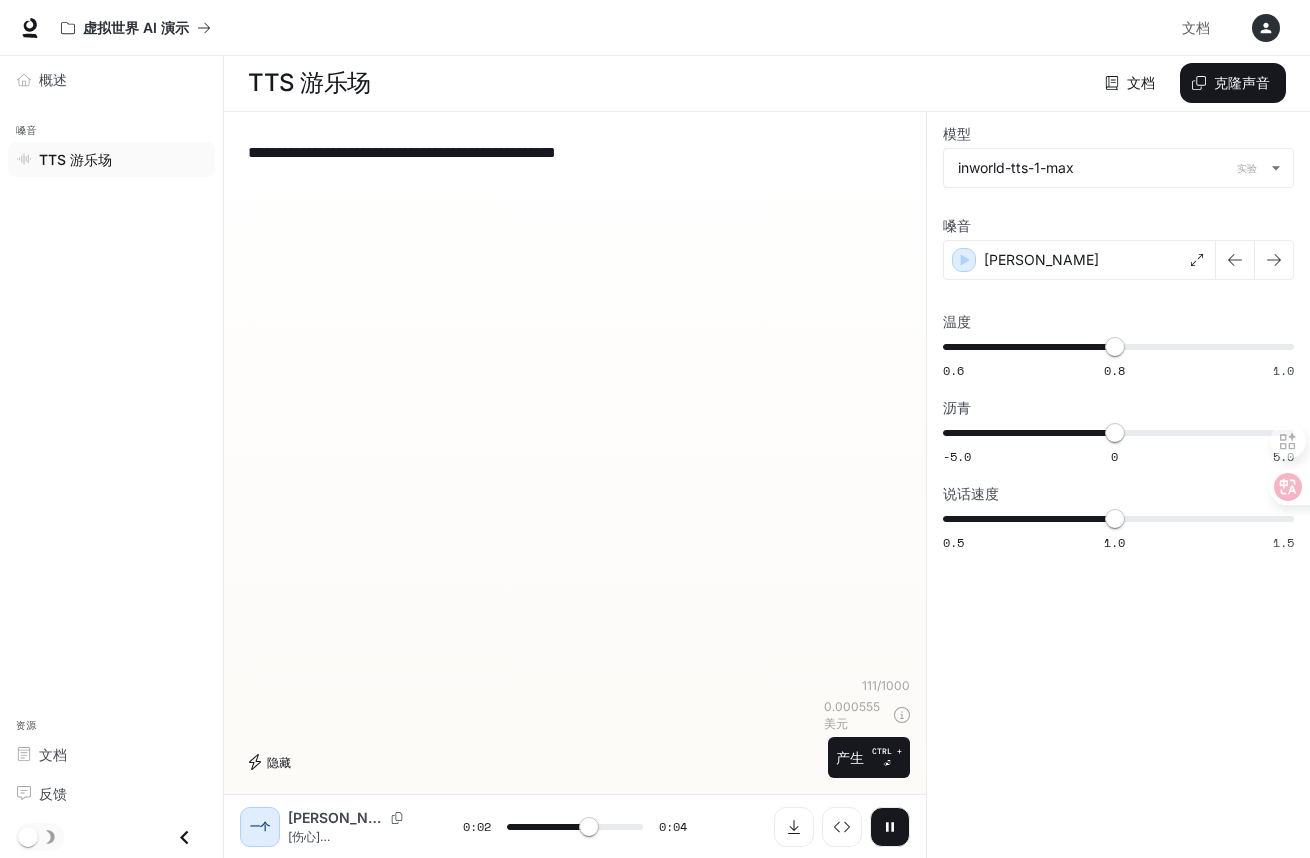 click on "隐藏" at bounding box center [279, 762] 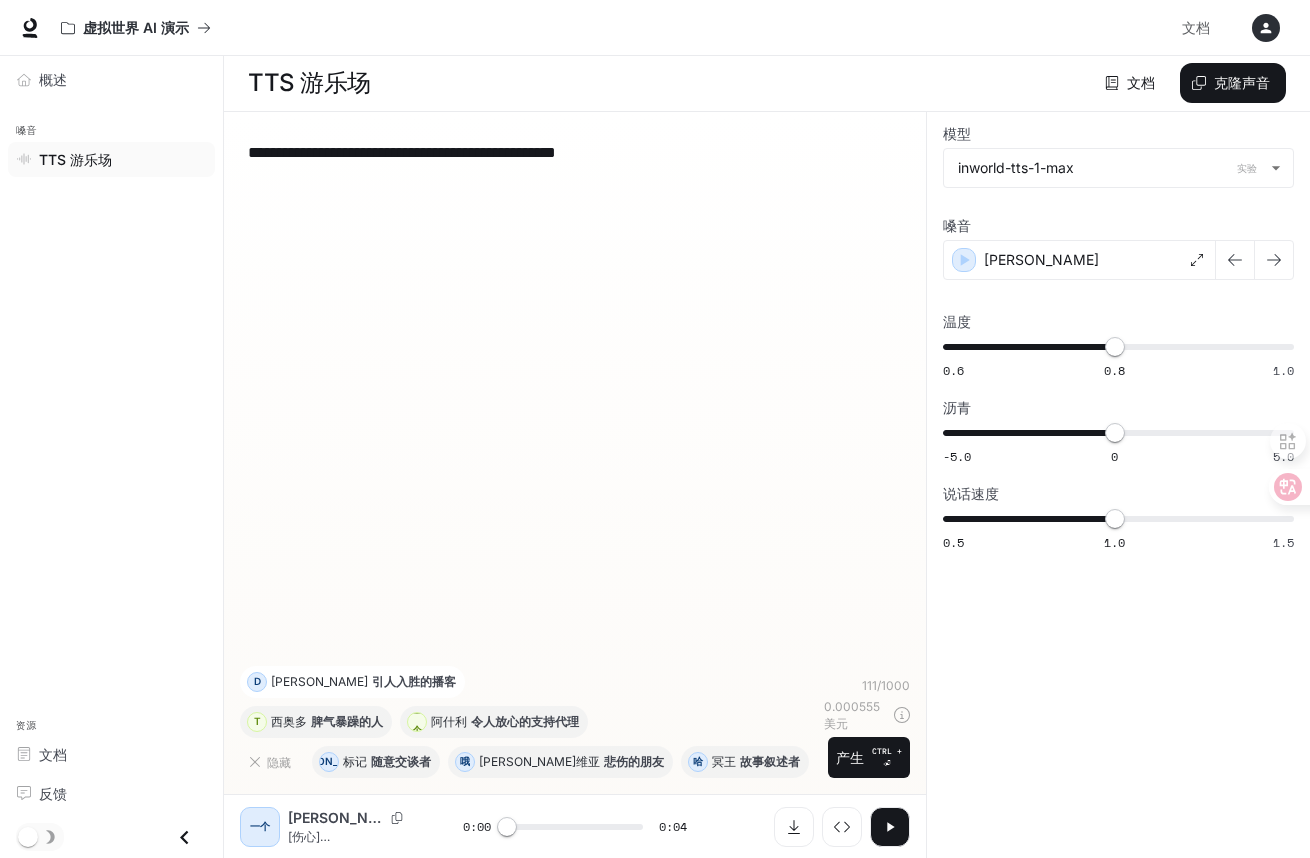 click on "引人入胜的播客" at bounding box center (414, 681) 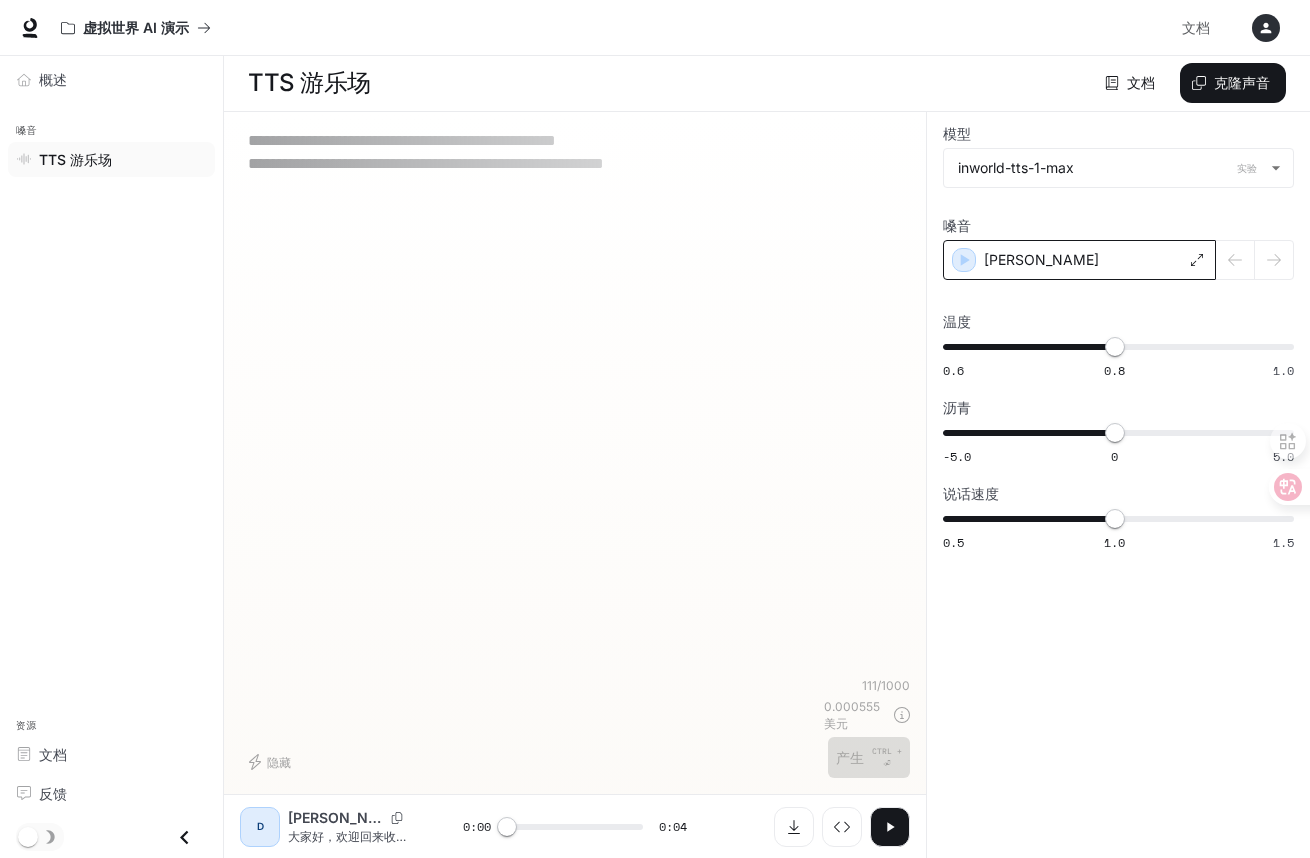 click on "[PERSON_NAME]" at bounding box center [1079, 260] 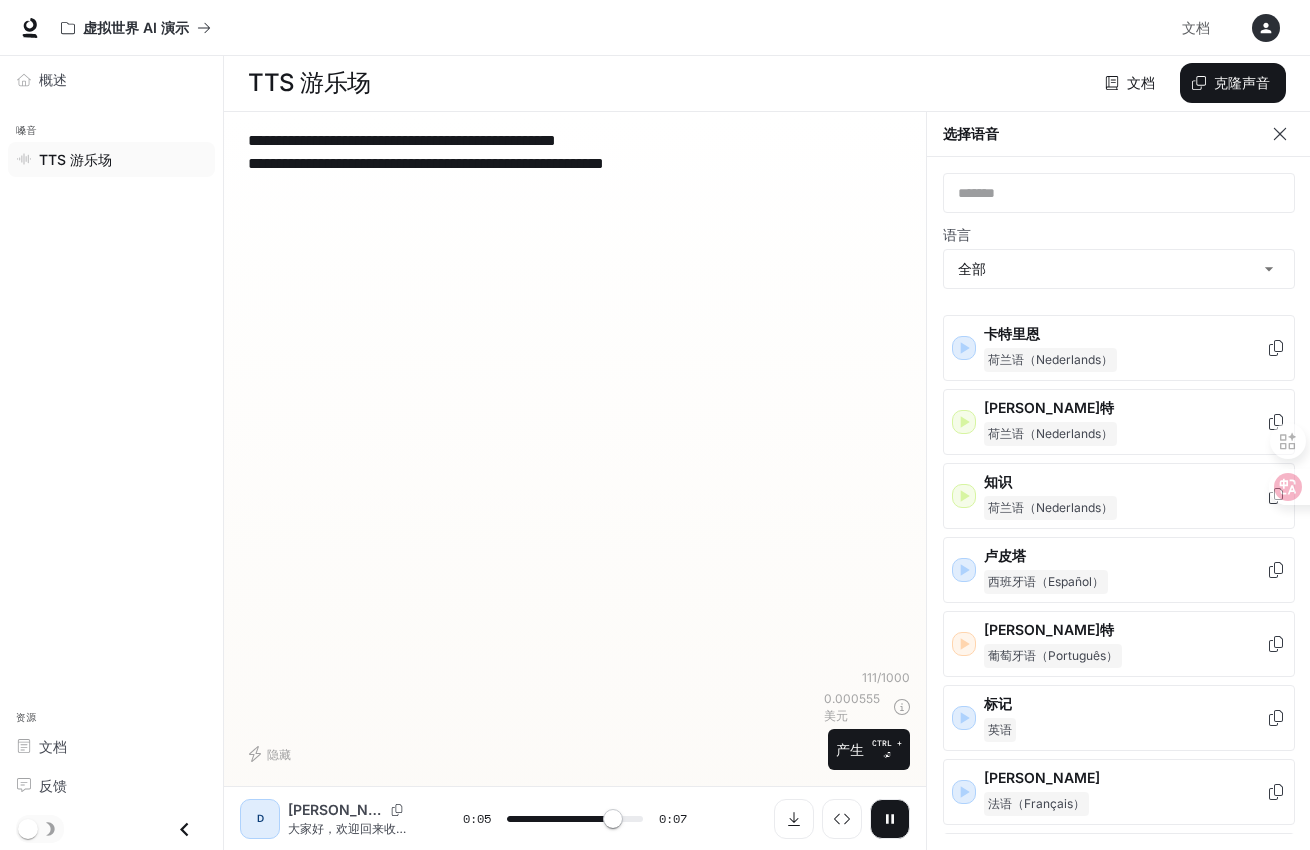 scroll, scrollTop: 1900, scrollLeft: 0, axis: vertical 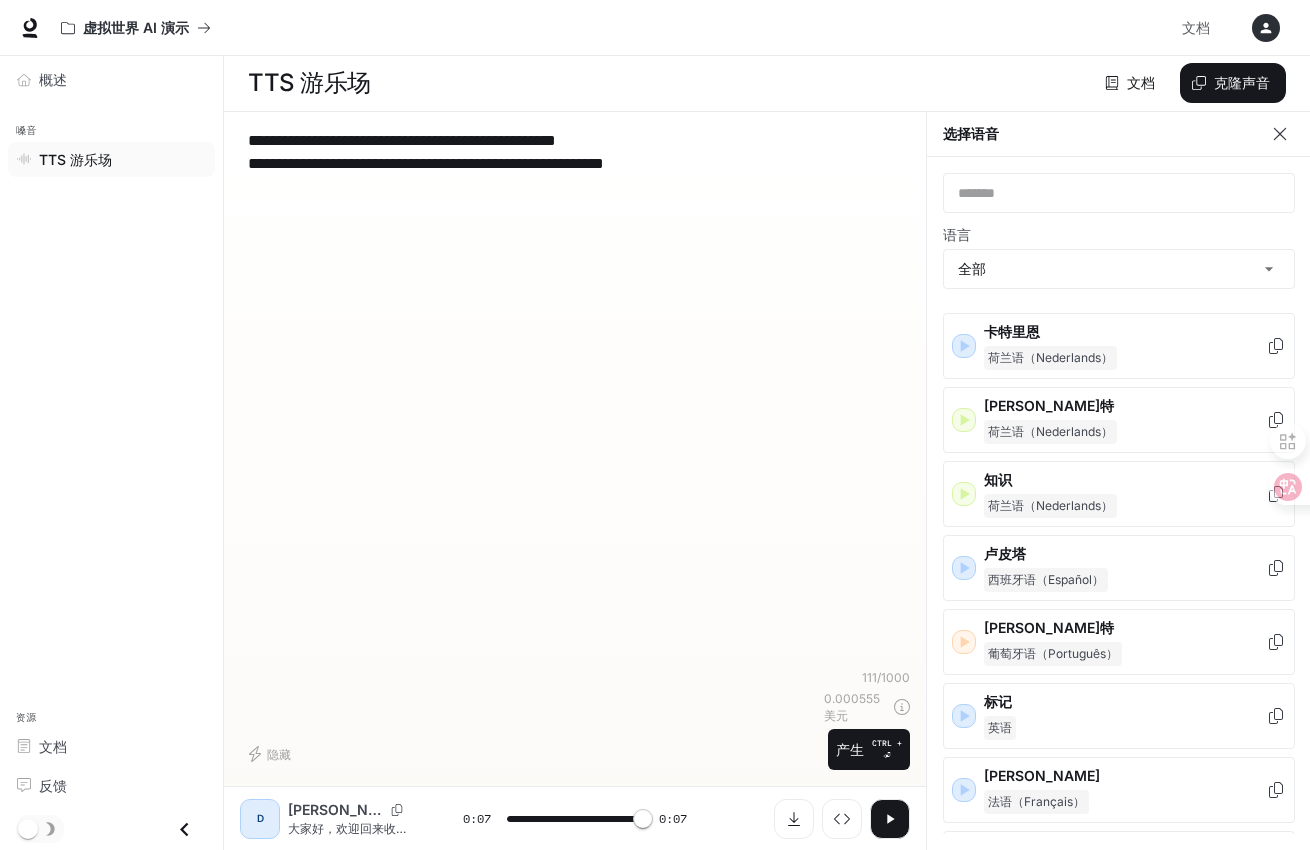 type on "*" 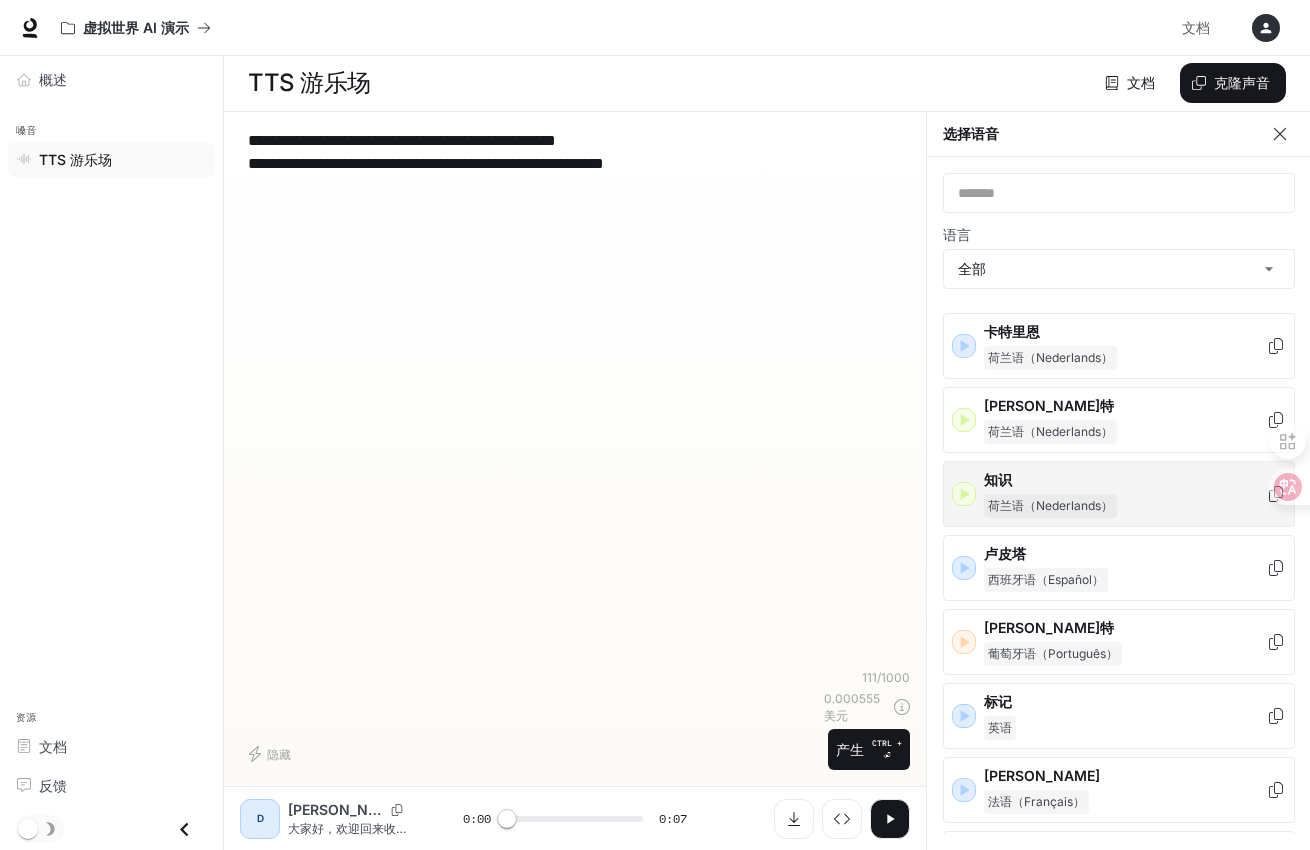 click on "知识" at bounding box center (1125, 480) 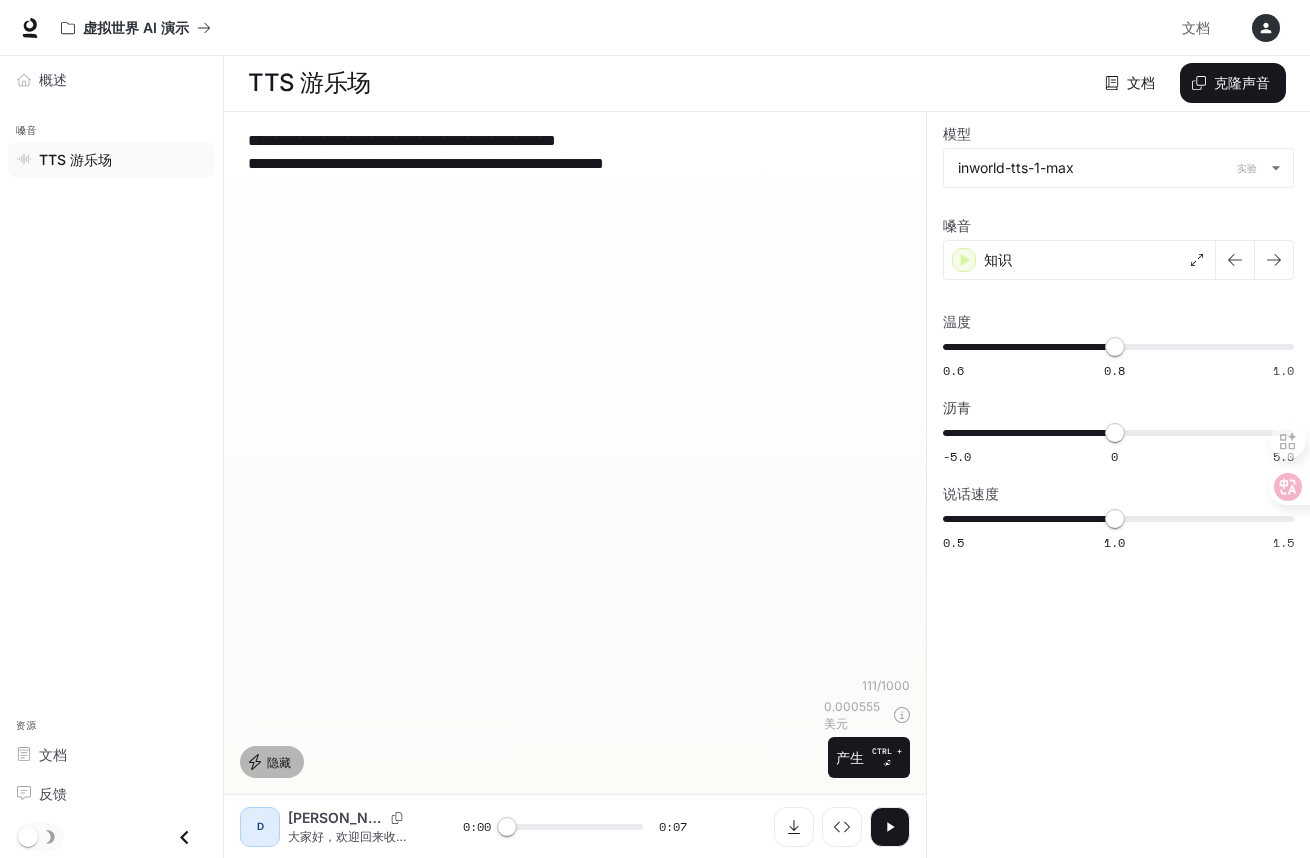 click on "隐藏" at bounding box center [272, 762] 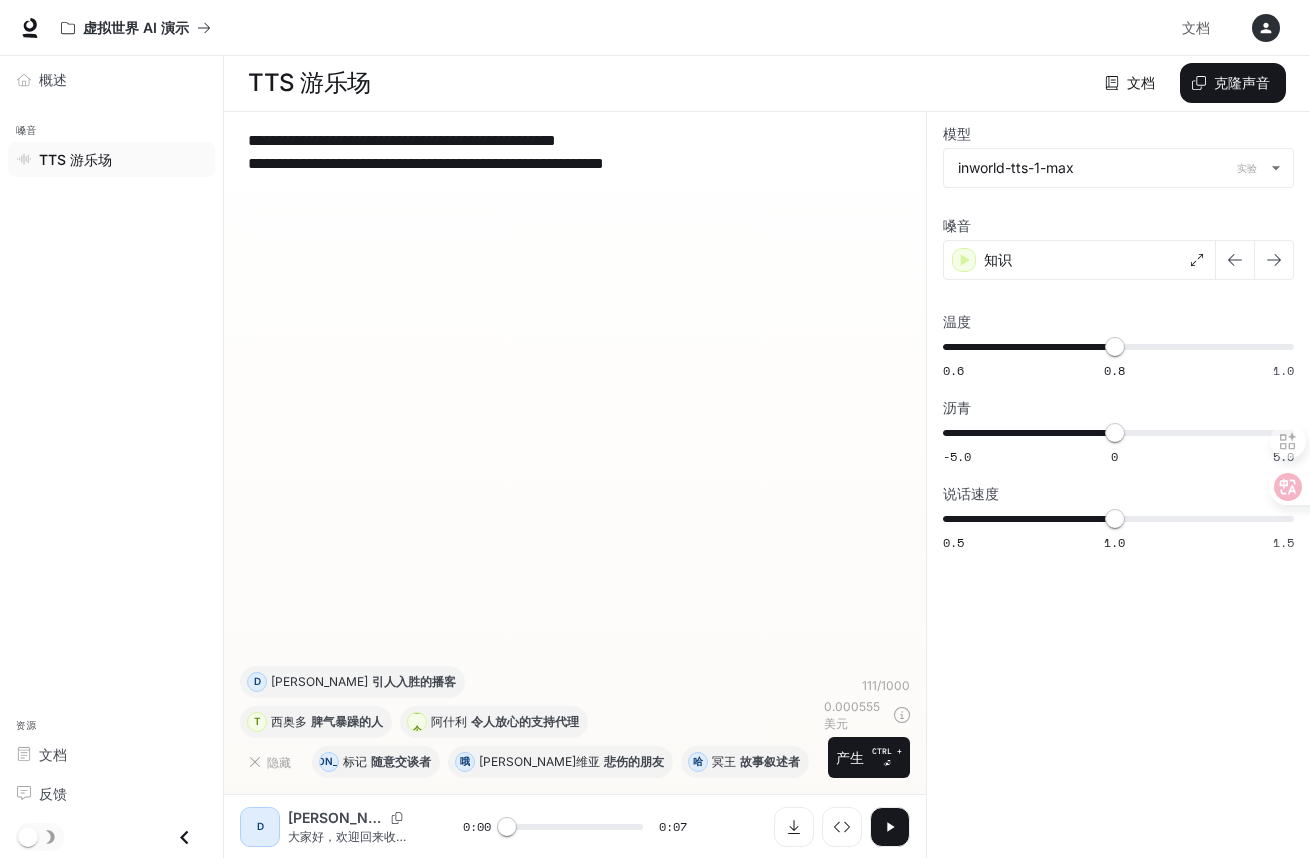 type 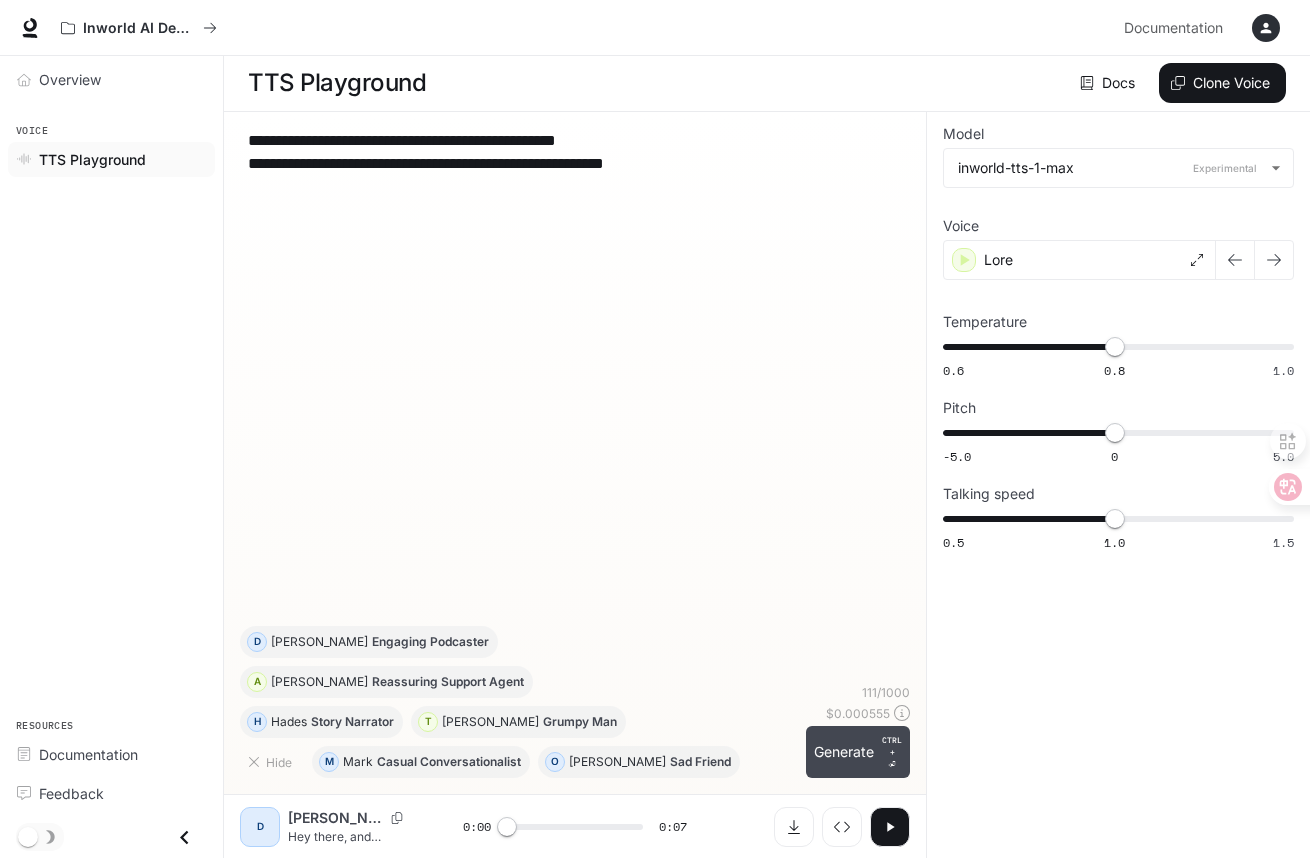 click on "Generate CTRL +  ⏎" at bounding box center [858, 752] 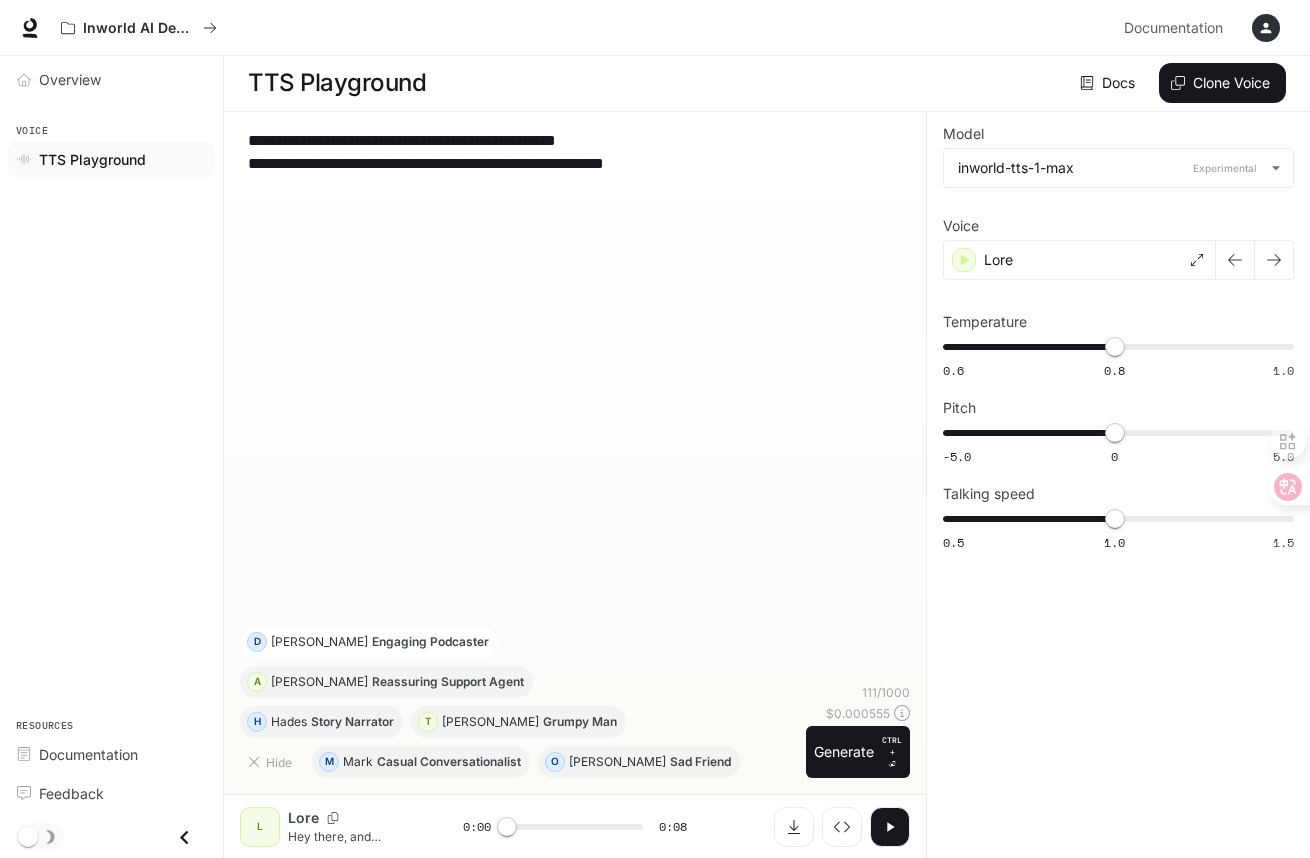 click on "[PERSON_NAME]" at bounding box center (319, 642) 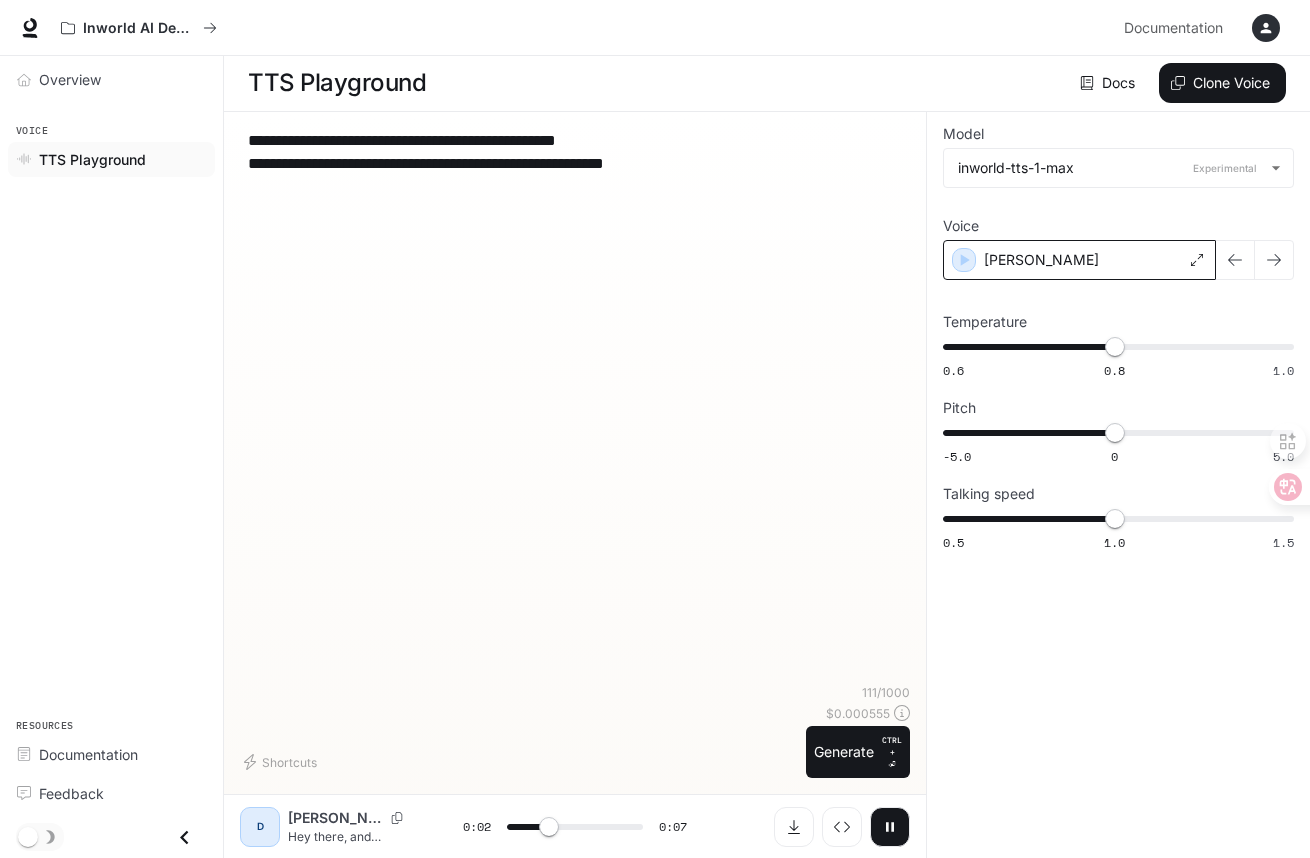 click on "[PERSON_NAME]" at bounding box center [1079, 260] 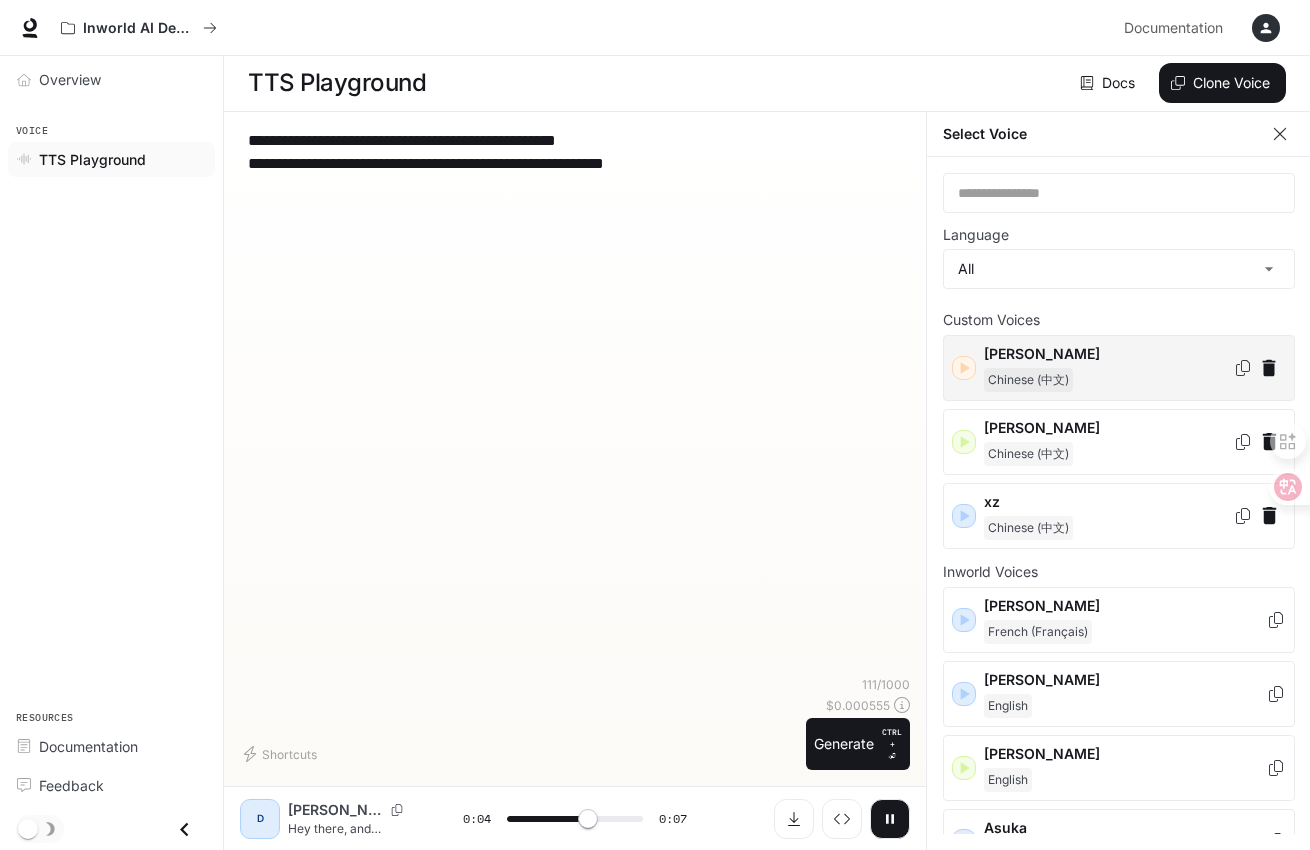 click on "Chinese (中文)" at bounding box center [1108, 380] 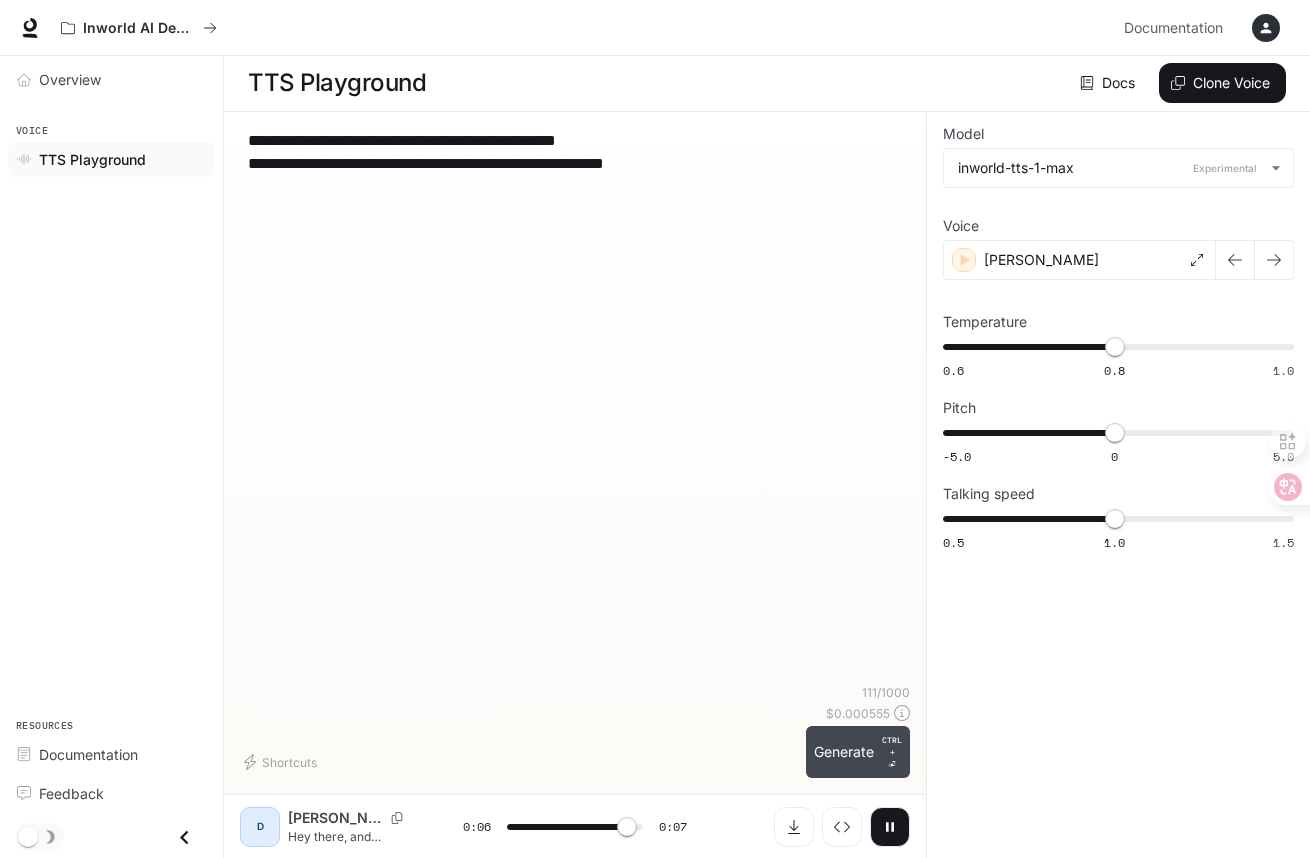 click on "Generate CTRL +  ⏎" at bounding box center [858, 752] 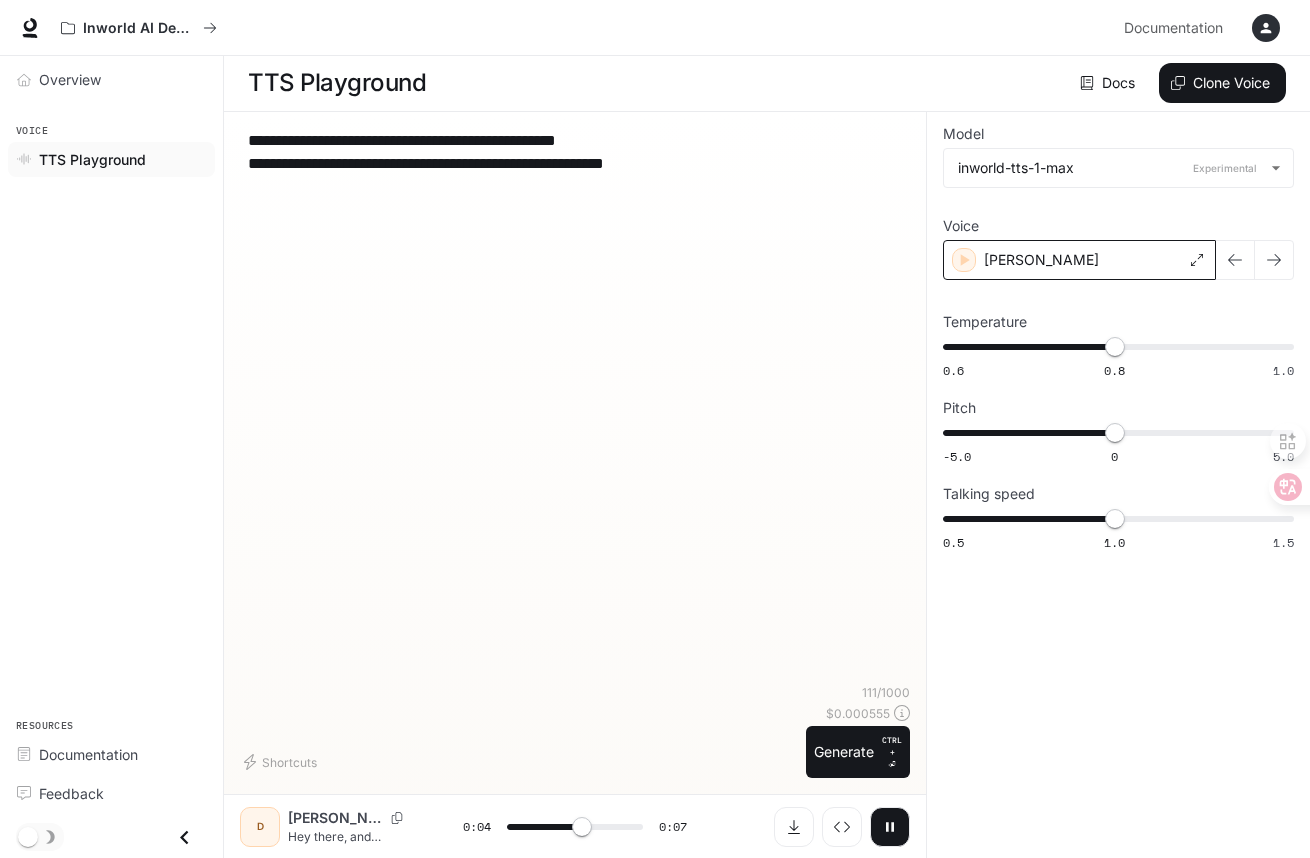 click on "[PERSON_NAME]" at bounding box center (1079, 260) 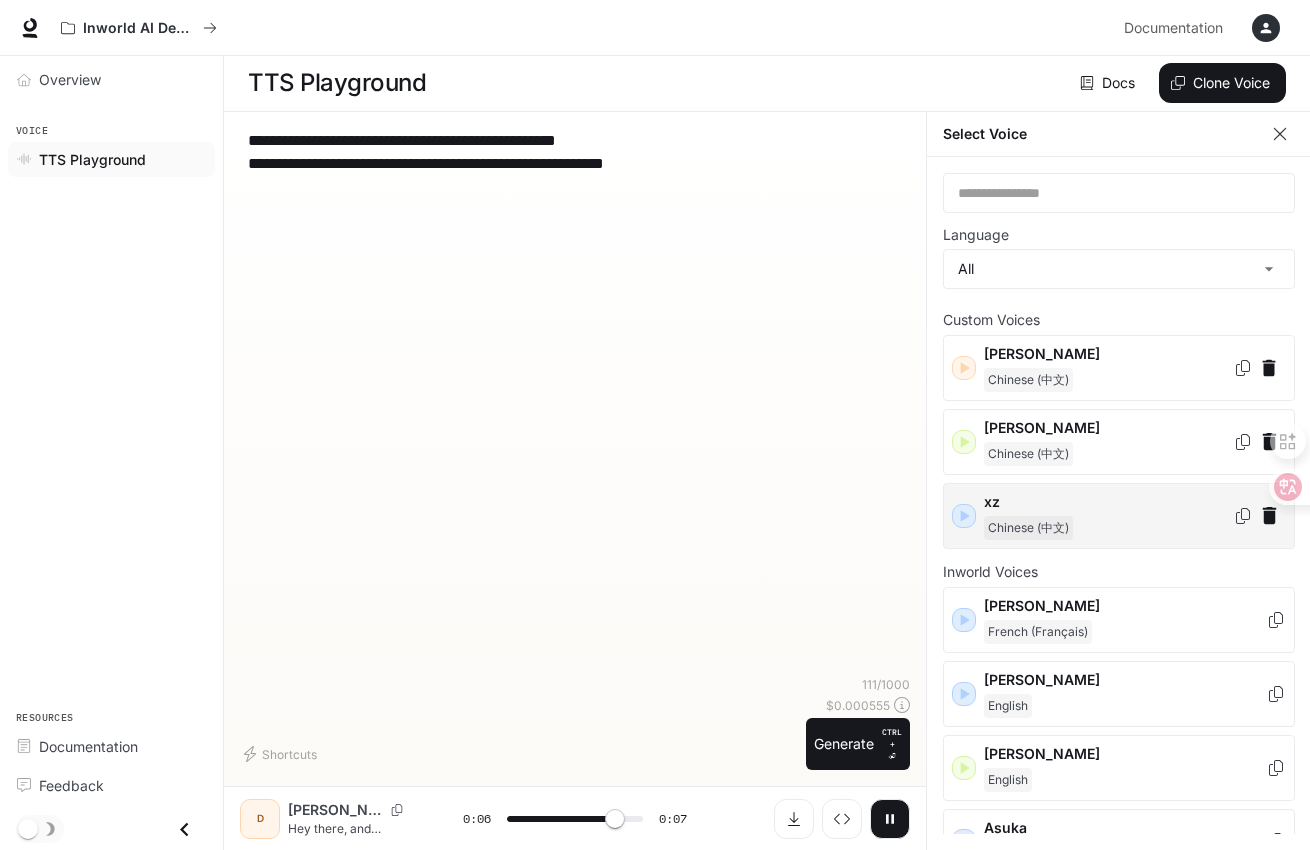 click on "Chinese (中文)" at bounding box center (1108, 528) 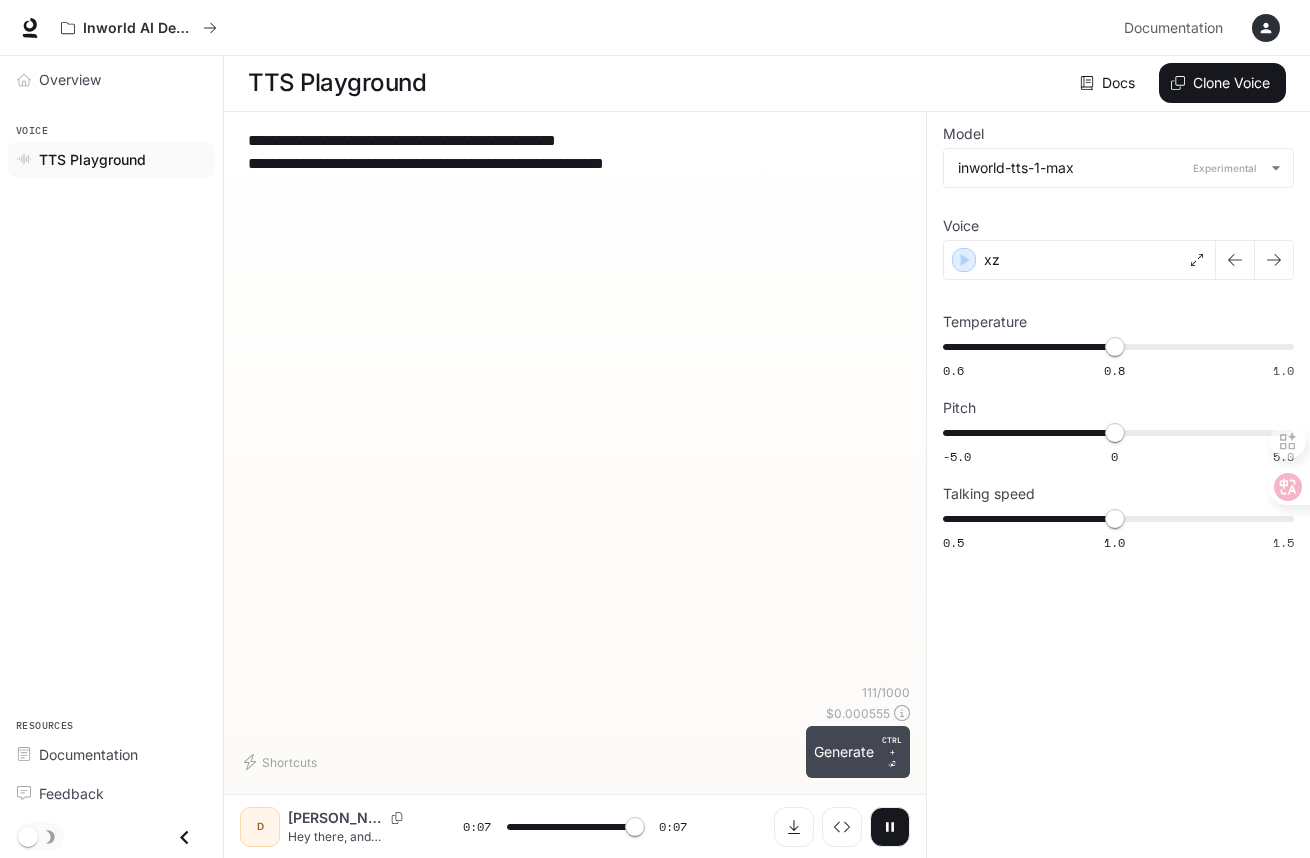 click on "Generate CTRL +  ⏎" at bounding box center [858, 752] 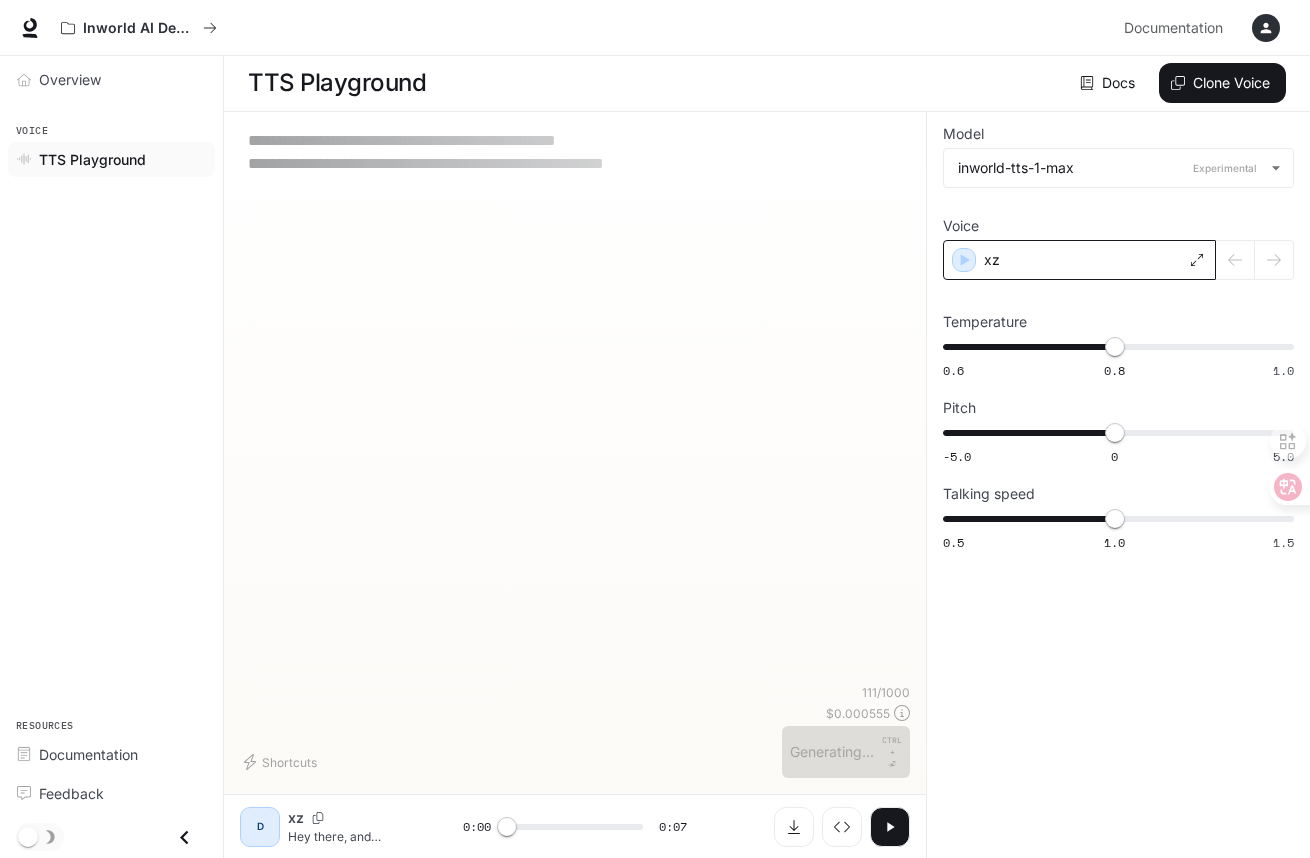 click on "xz" at bounding box center (1079, 260) 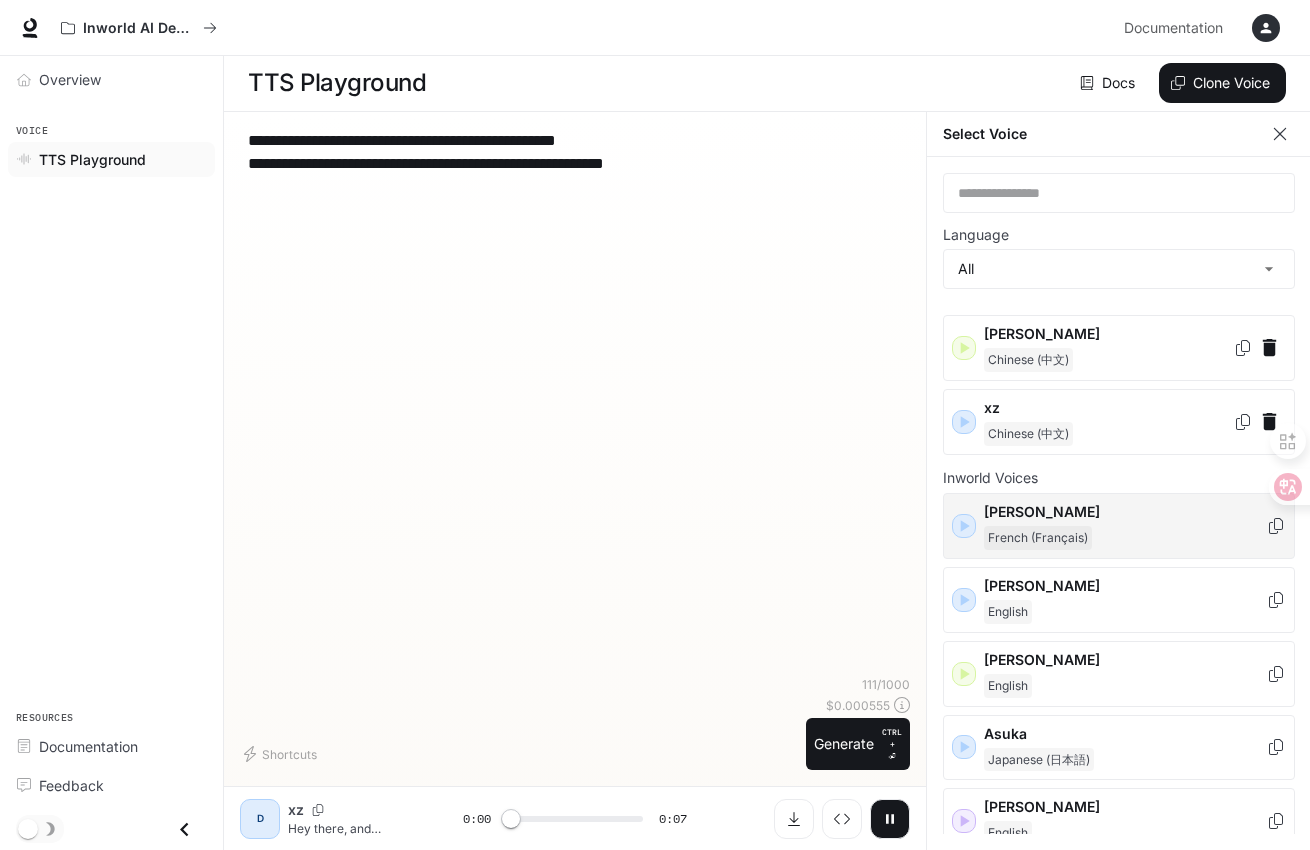 scroll, scrollTop: 100, scrollLeft: 0, axis: vertical 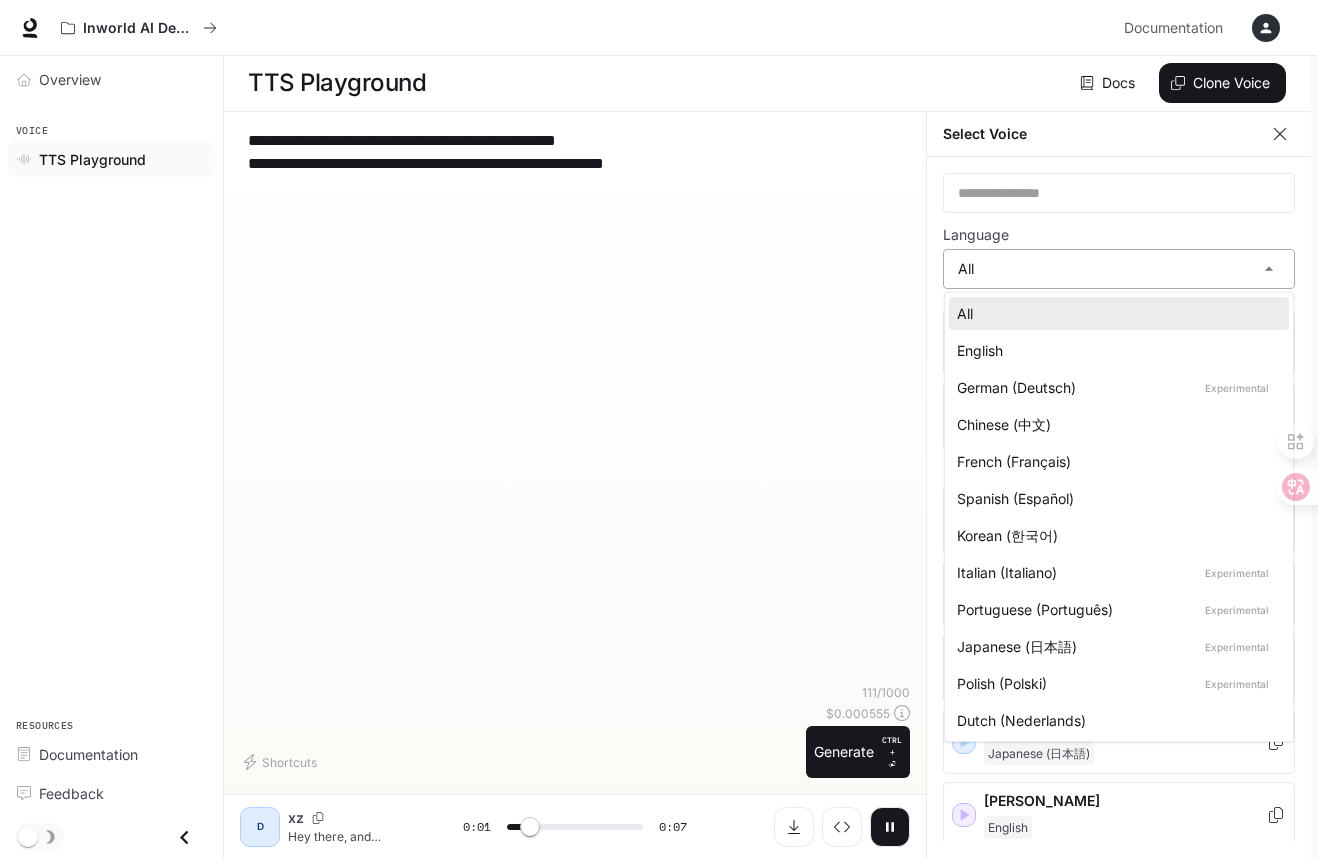 click on "**********" at bounding box center (659, 428) 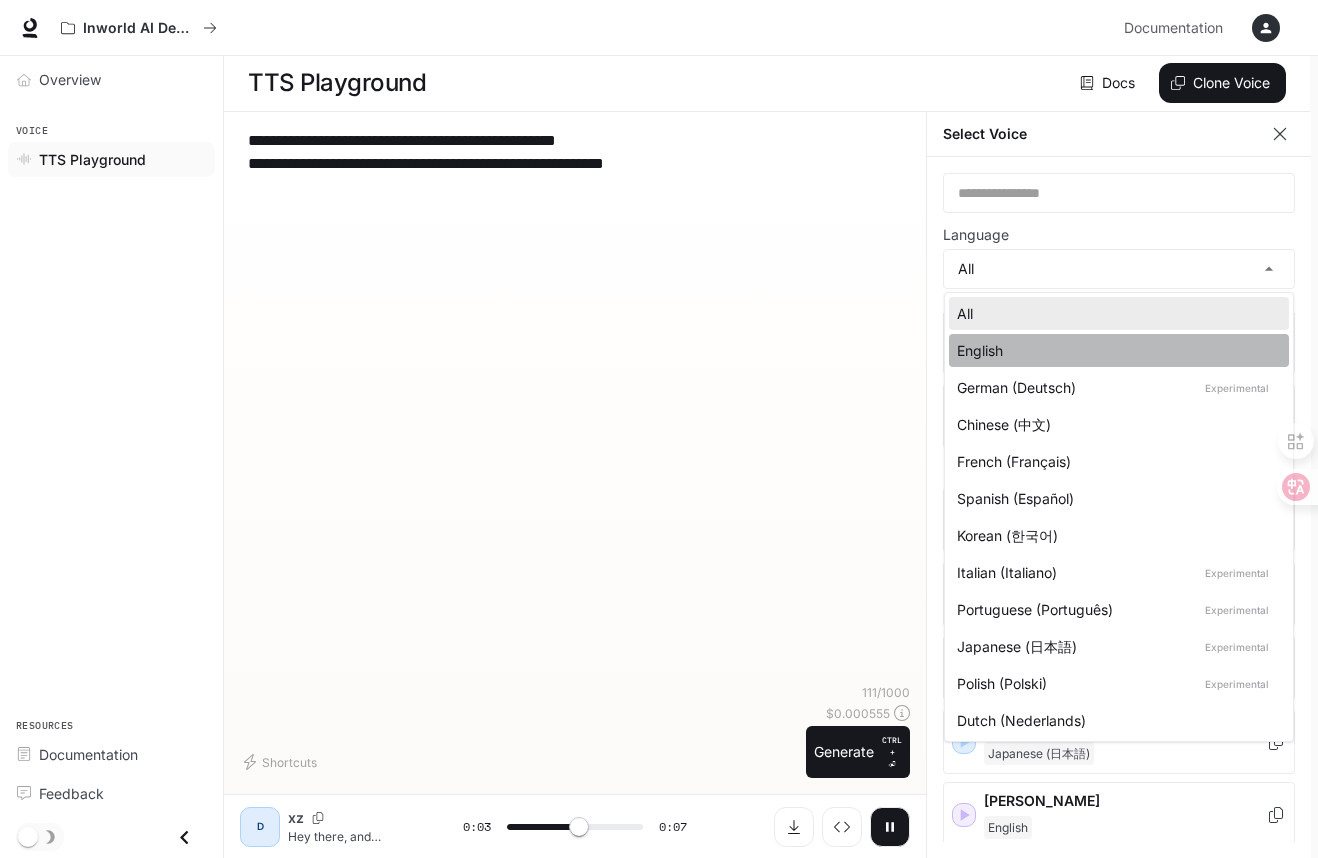 click on "English" at bounding box center (1119, 350) 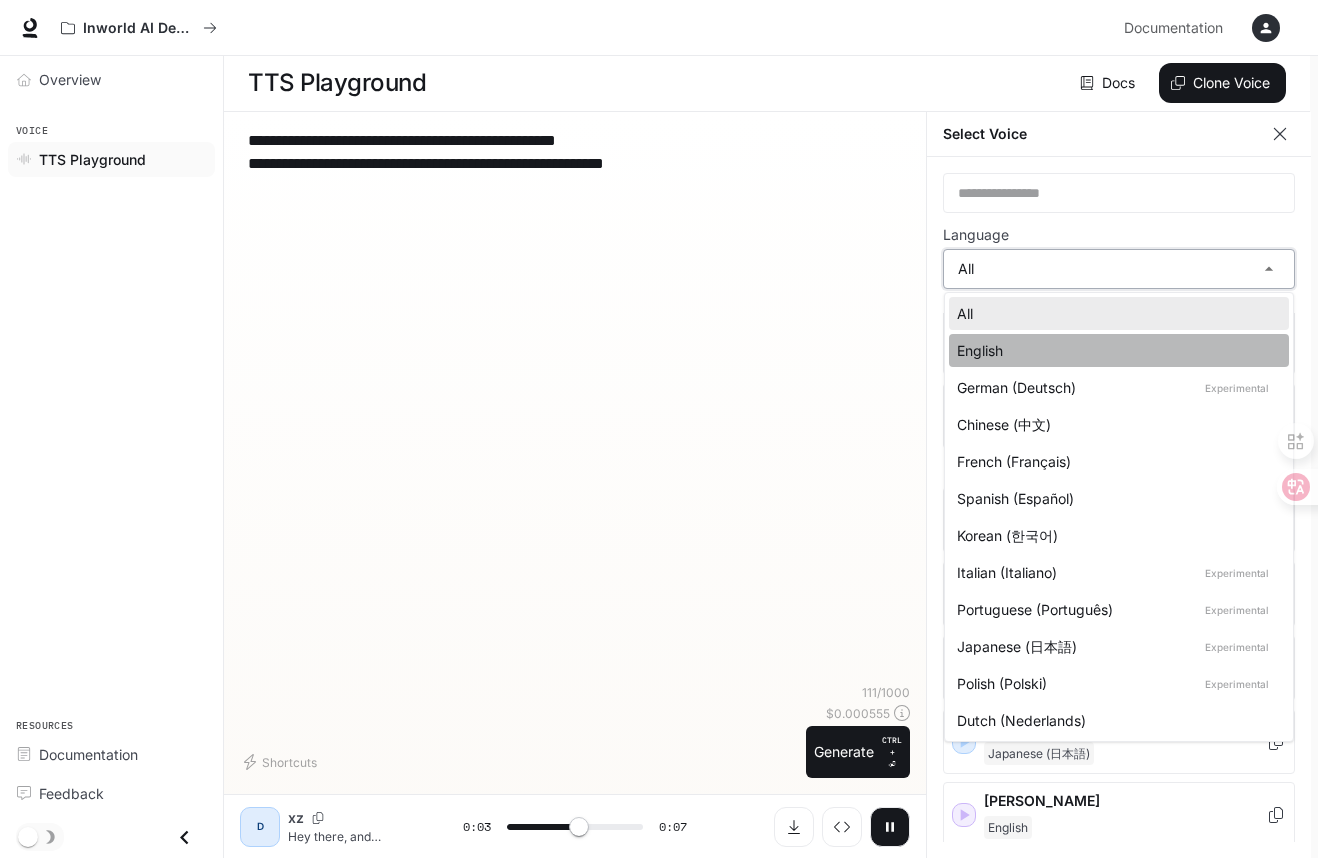 type on "***" 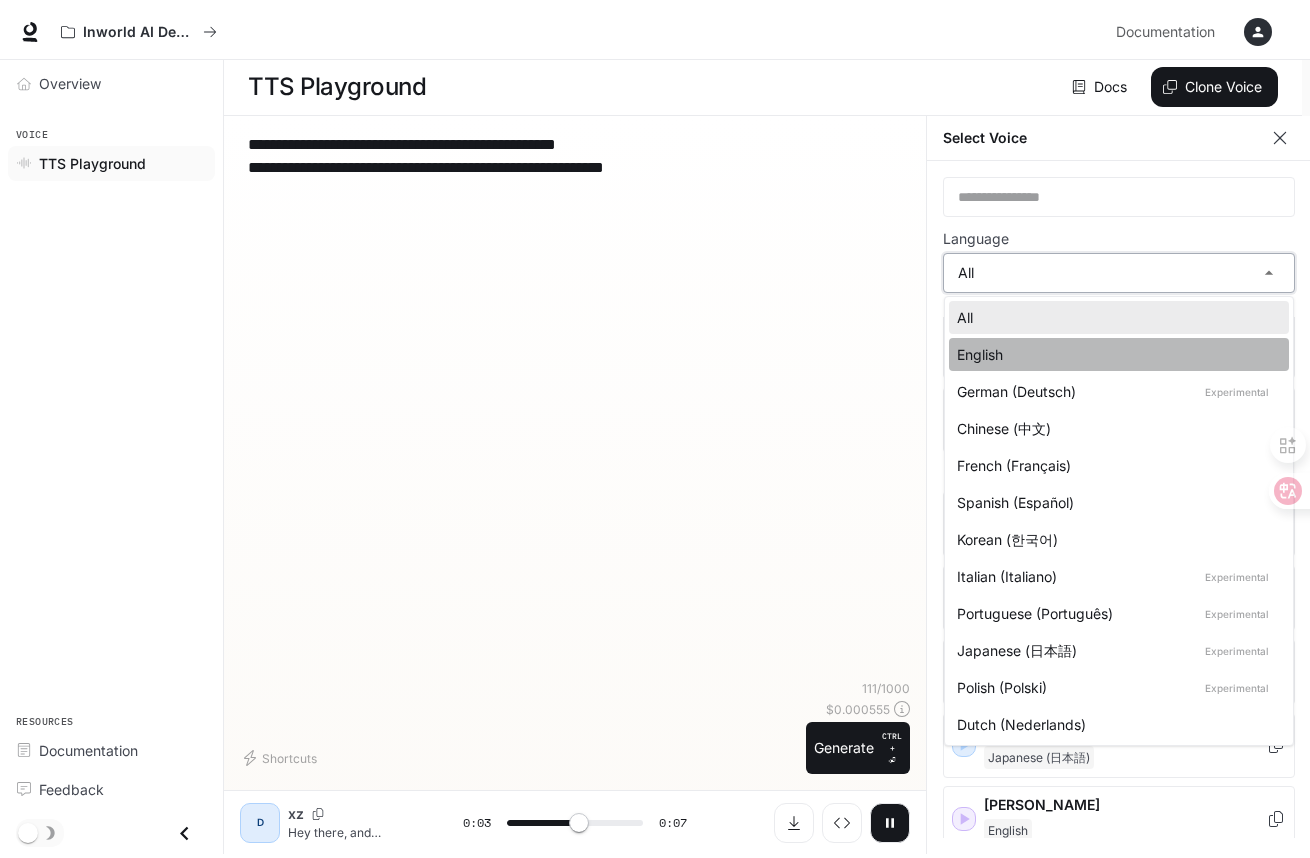 scroll, scrollTop: 0, scrollLeft: 0, axis: both 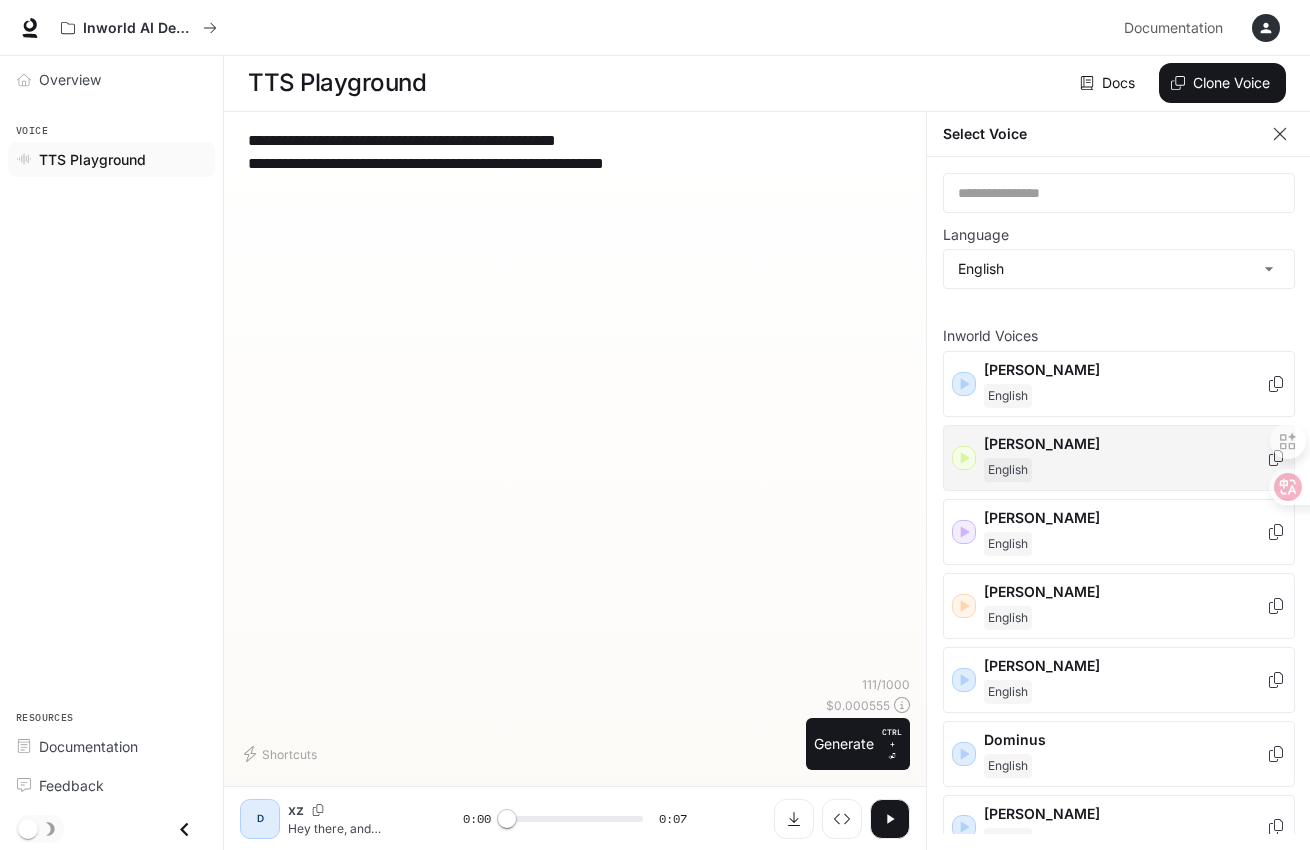 click on "[PERSON_NAME]" at bounding box center (1125, 444) 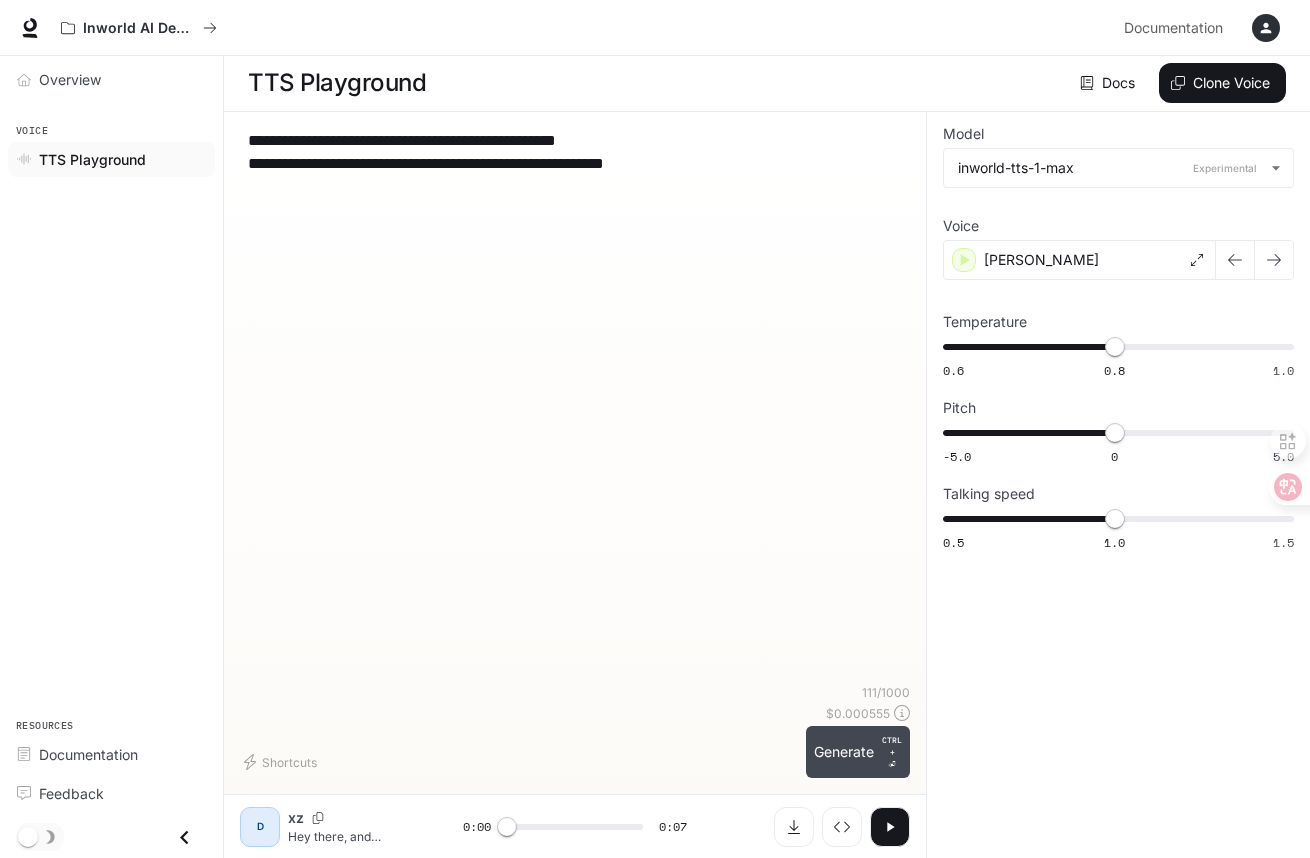 click on "Generate CTRL +  ⏎" at bounding box center (858, 752) 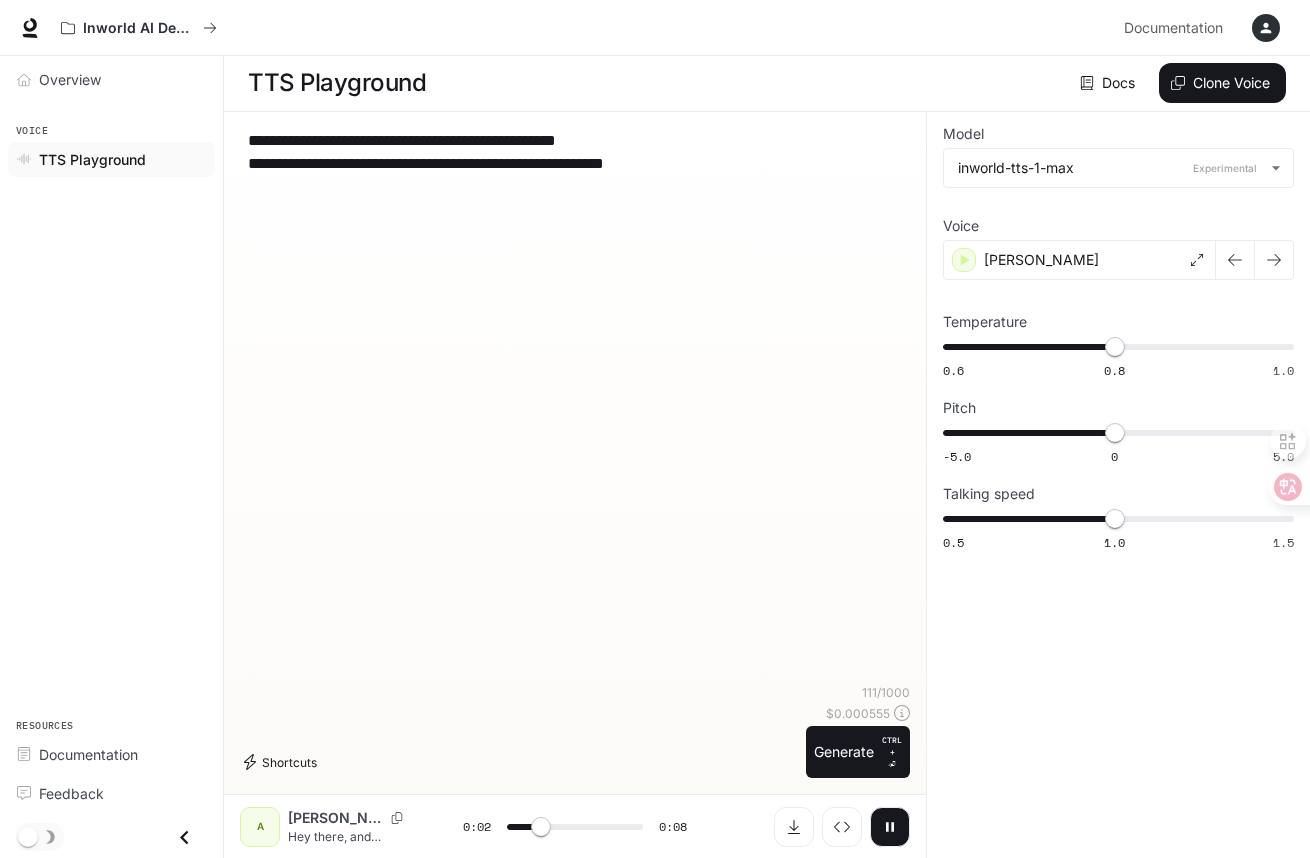 click on "Shortcuts" at bounding box center [282, 762] 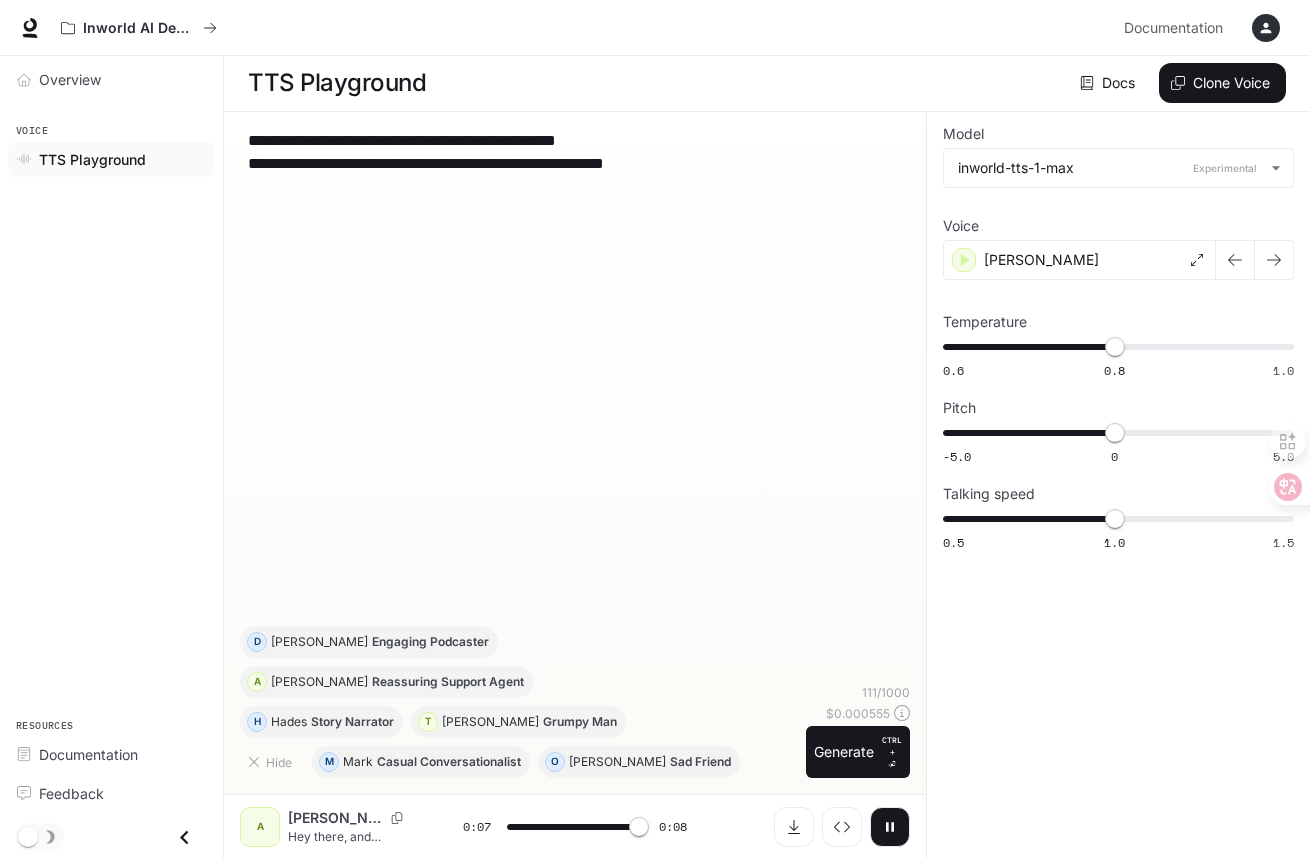 type on "*" 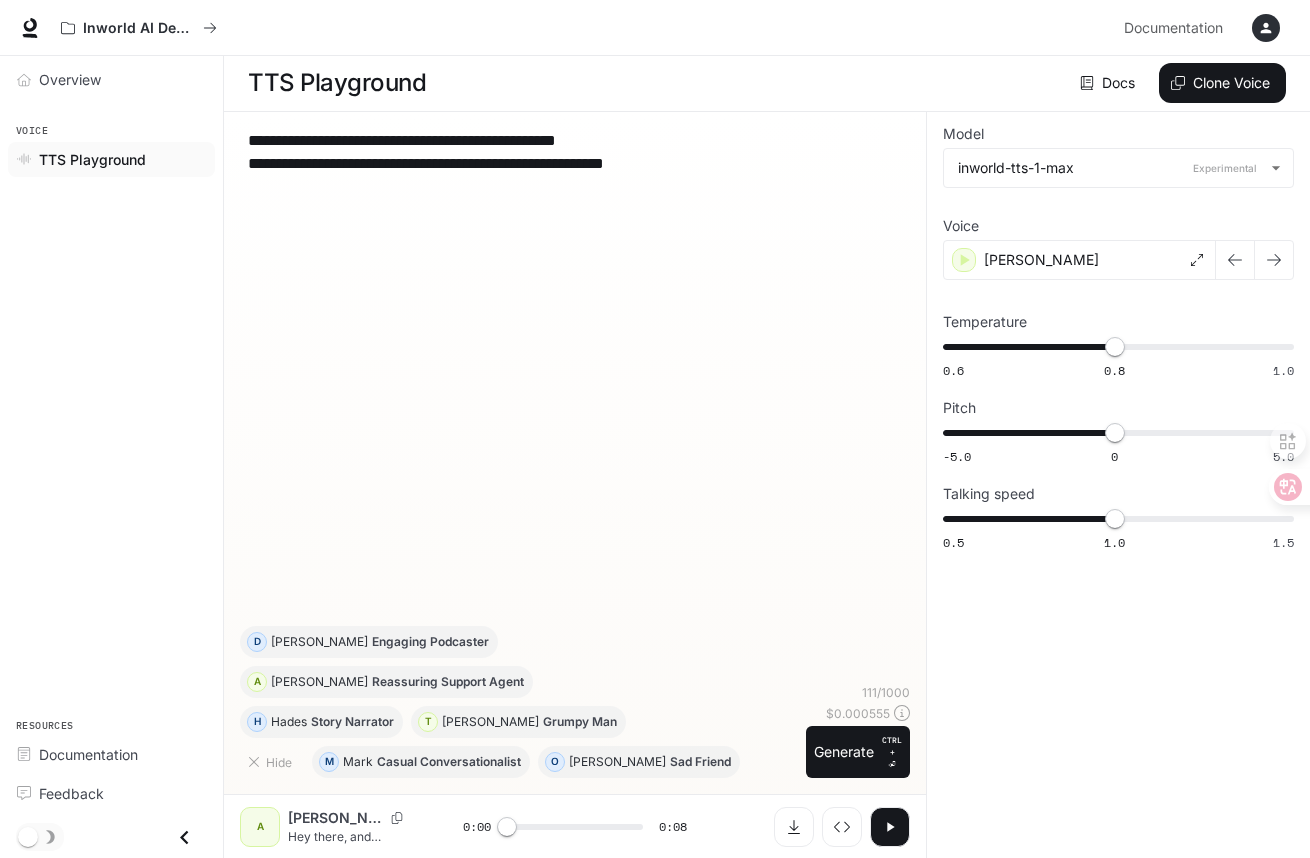 drag, startPoint x: 750, startPoint y: 162, endPoint x: 127, endPoint y: 108, distance: 625.33594 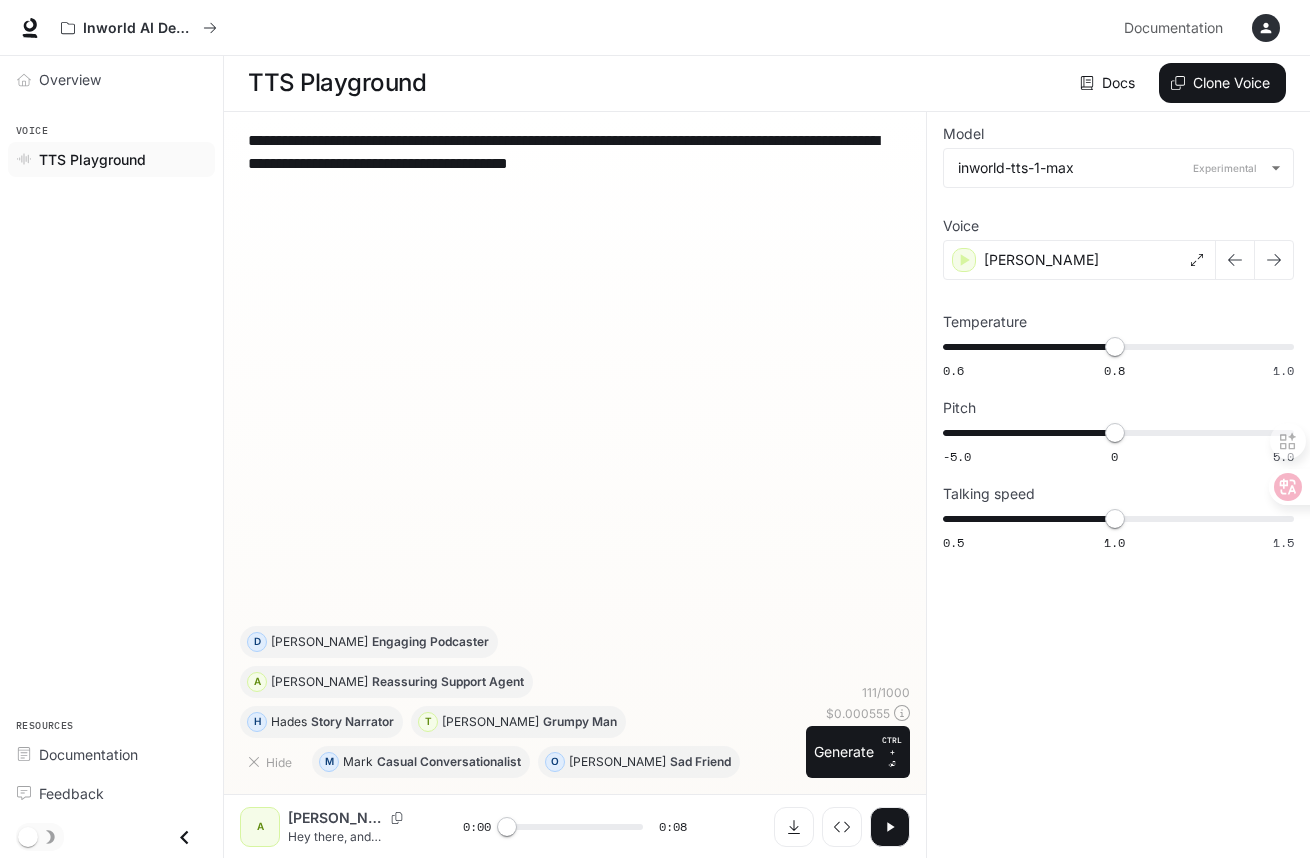 click on "**********" at bounding box center (575, 377) 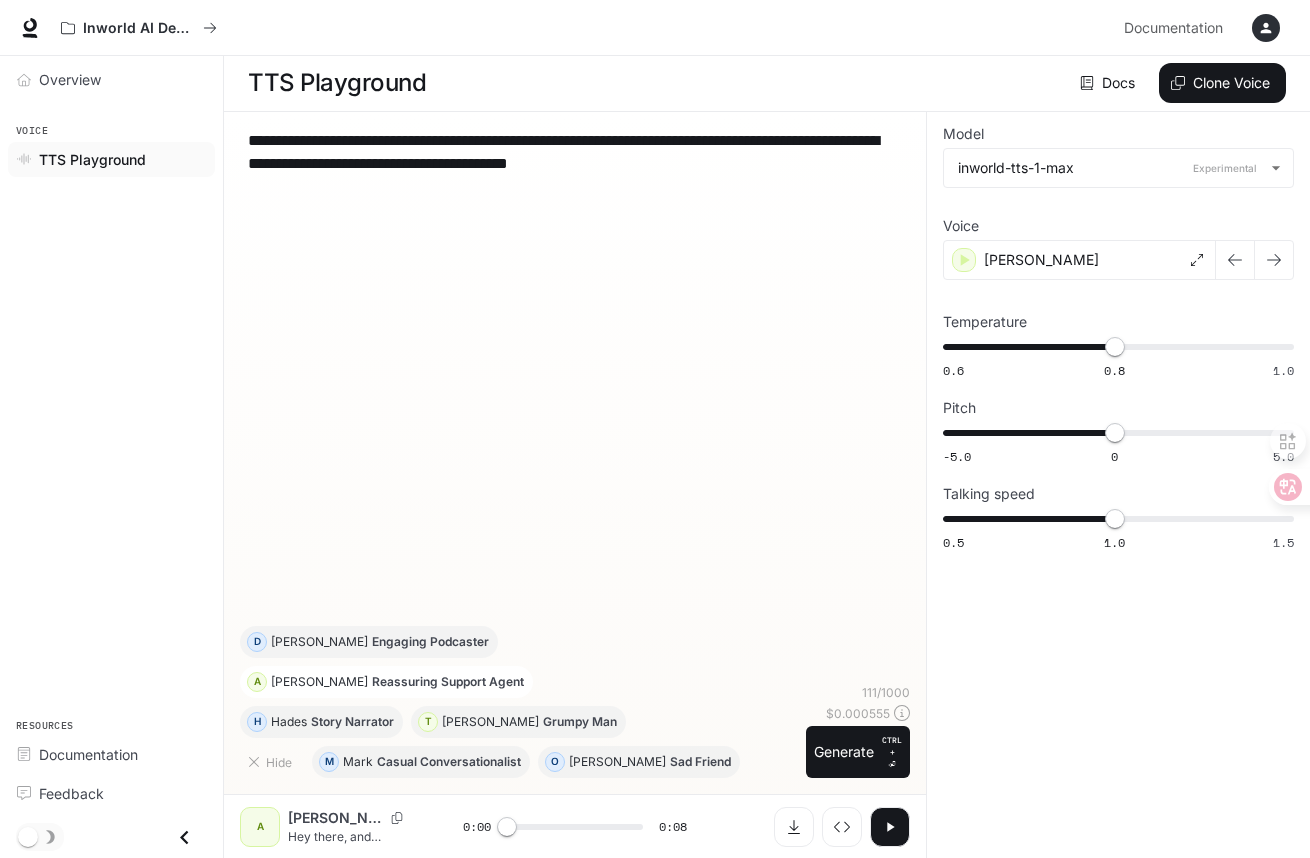 click on "Reassuring Support Agent" at bounding box center (448, 682) 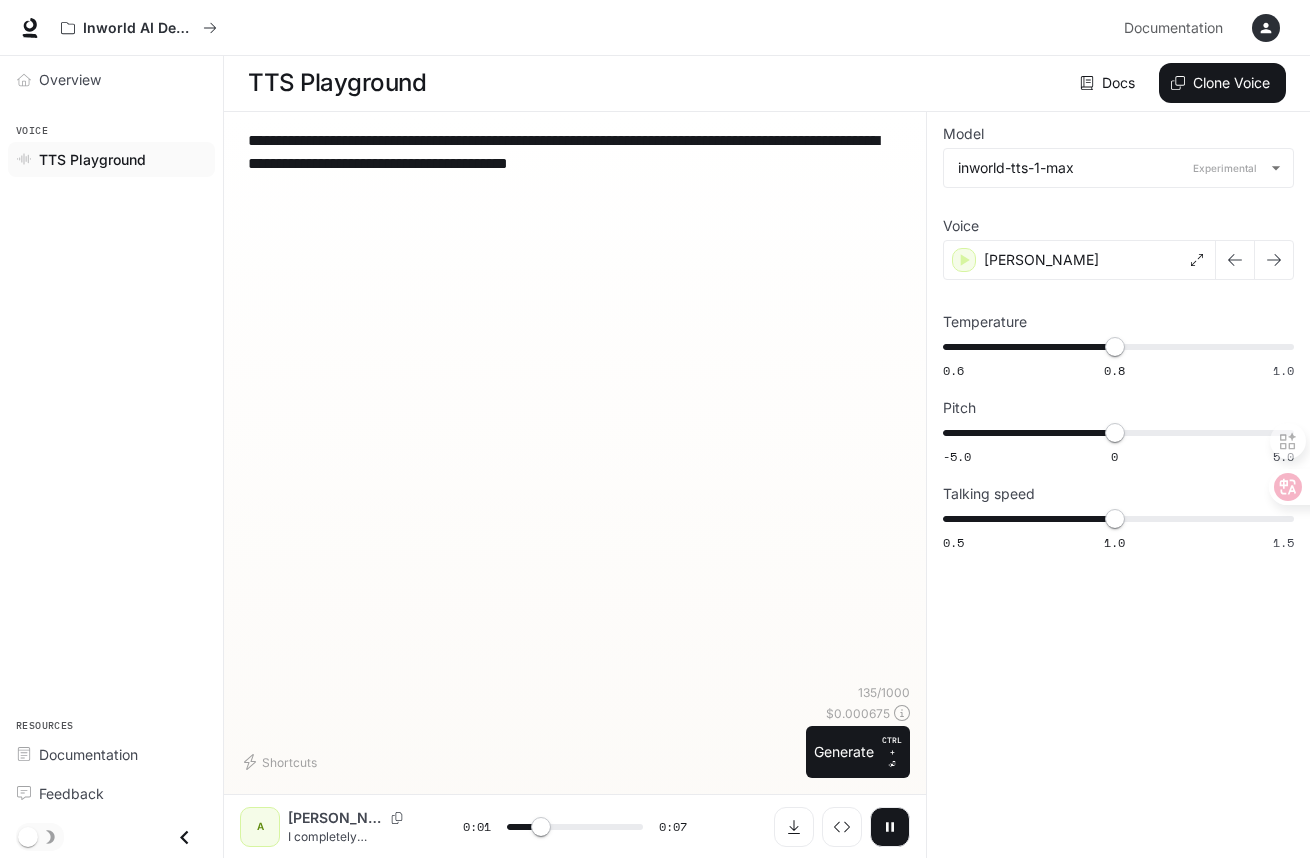 drag, startPoint x: 660, startPoint y: 167, endPoint x: 243, endPoint y: 106, distance: 421.43802 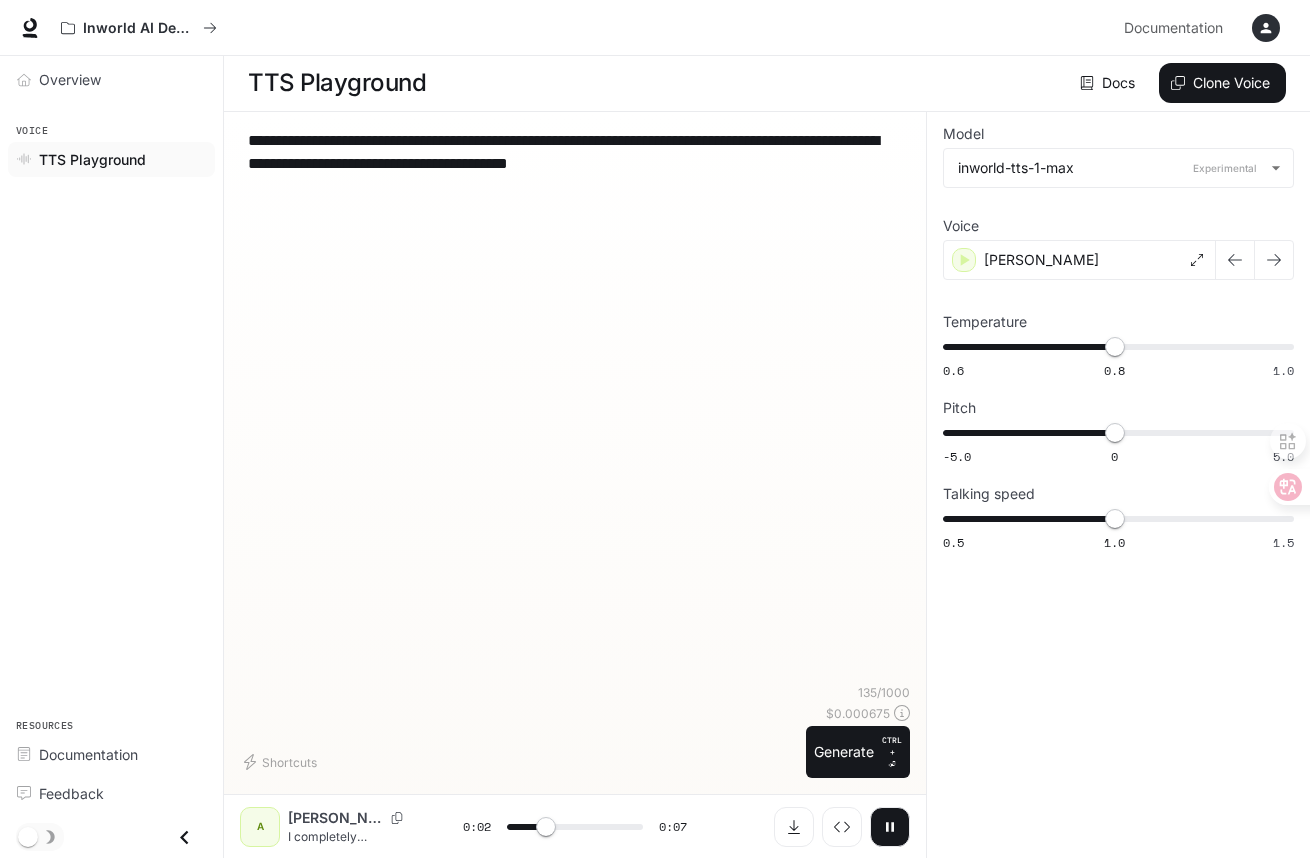 type on "***" 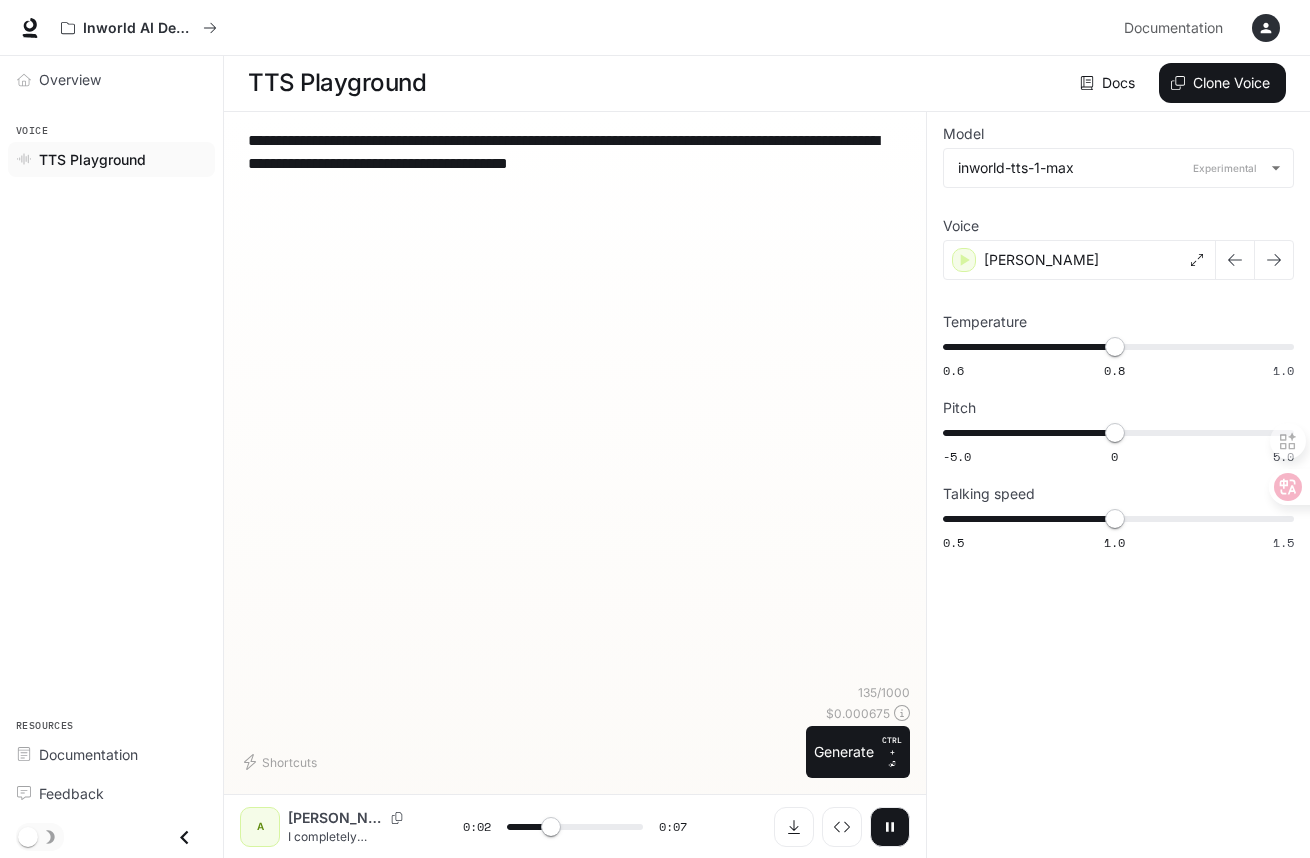 type on "**********" 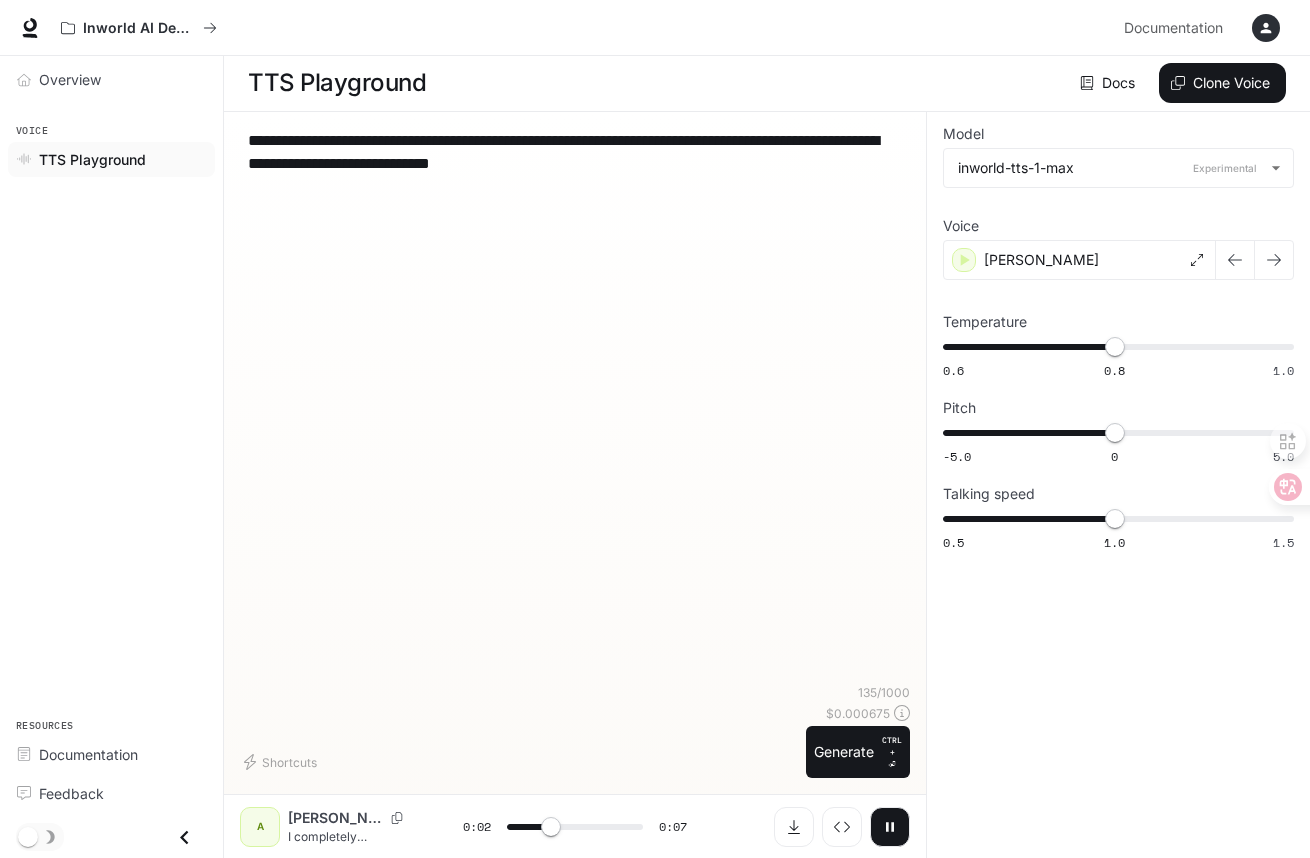 type on "***" 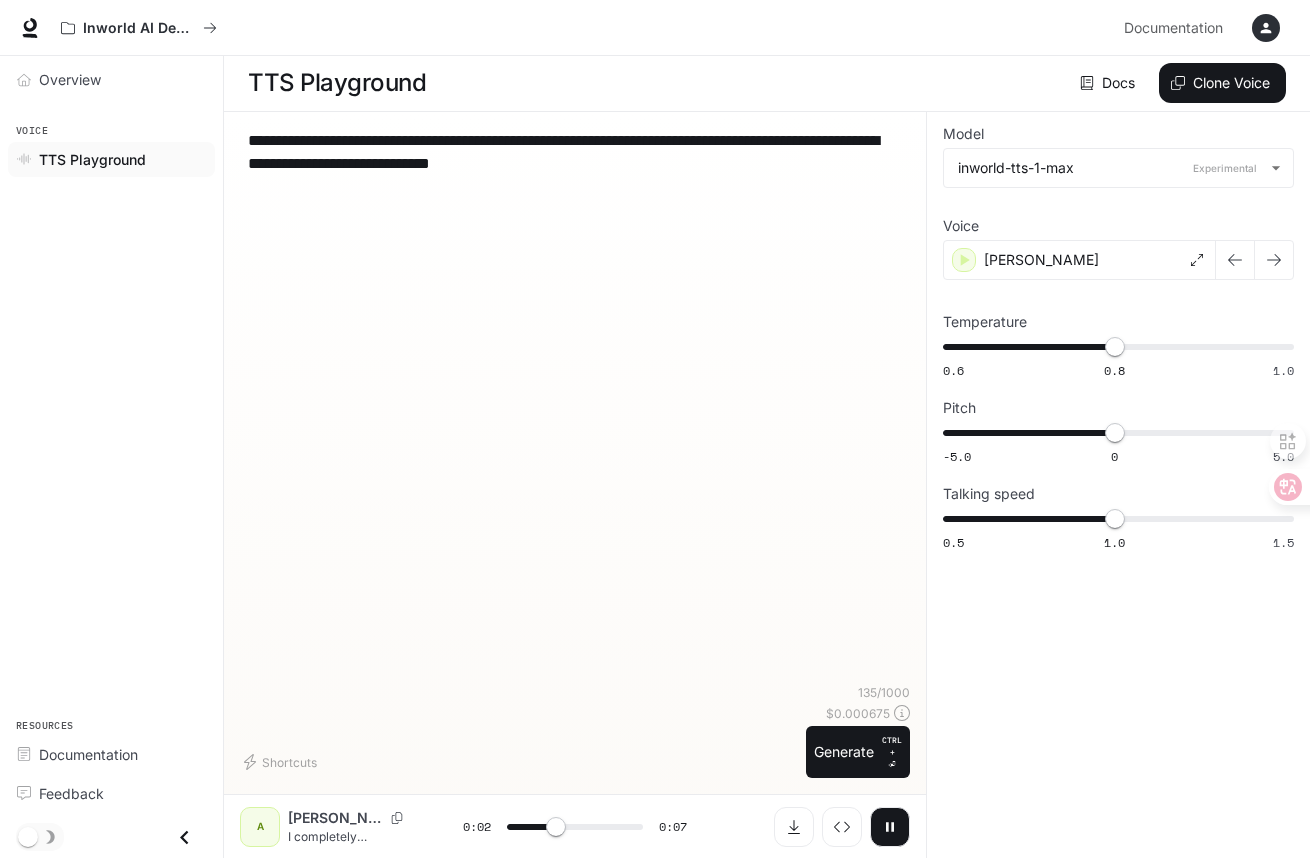 paste on "**********" 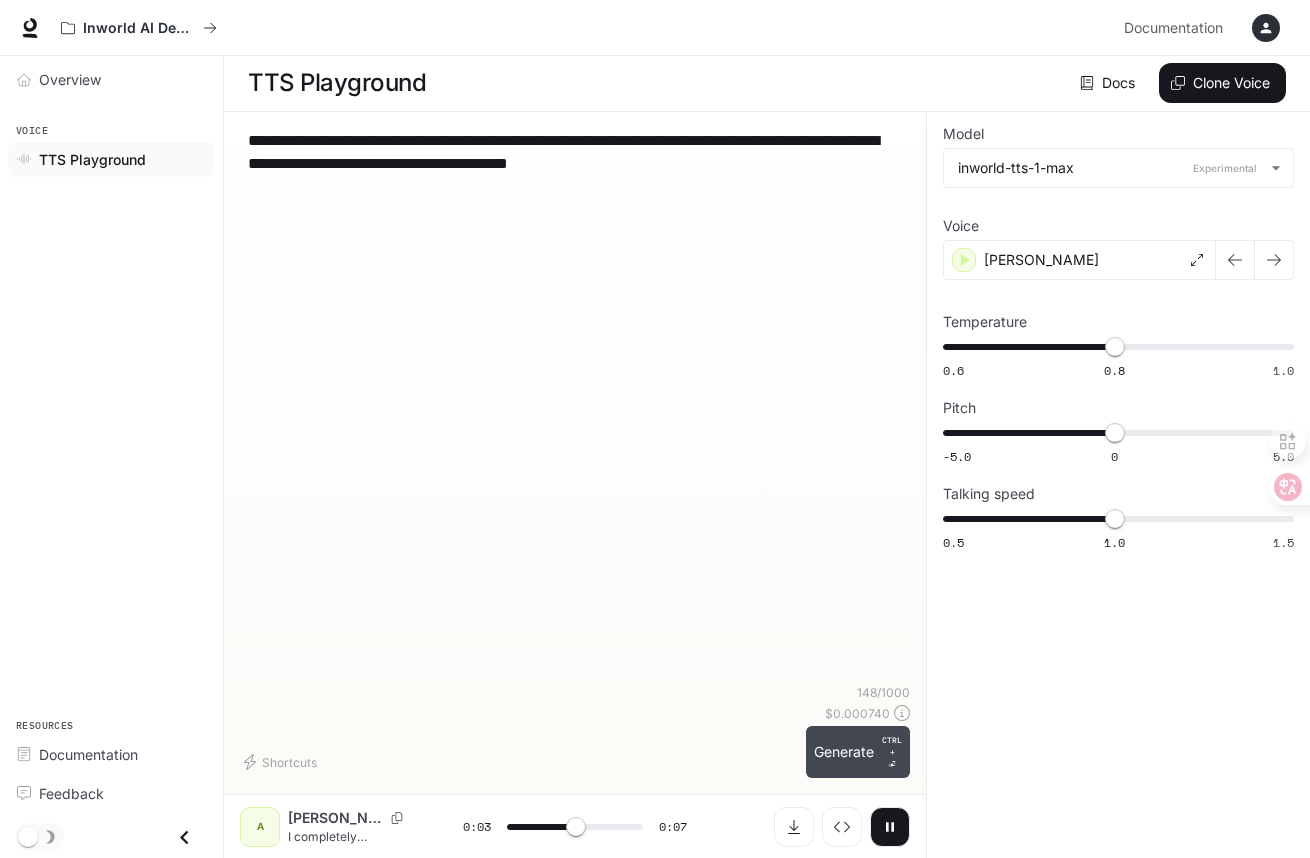 type on "***" 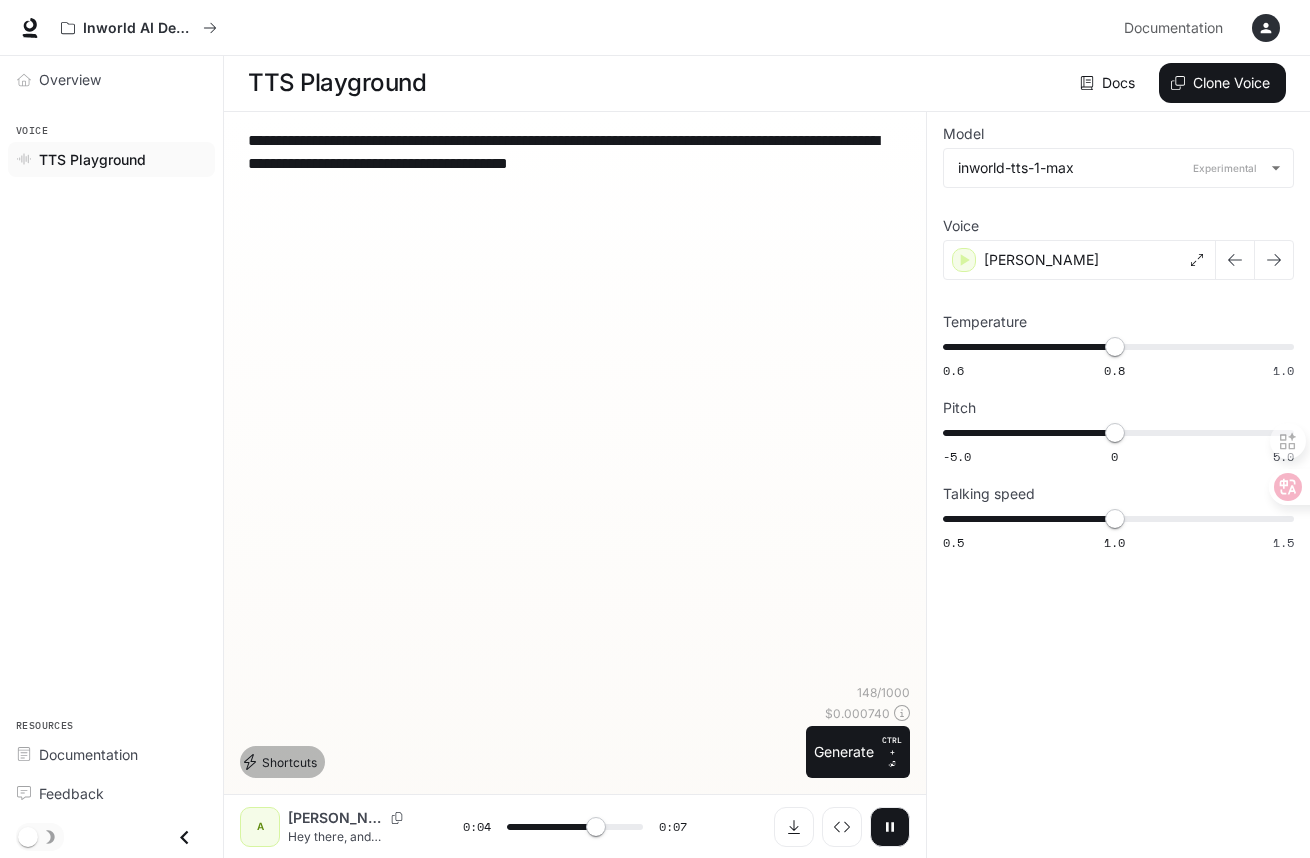 click on "Shortcuts" at bounding box center [282, 762] 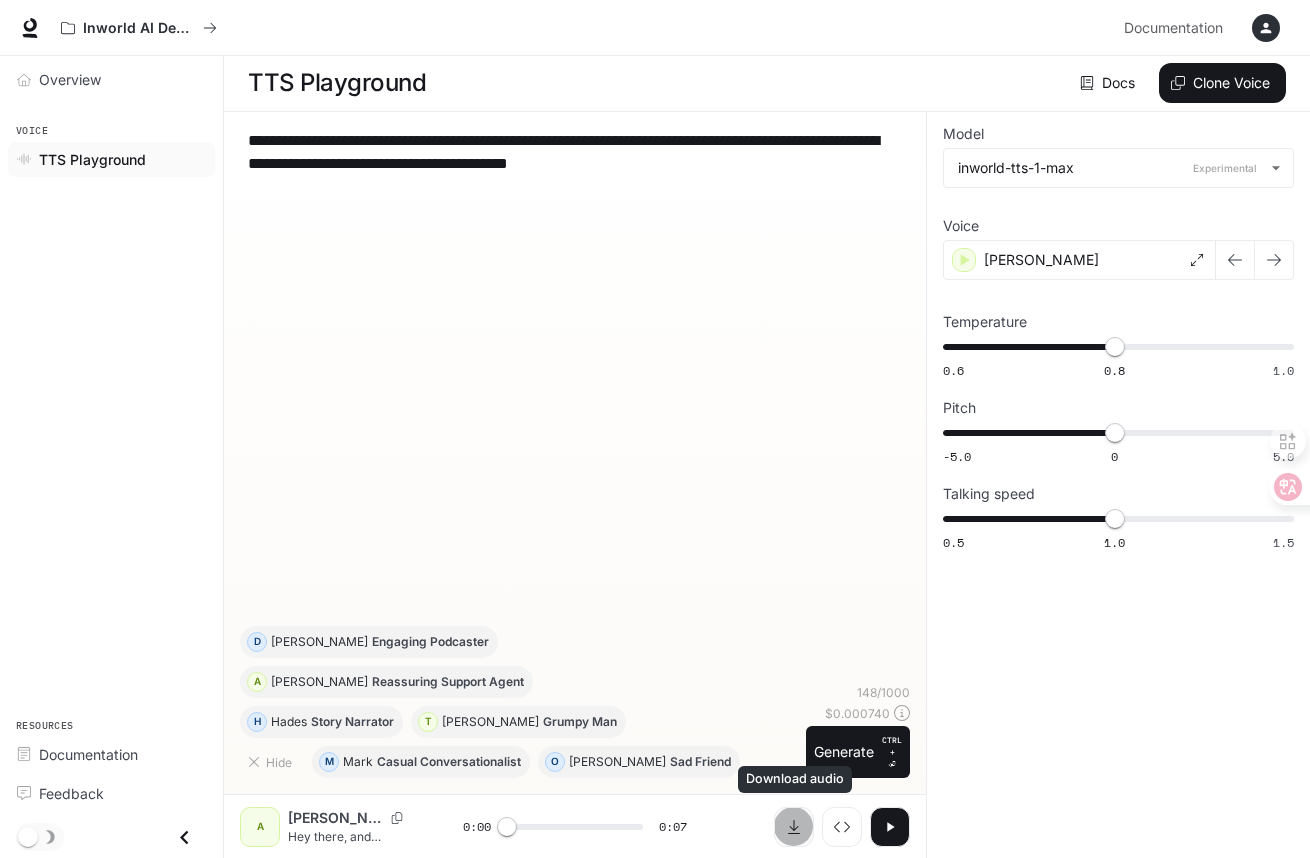 click 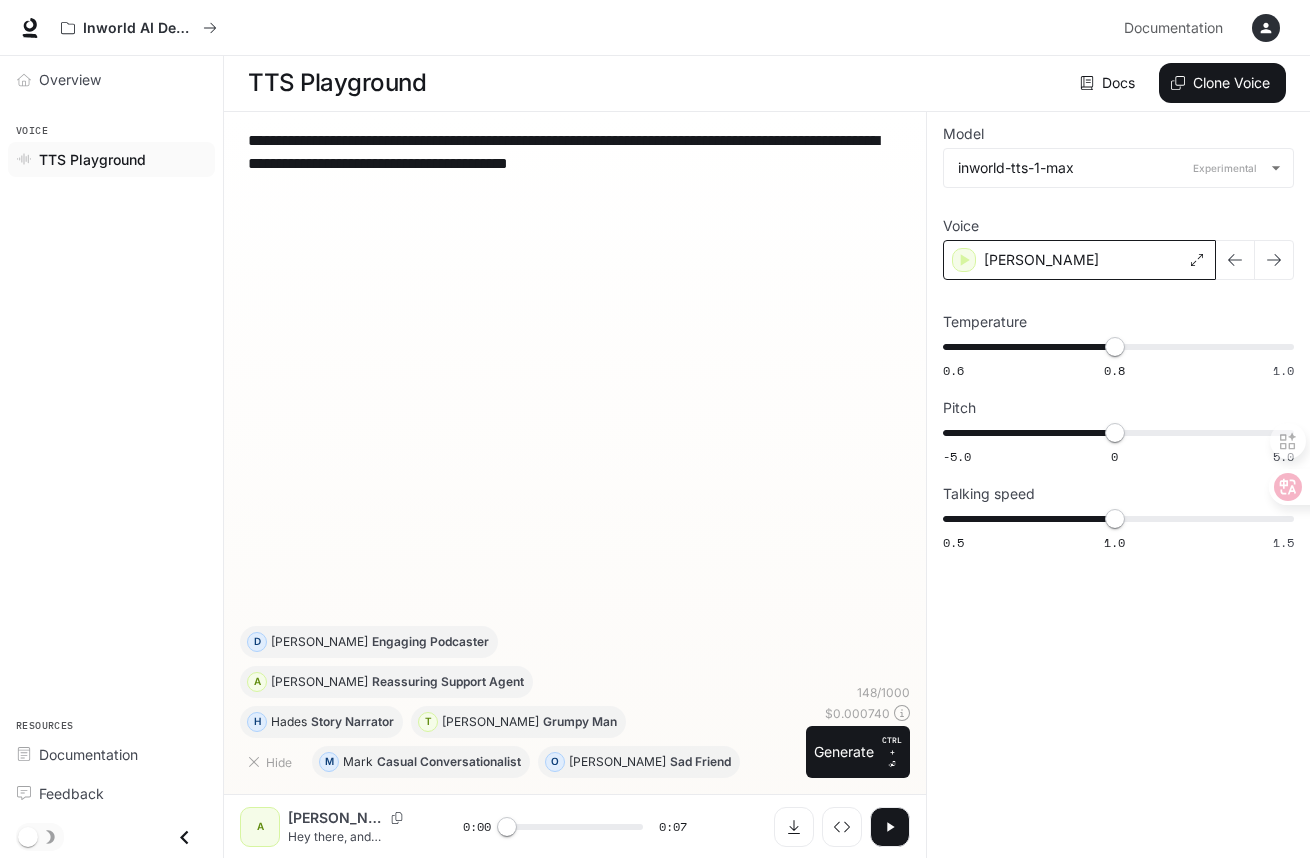 click on "[PERSON_NAME]" at bounding box center [1079, 260] 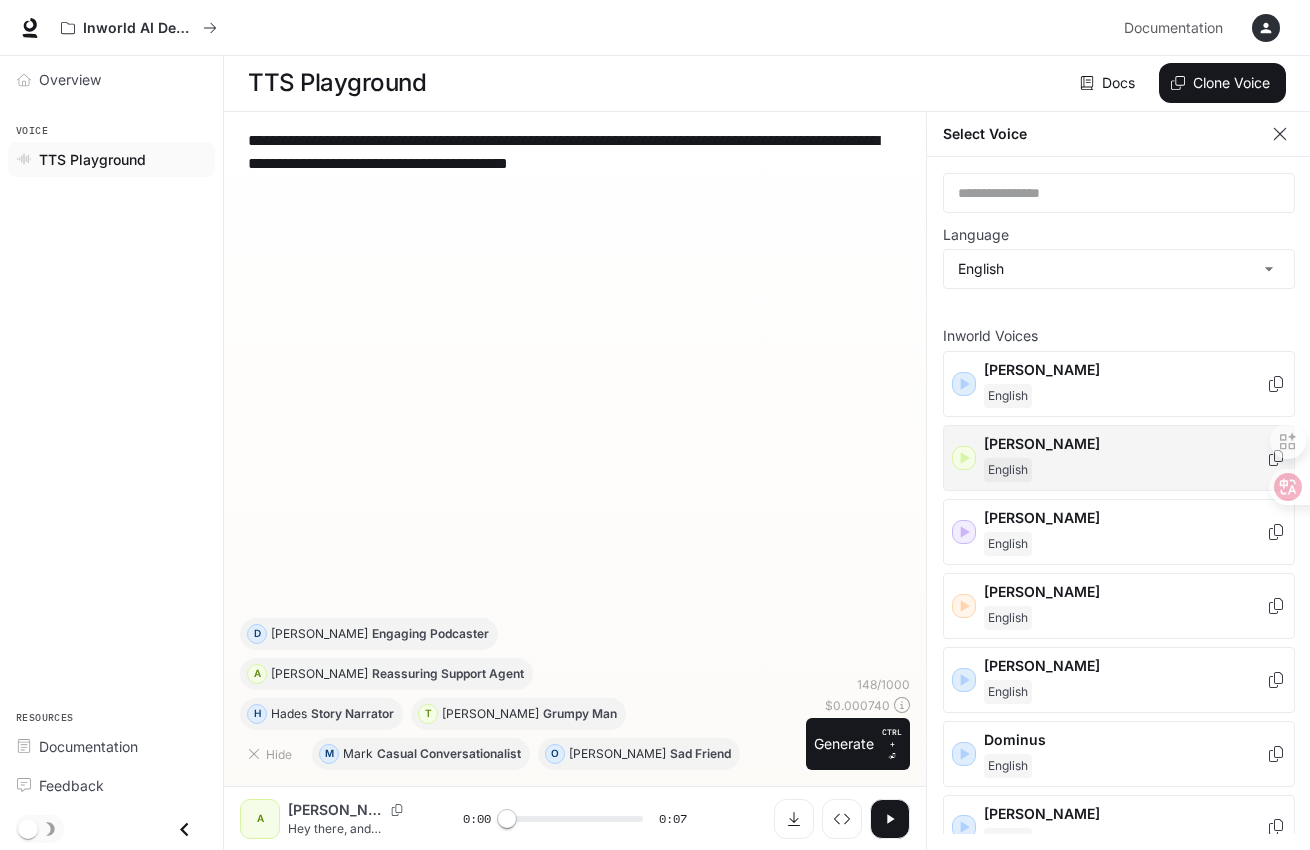 click on "English" at bounding box center (1125, 470) 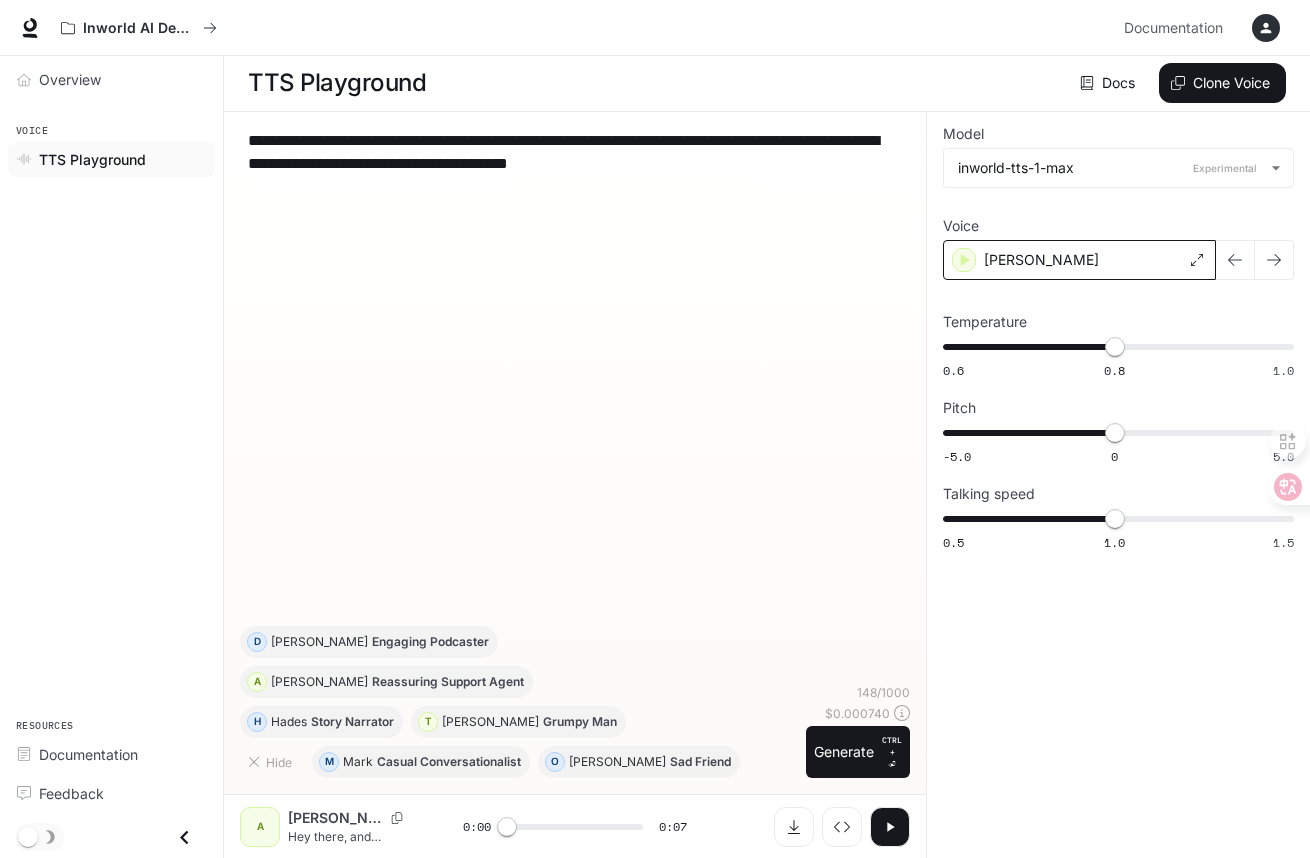 click on "[PERSON_NAME]" at bounding box center (1079, 260) 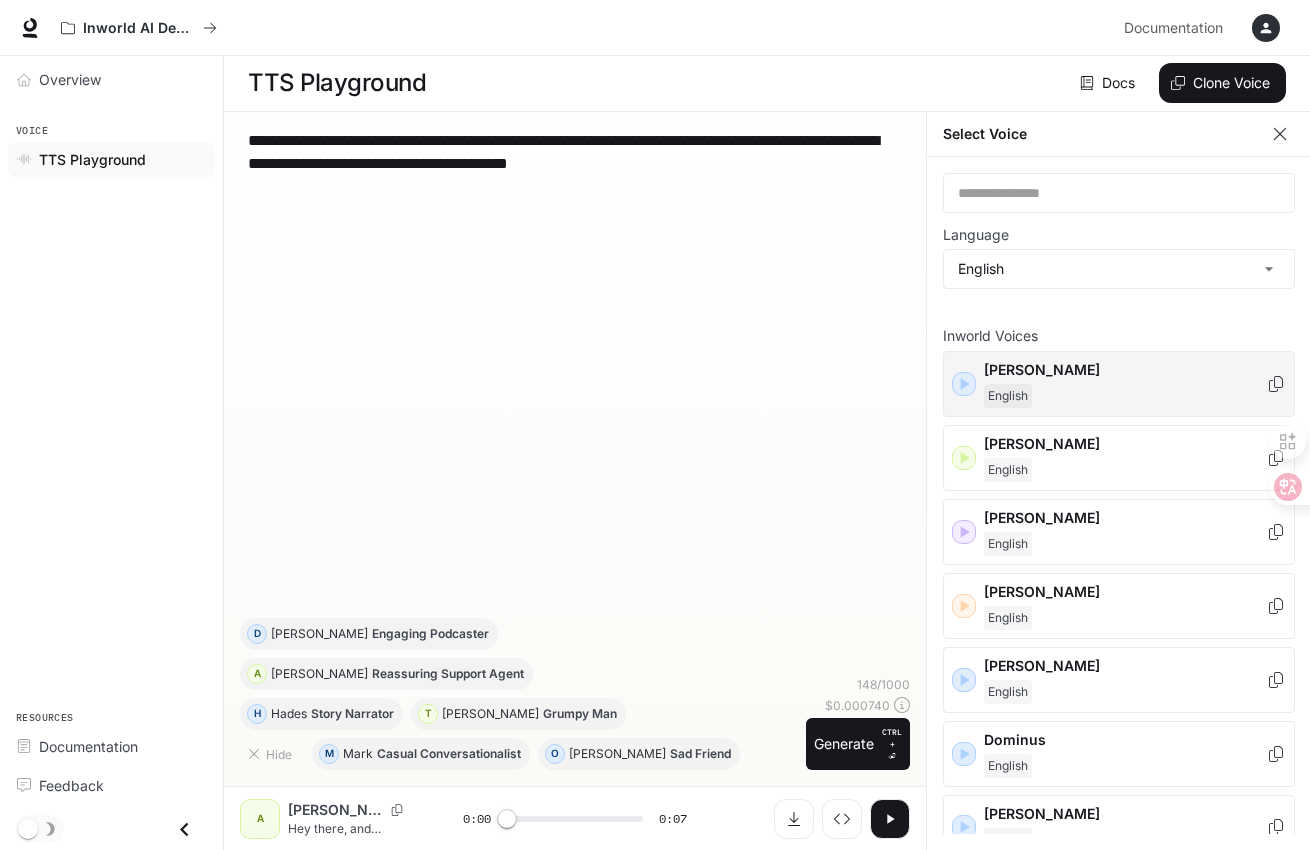 click on "English" at bounding box center (1125, 396) 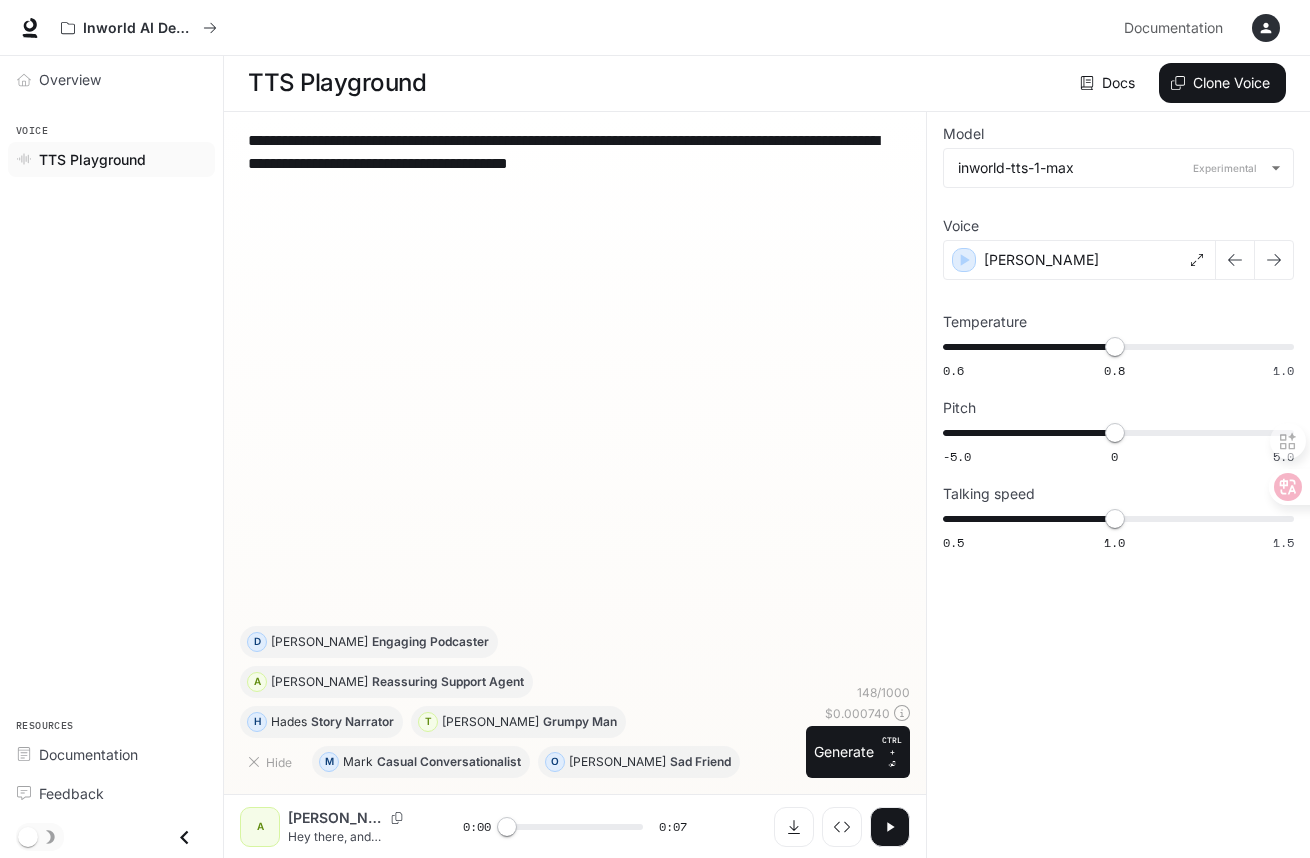 click on "**********" at bounding box center (575, 377) 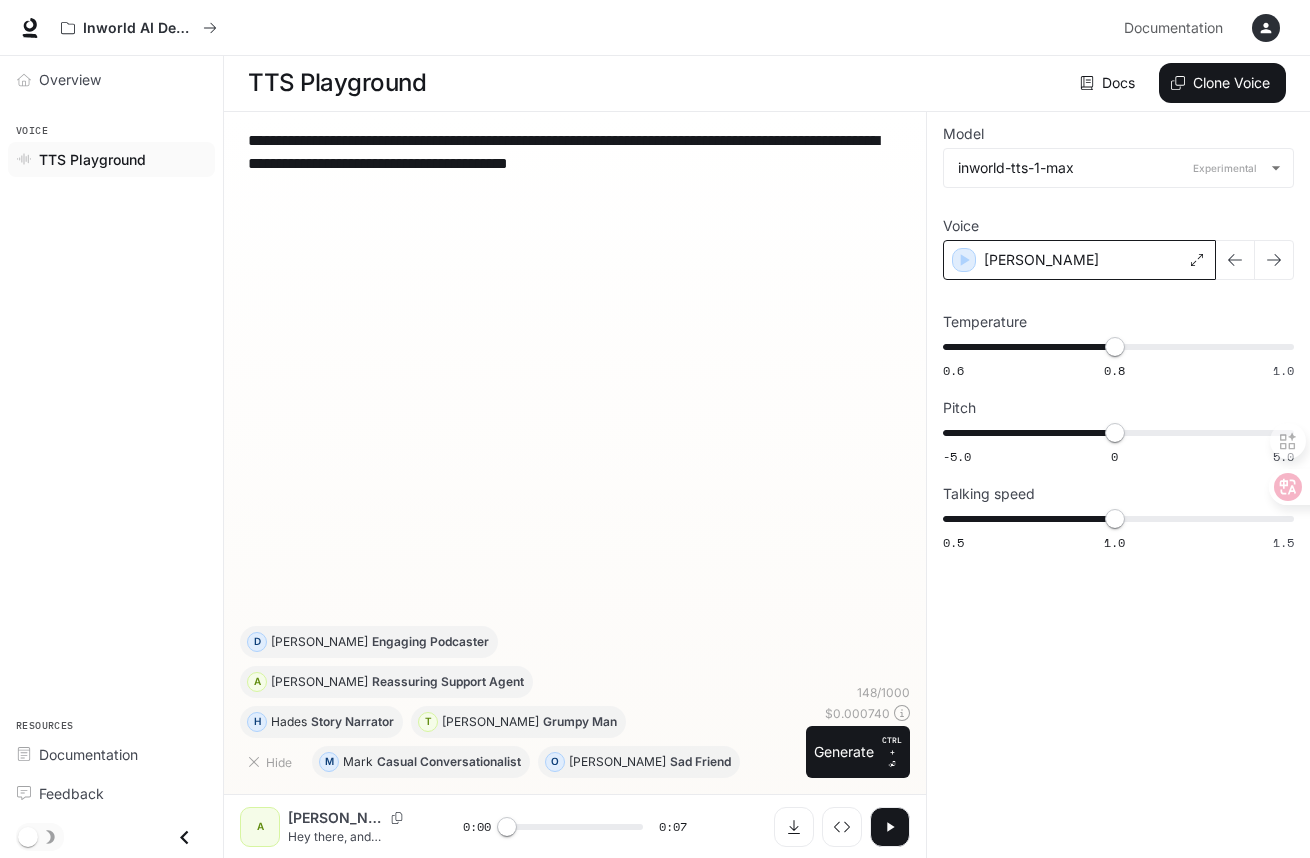 click on "[PERSON_NAME]" at bounding box center (1079, 260) 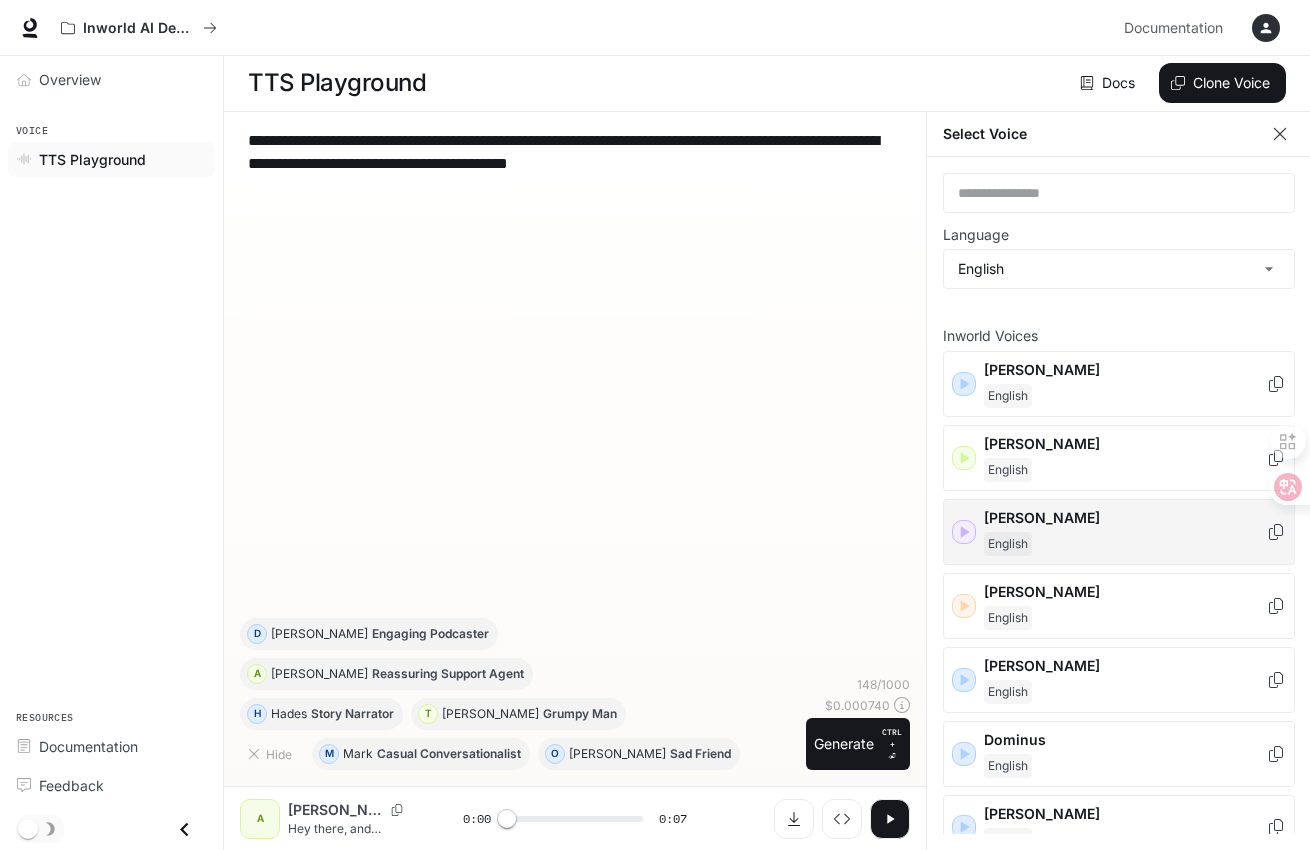click on "English" at bounding box center (1125, 544) 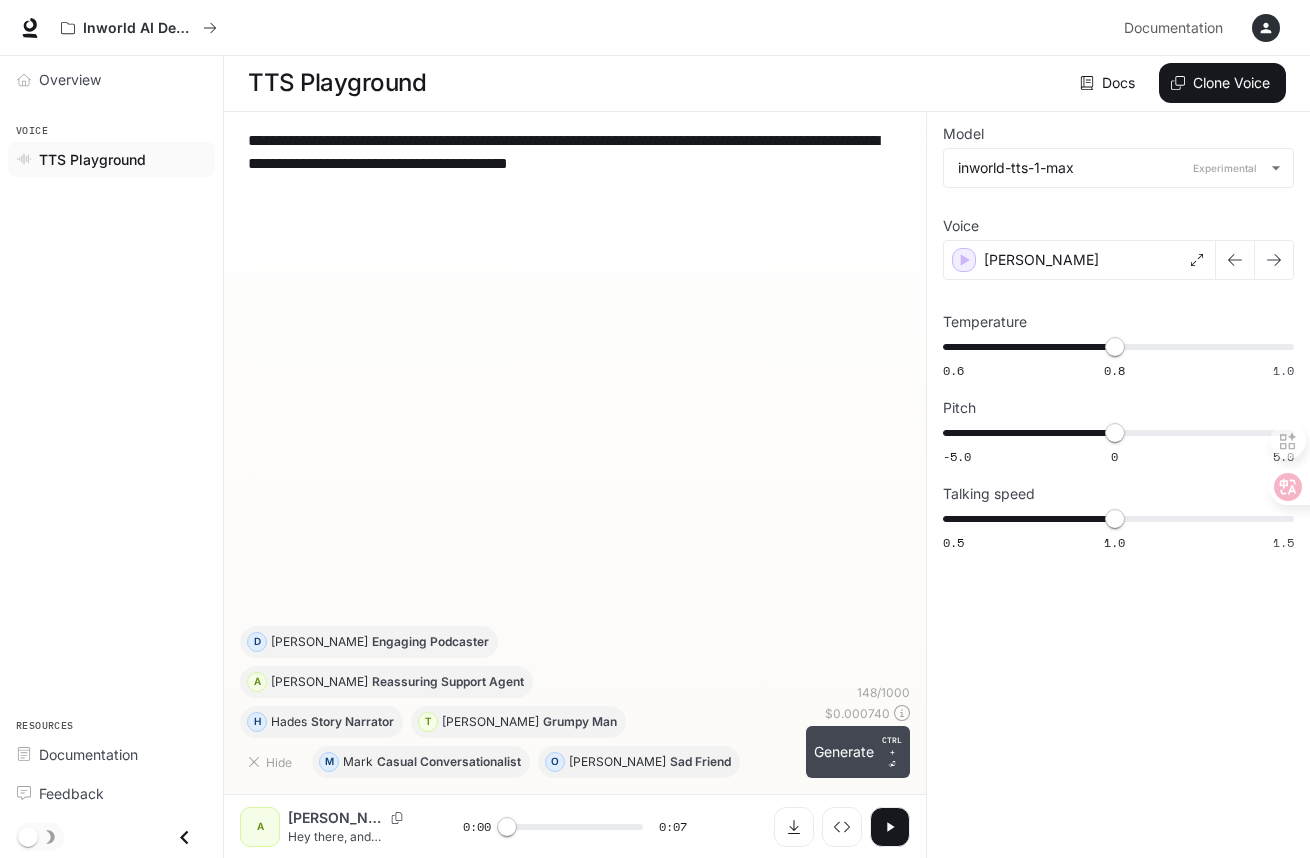 click on "Generate CTRL +  ⏎" at bounding box center [858, 752] 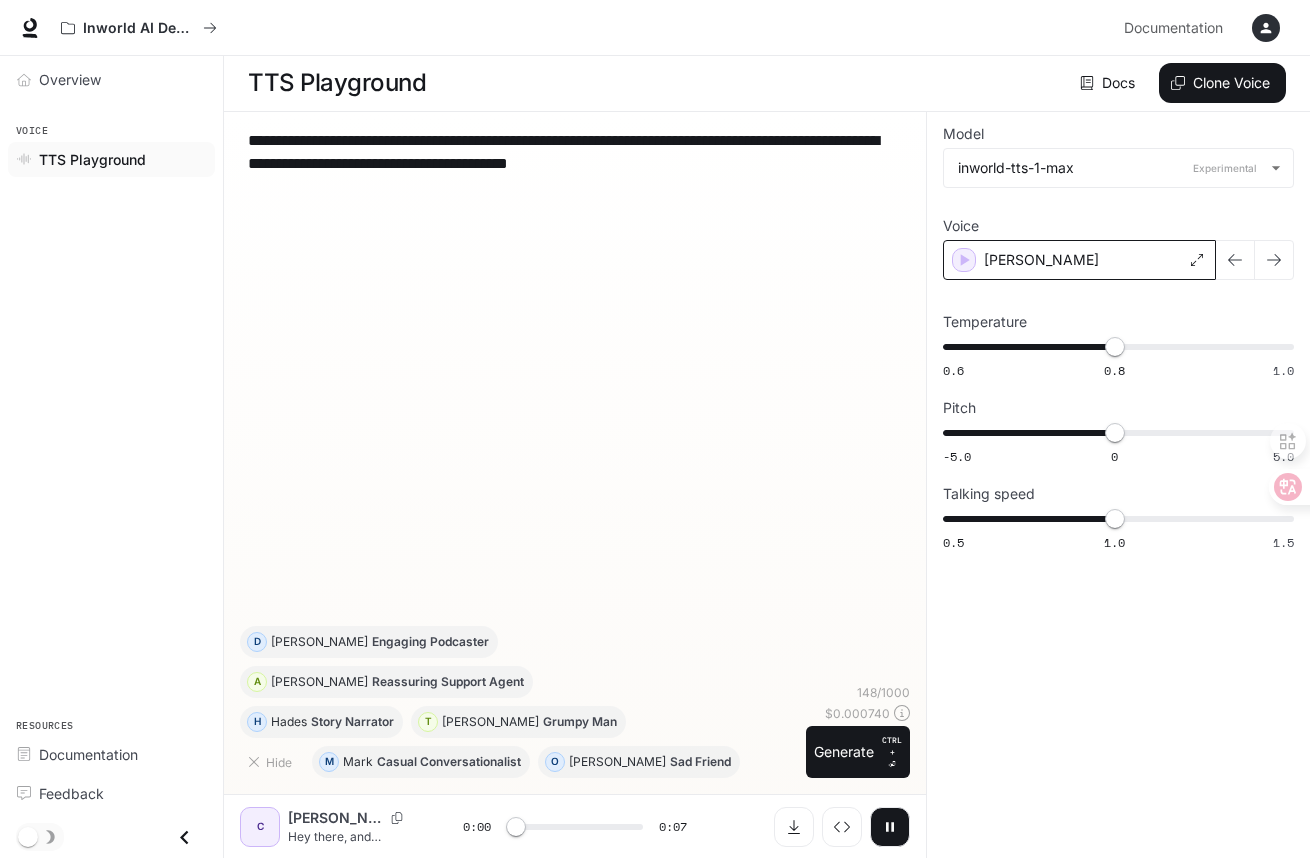 click on "[PERSON_NAME]" at bounding box center (1079, 260) 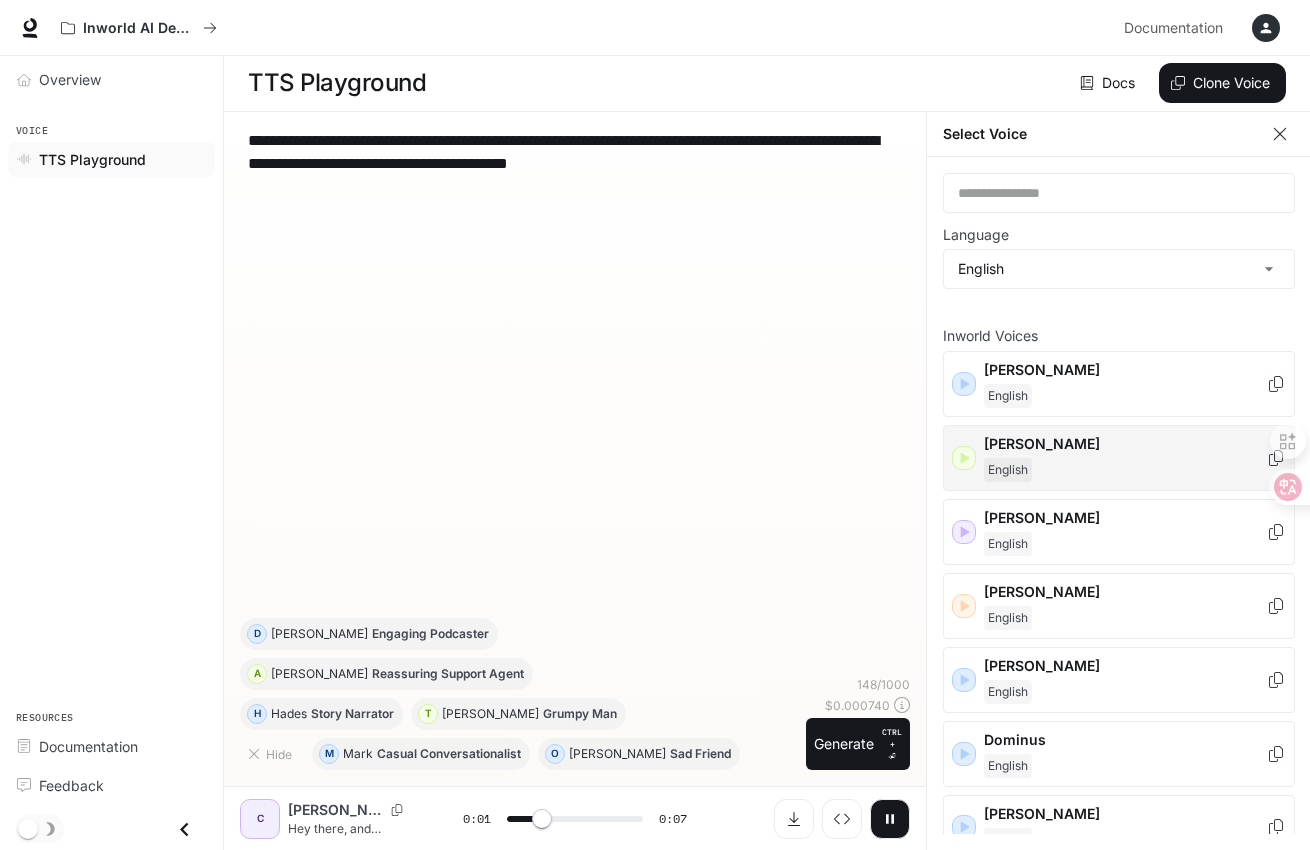 click on "English" at bounding box center [1125, 470] 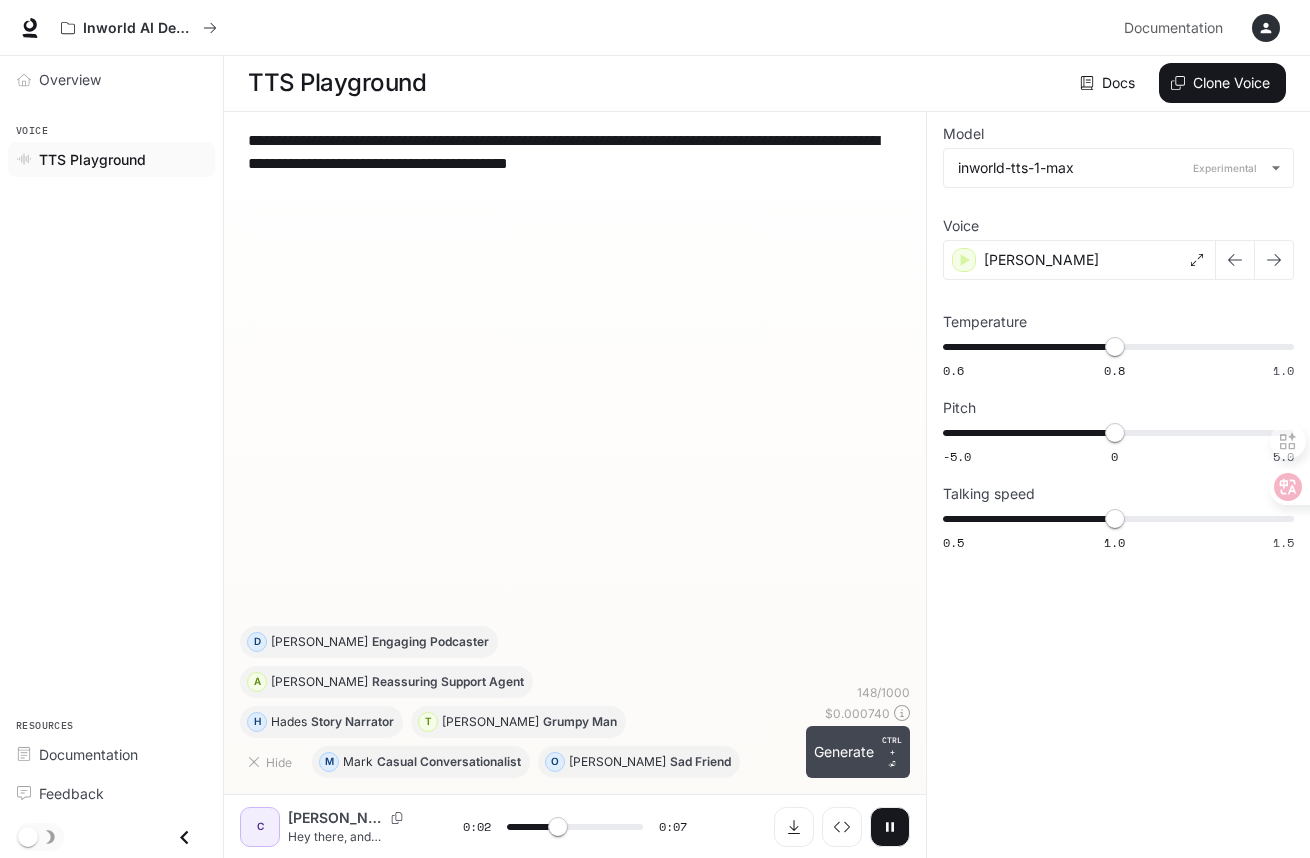 click on "Generate CTRL +  ⏎" at bounding box center (858, 752) 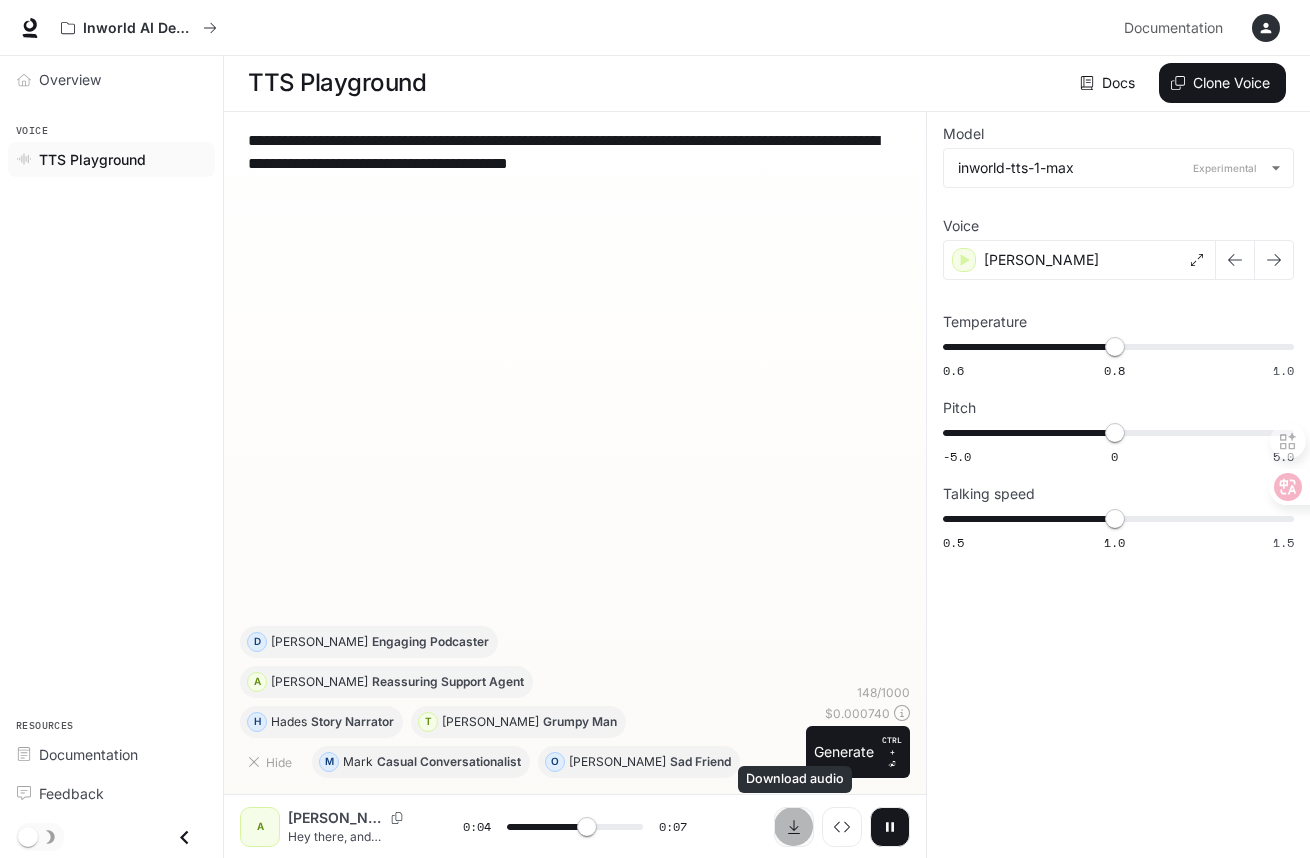 click 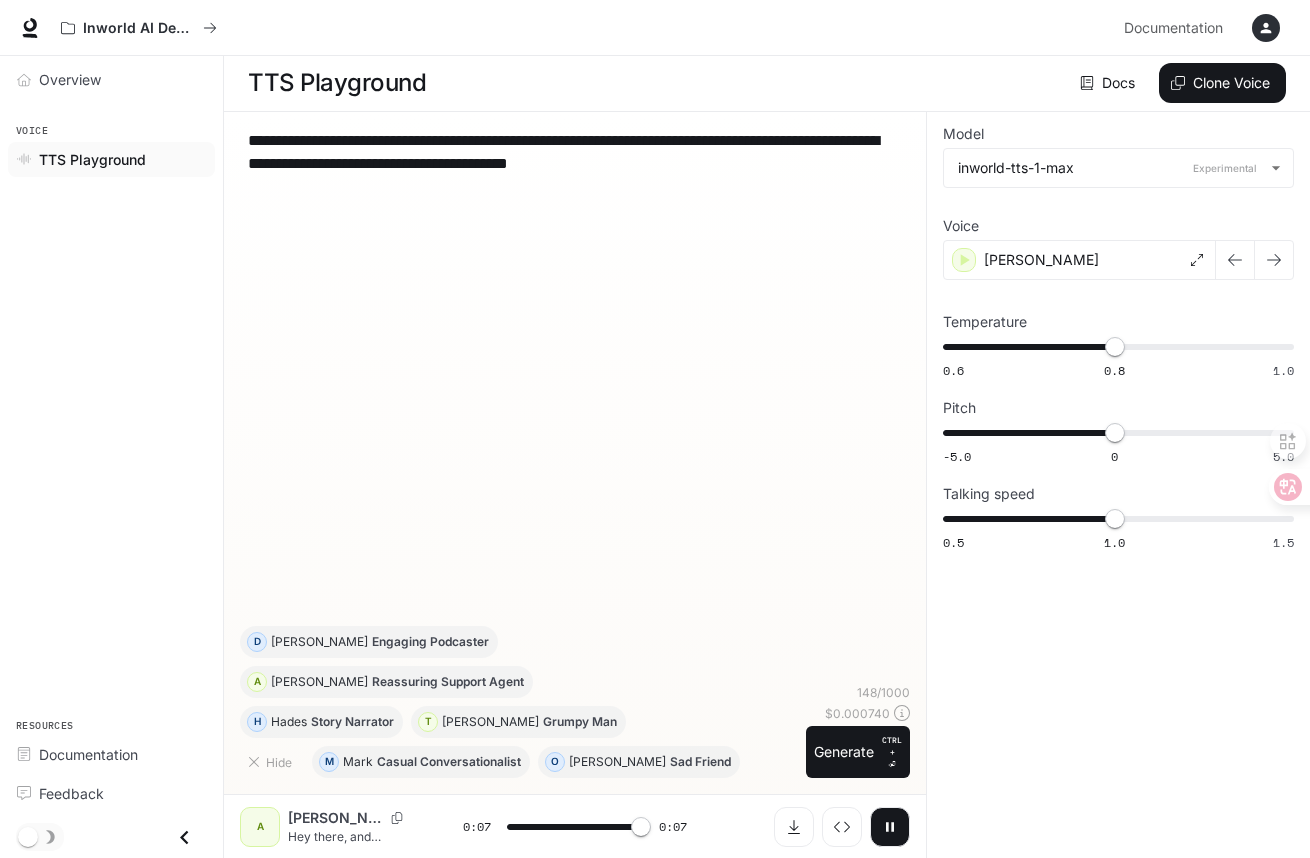 type on "*" 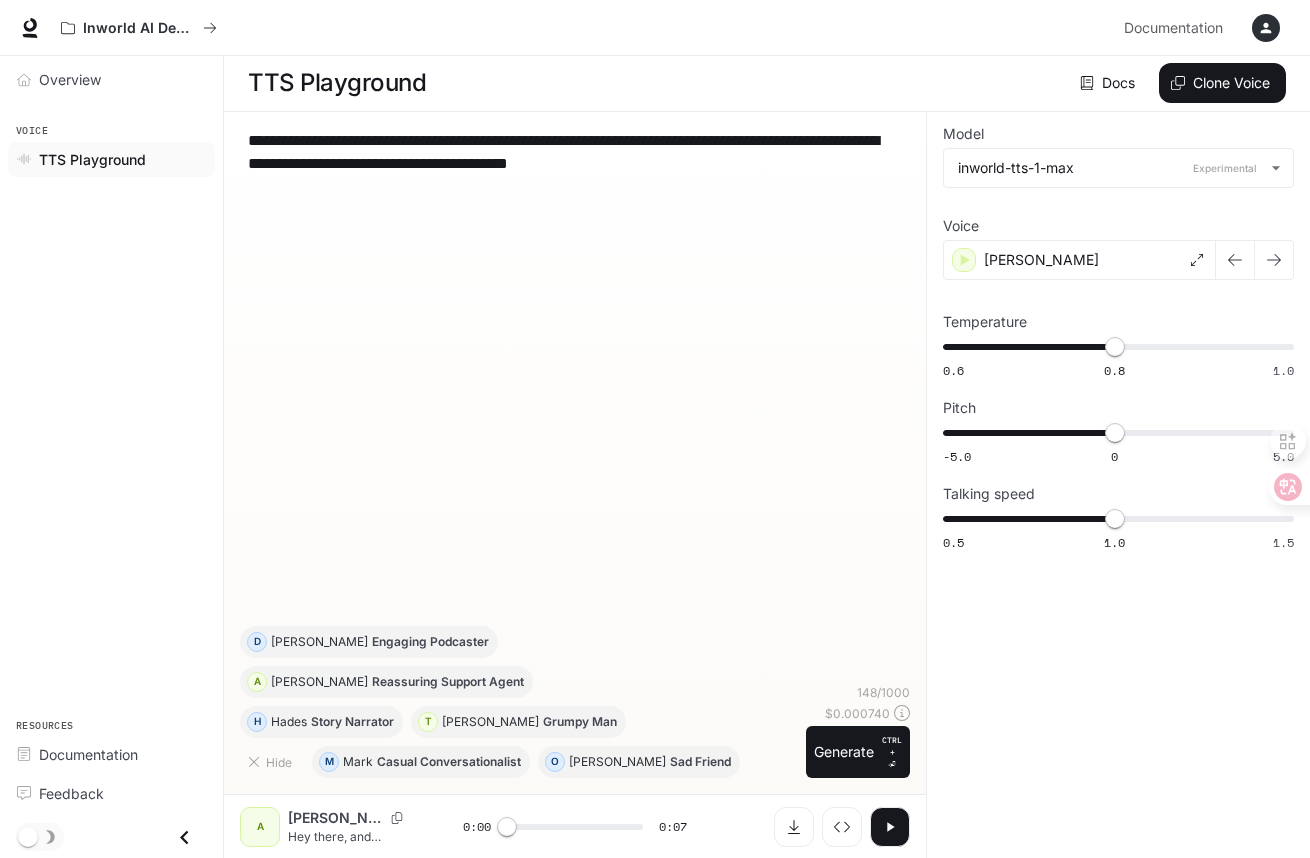 click on "**********" at bounding box center (575, 377) 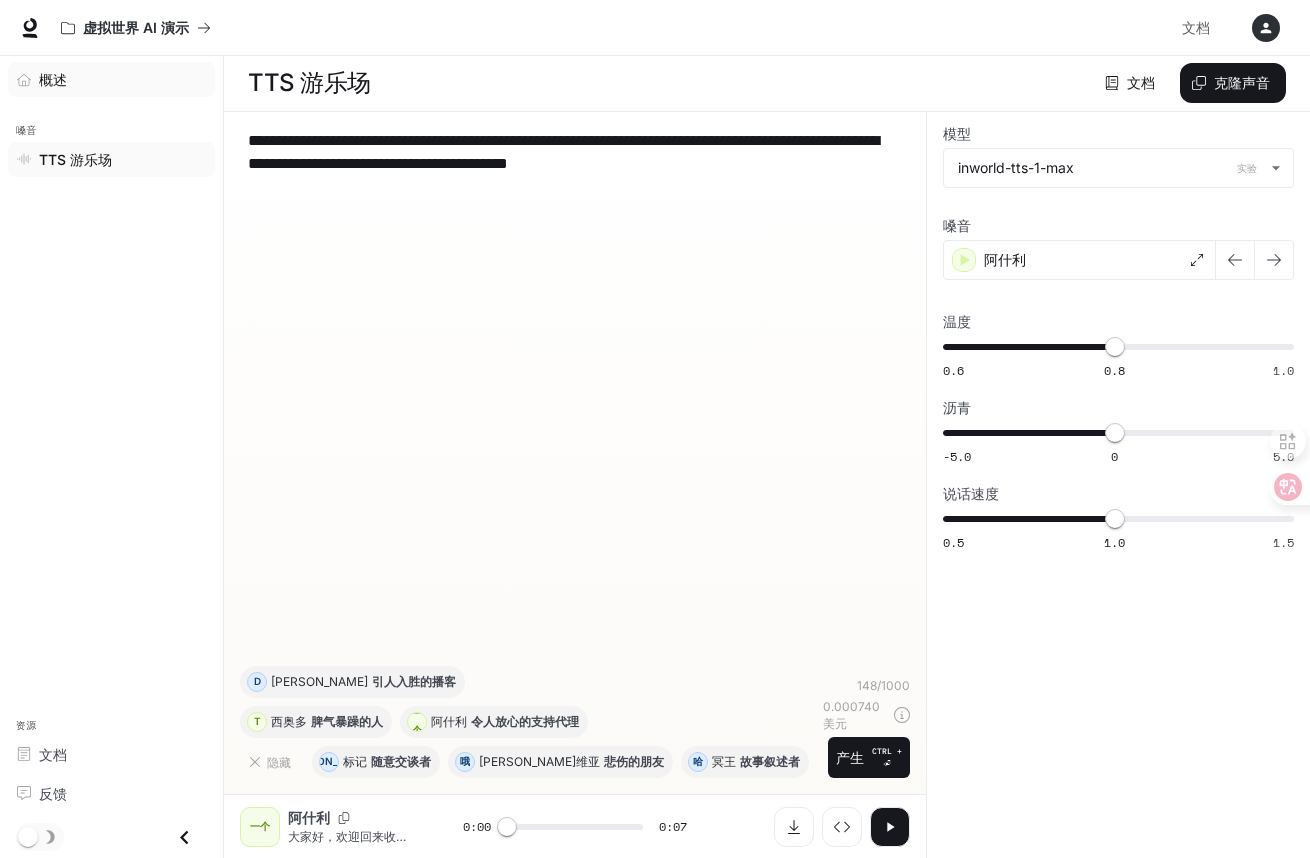 drag, startPoint x: 745, startPoint y: 162, endPoint x: 102, endPoint y: 94, distance: 646.58563 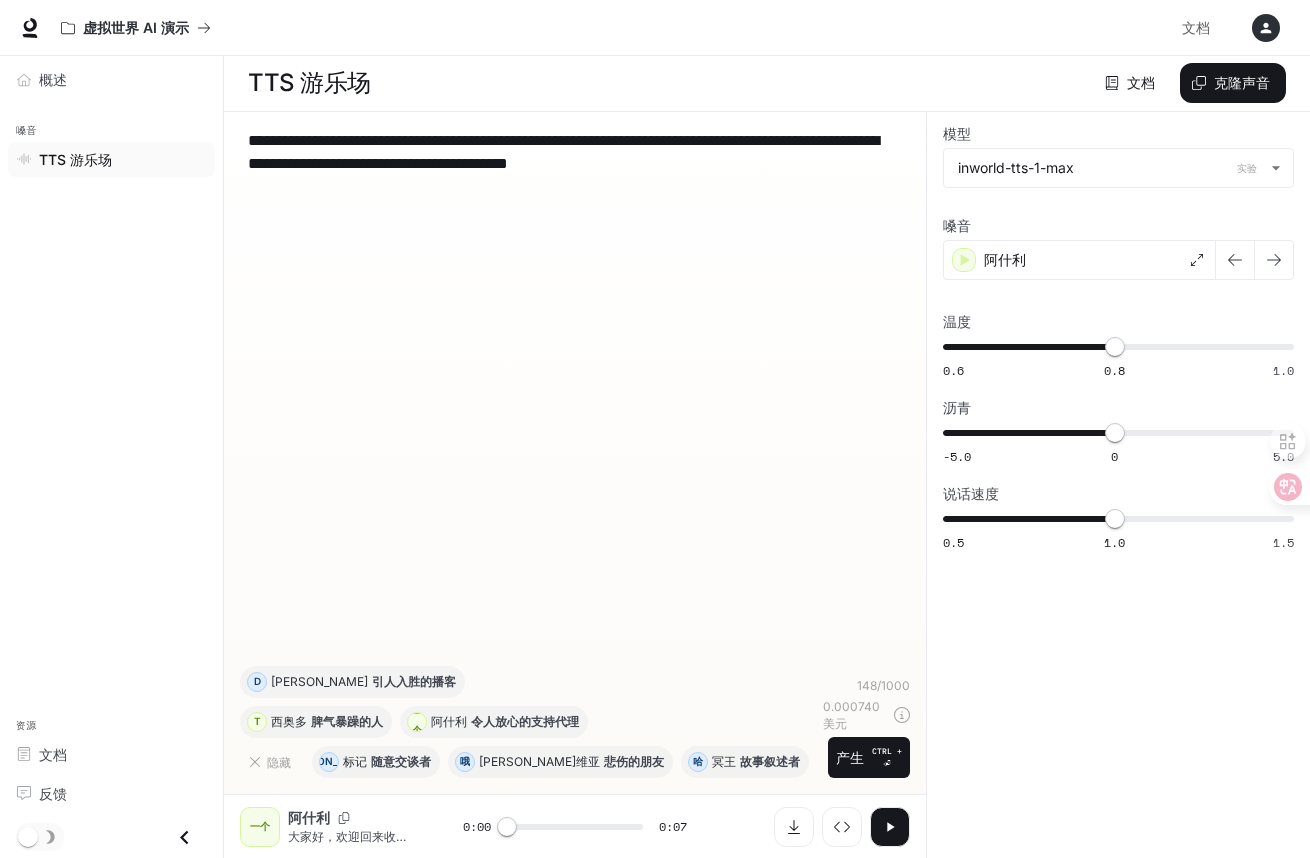 paste 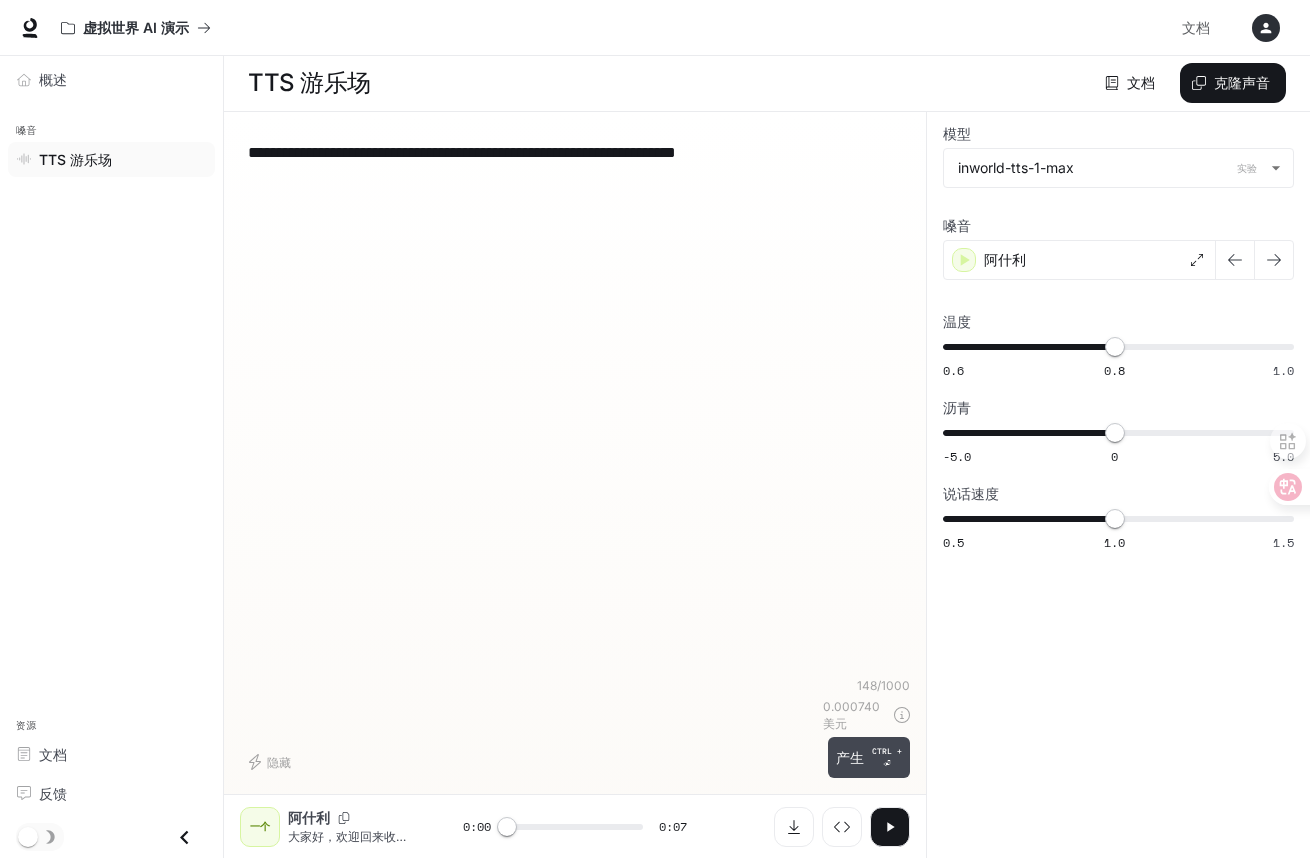 type on "**********" 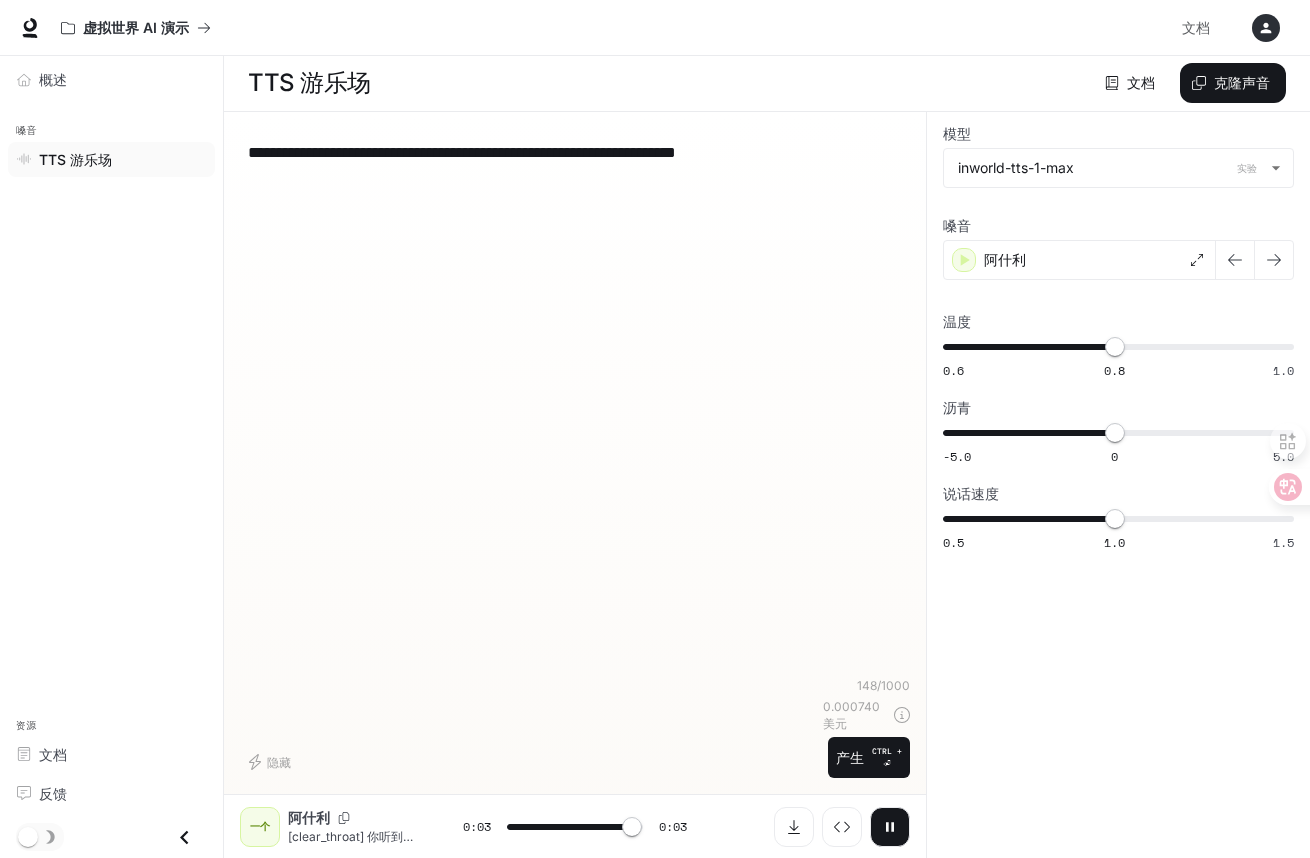 type on "*" 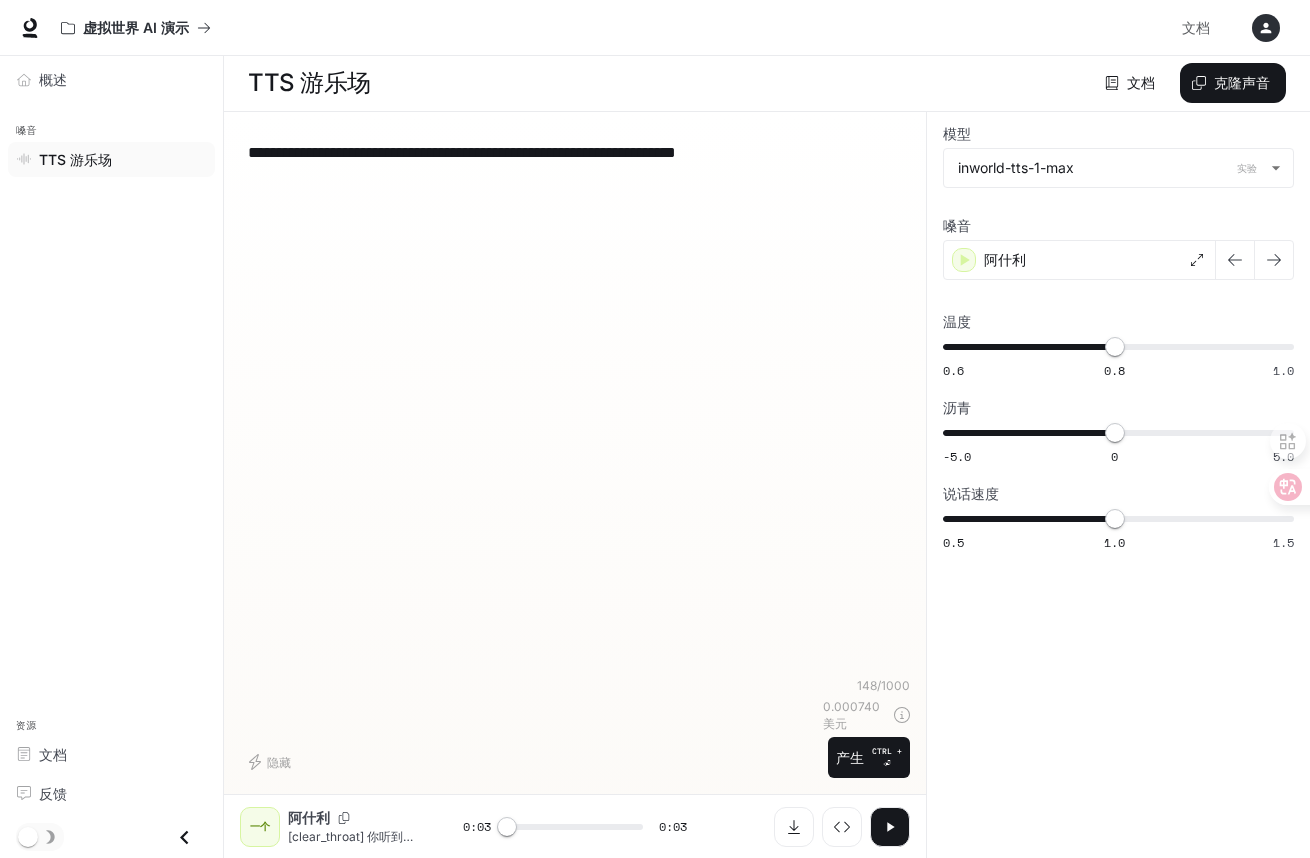 drag, startPoint x: 592, startPoint y: 154, endPoint x: 550, endPoint y: 156, distance: 42.047592 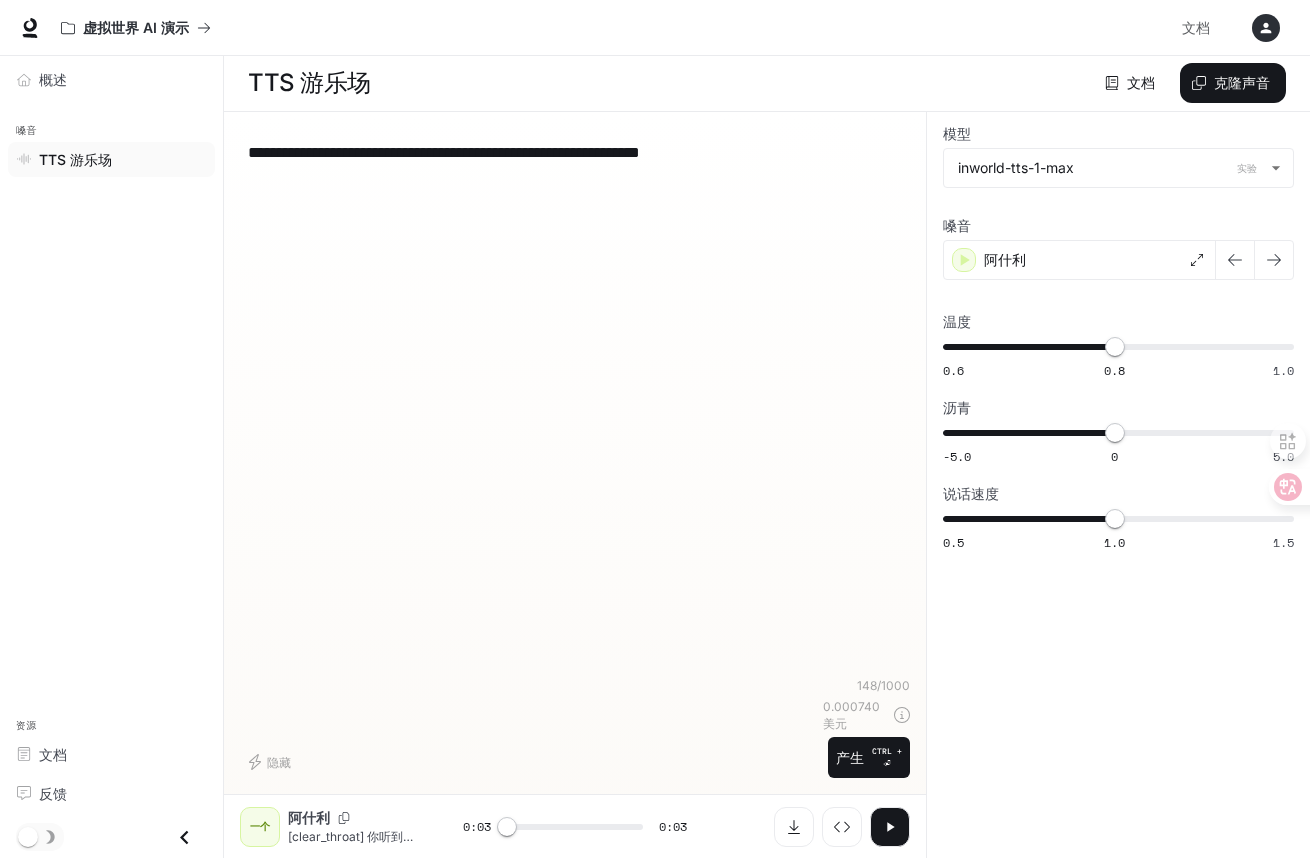drag, startPoint x: 350, startPoint y: 148, endPoint x: 212, endPoint y: 150, distance: 138.0145 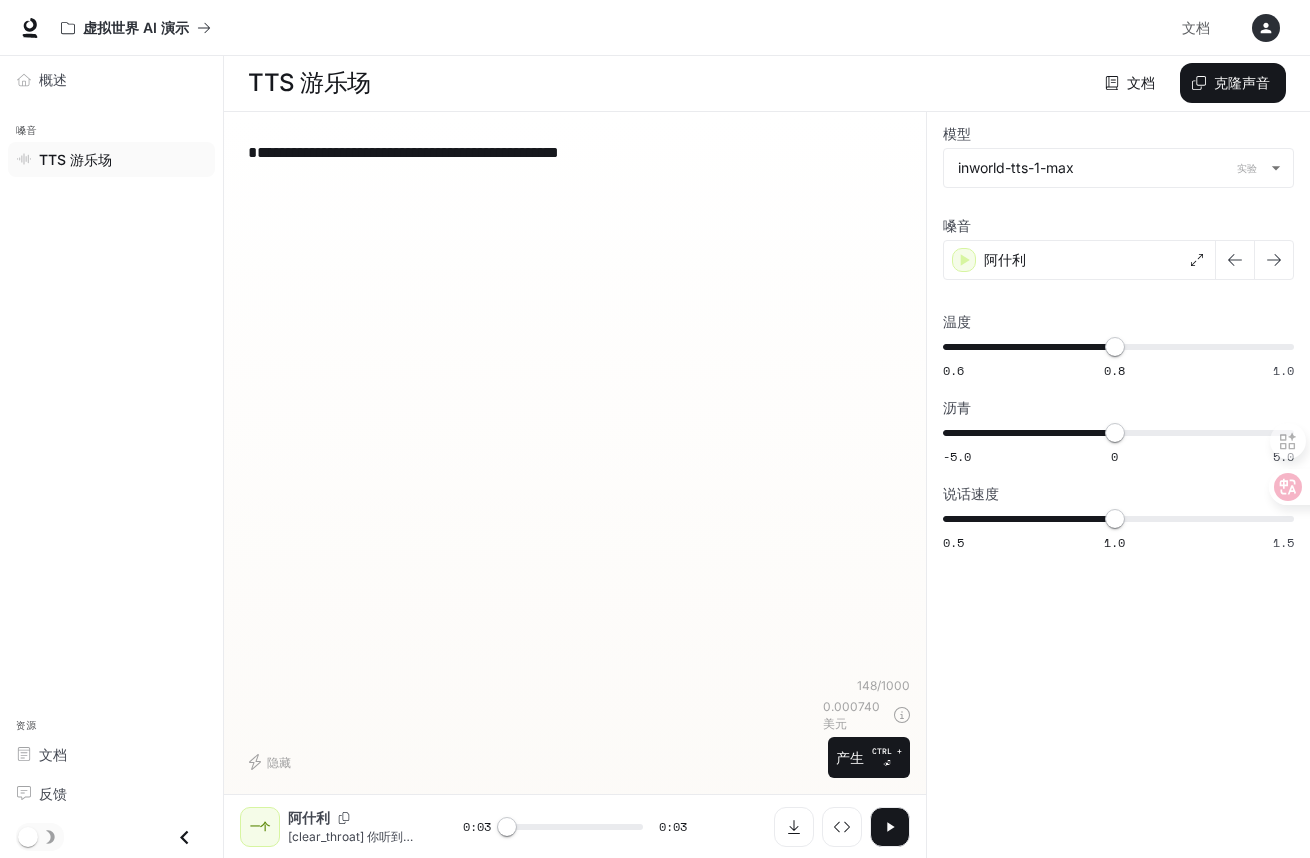 click on "**********" at bounding box center (575, 152) 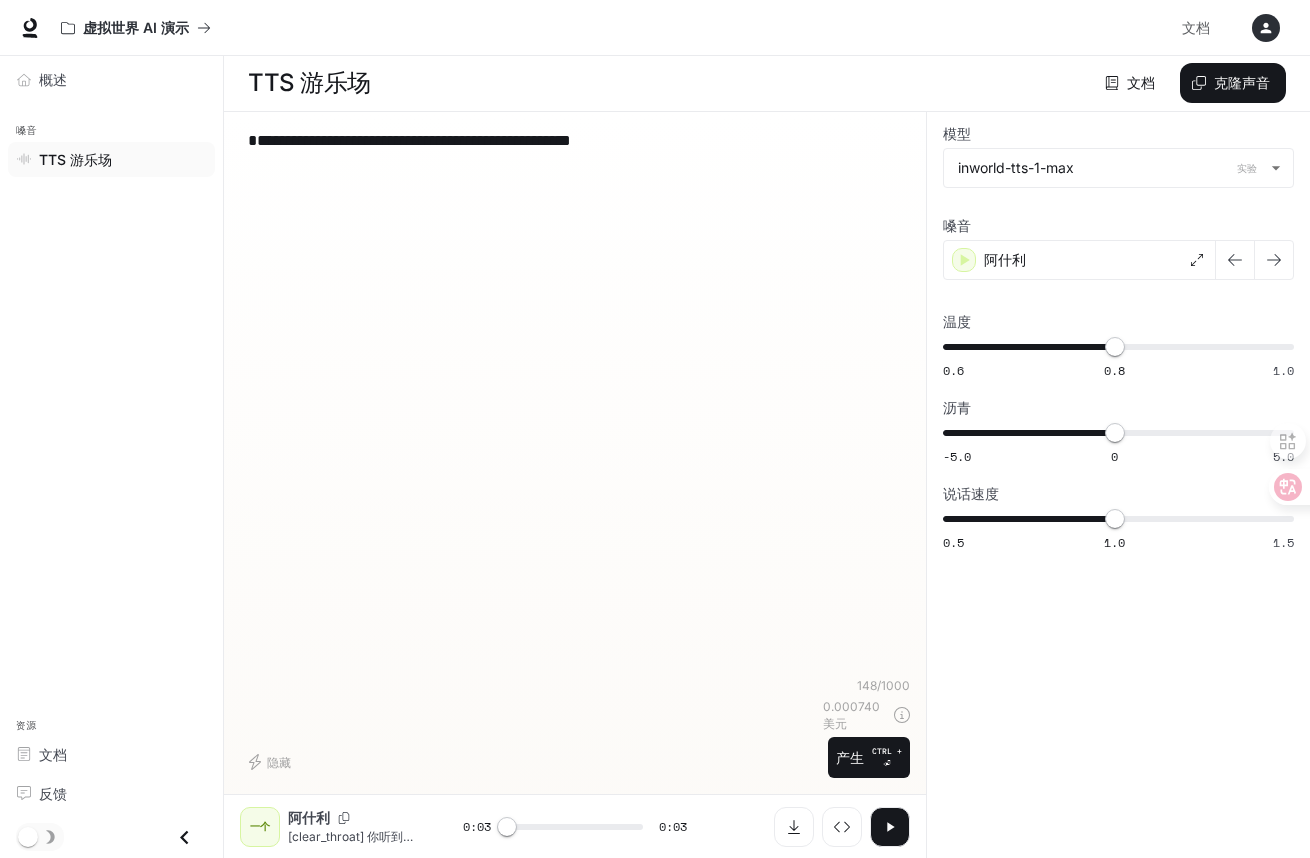 scroll, scrollTop: 21, scrollLeft: 0, axis: vertical 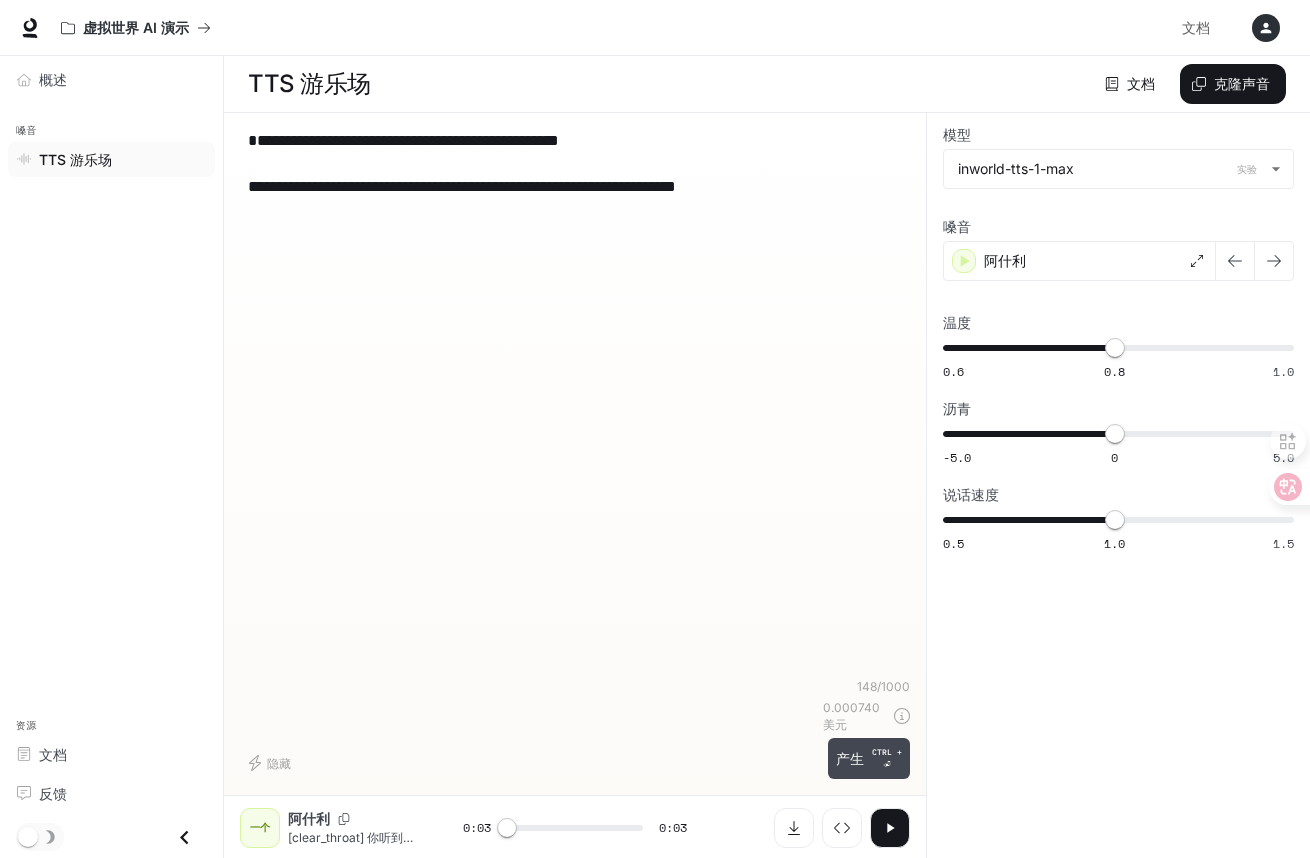 type on "**********" 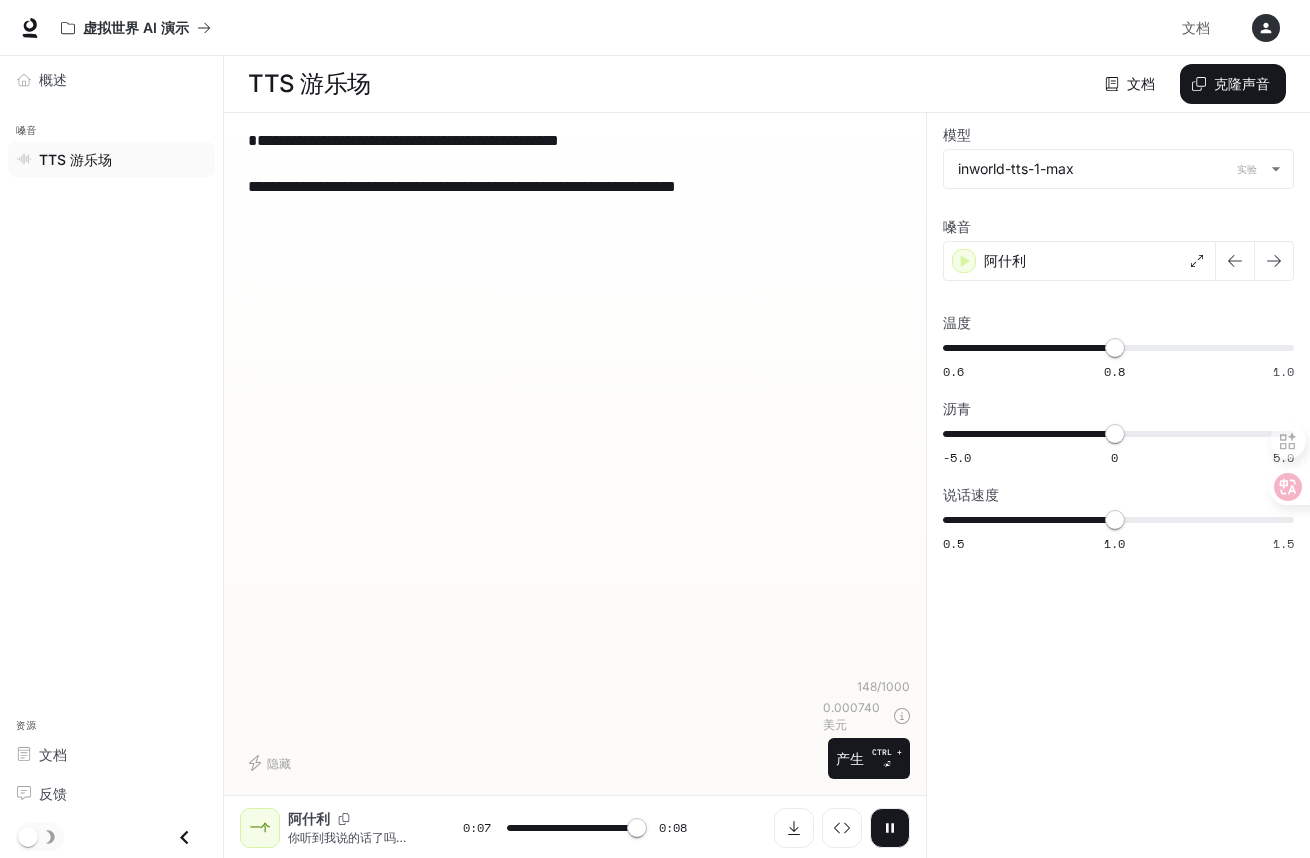 type on "*" 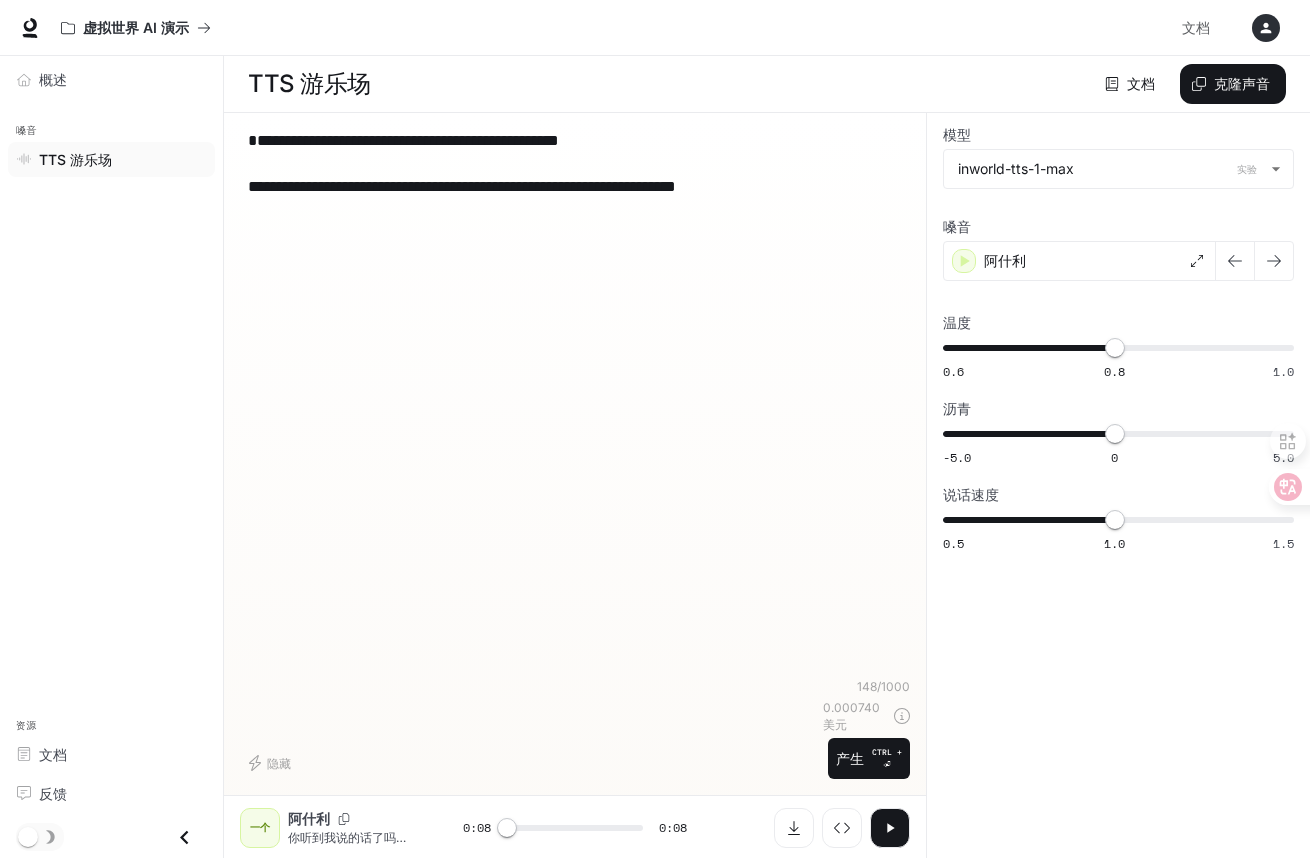 drag, startPoint x: 793, startPoint y: 186, endPoint x: 224, endPoint y: 121, distance: 572.7006 